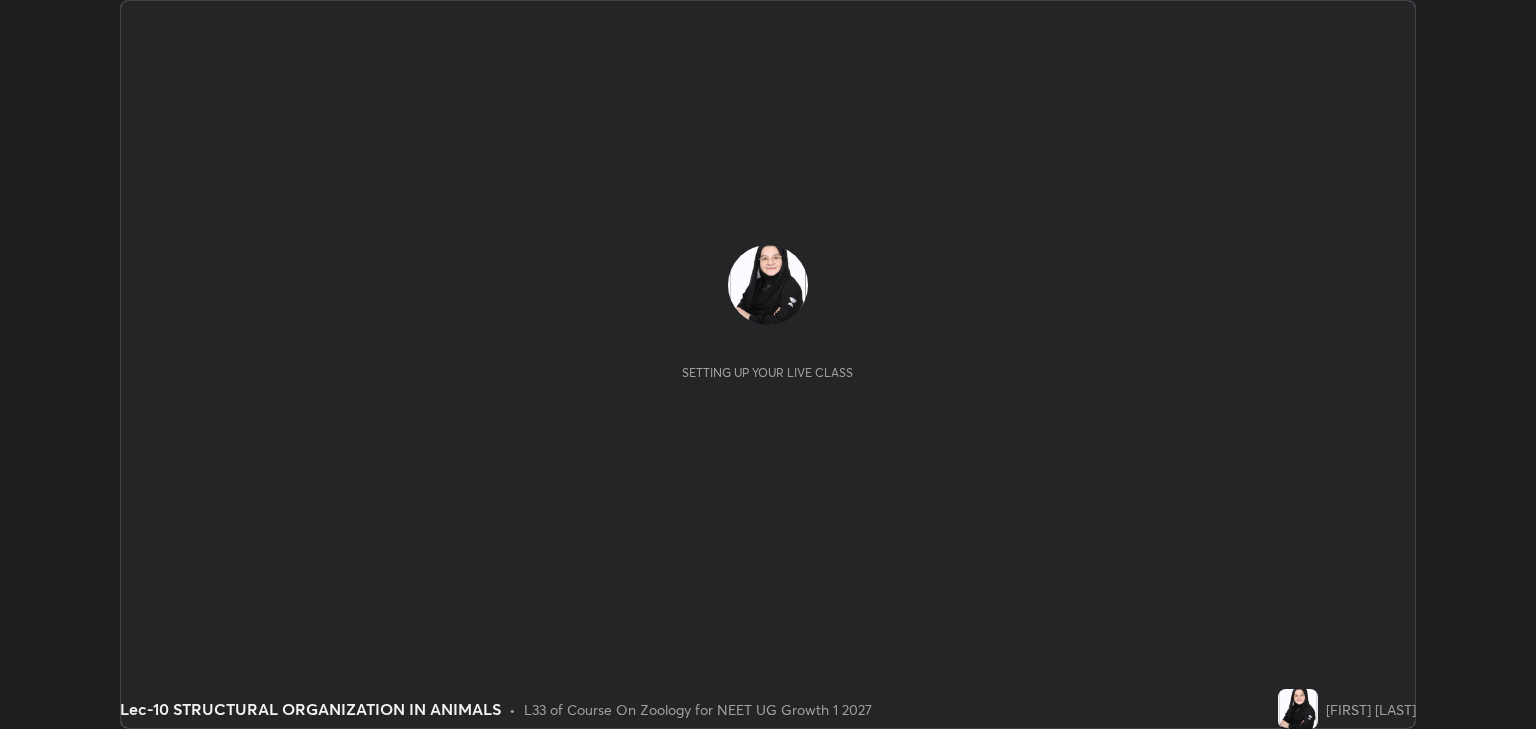 scroll, scrollTop: 0, scrollLeft: 0, axis: both 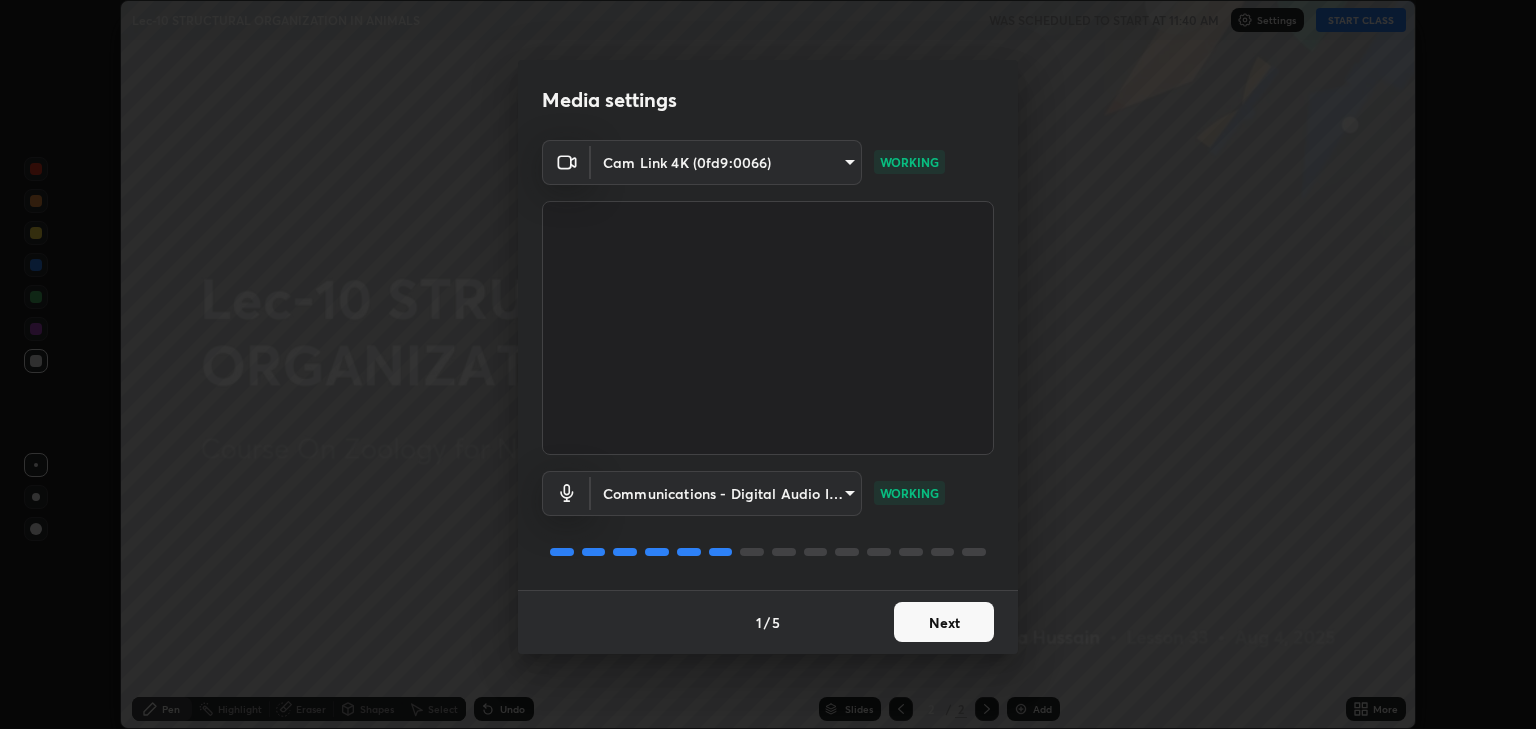 click on "Next" at bounding box center (944, 622) 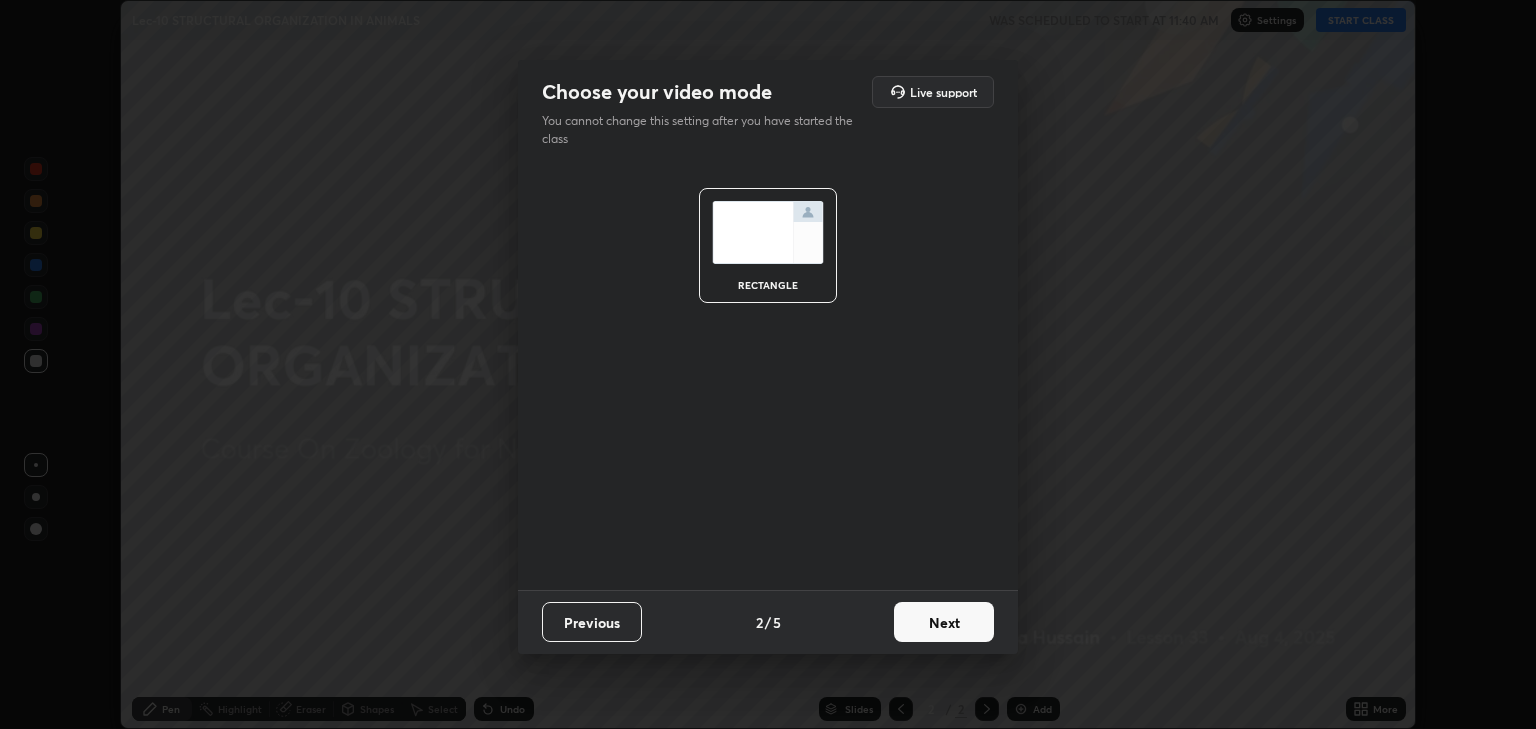 click on "Next" at bounding box center [944, 622] 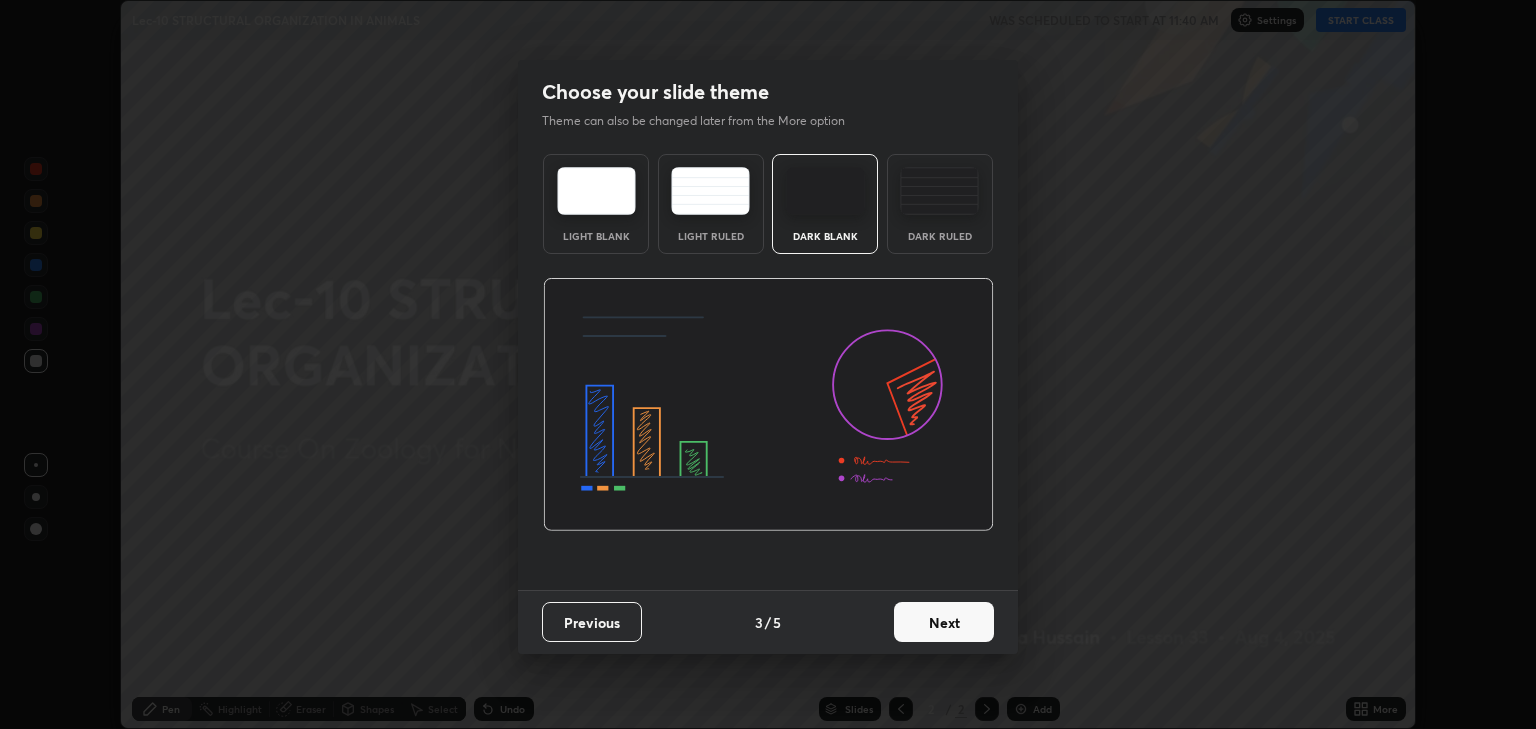 click on "Next" at bounding box center (944, 622) 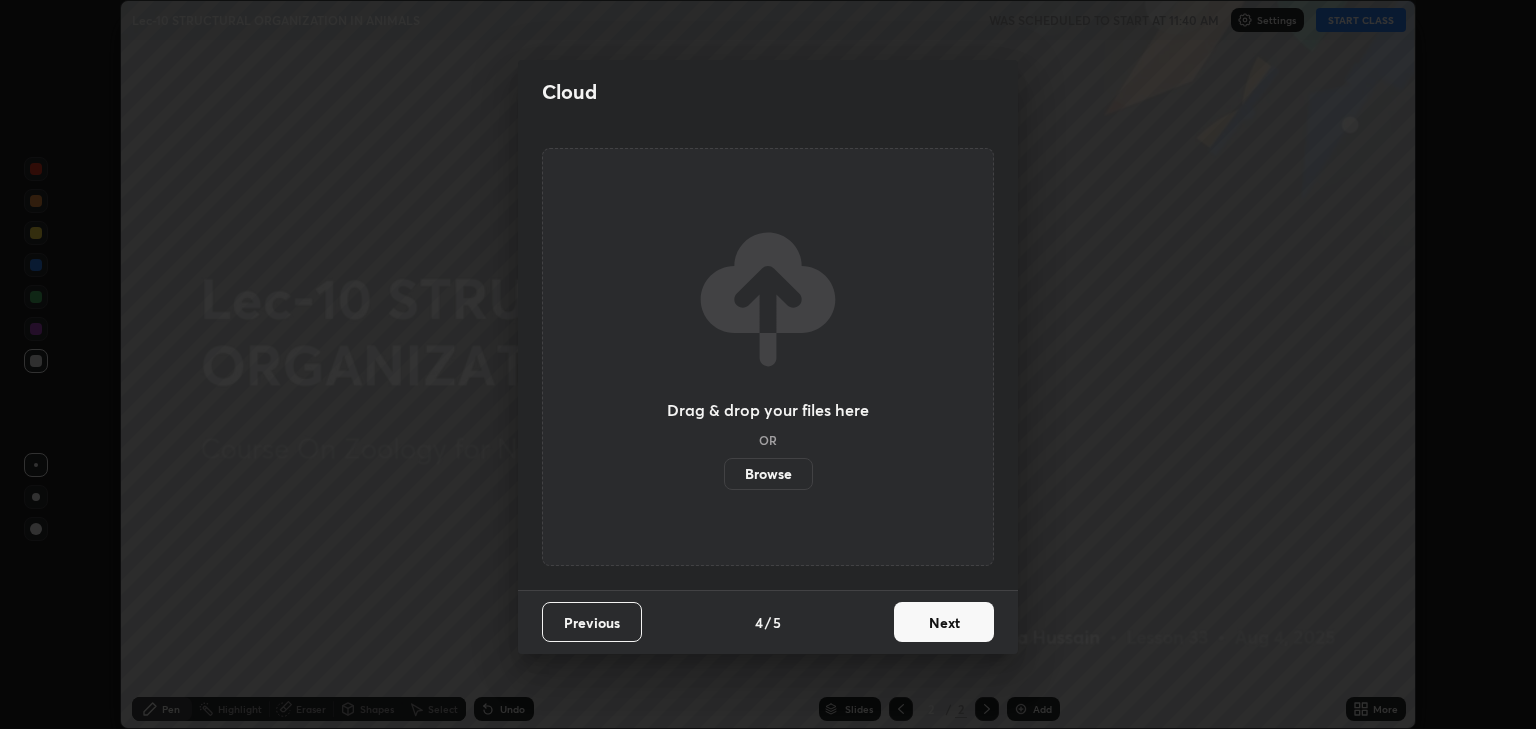 click on "Next" at bounding box center (944, 622) 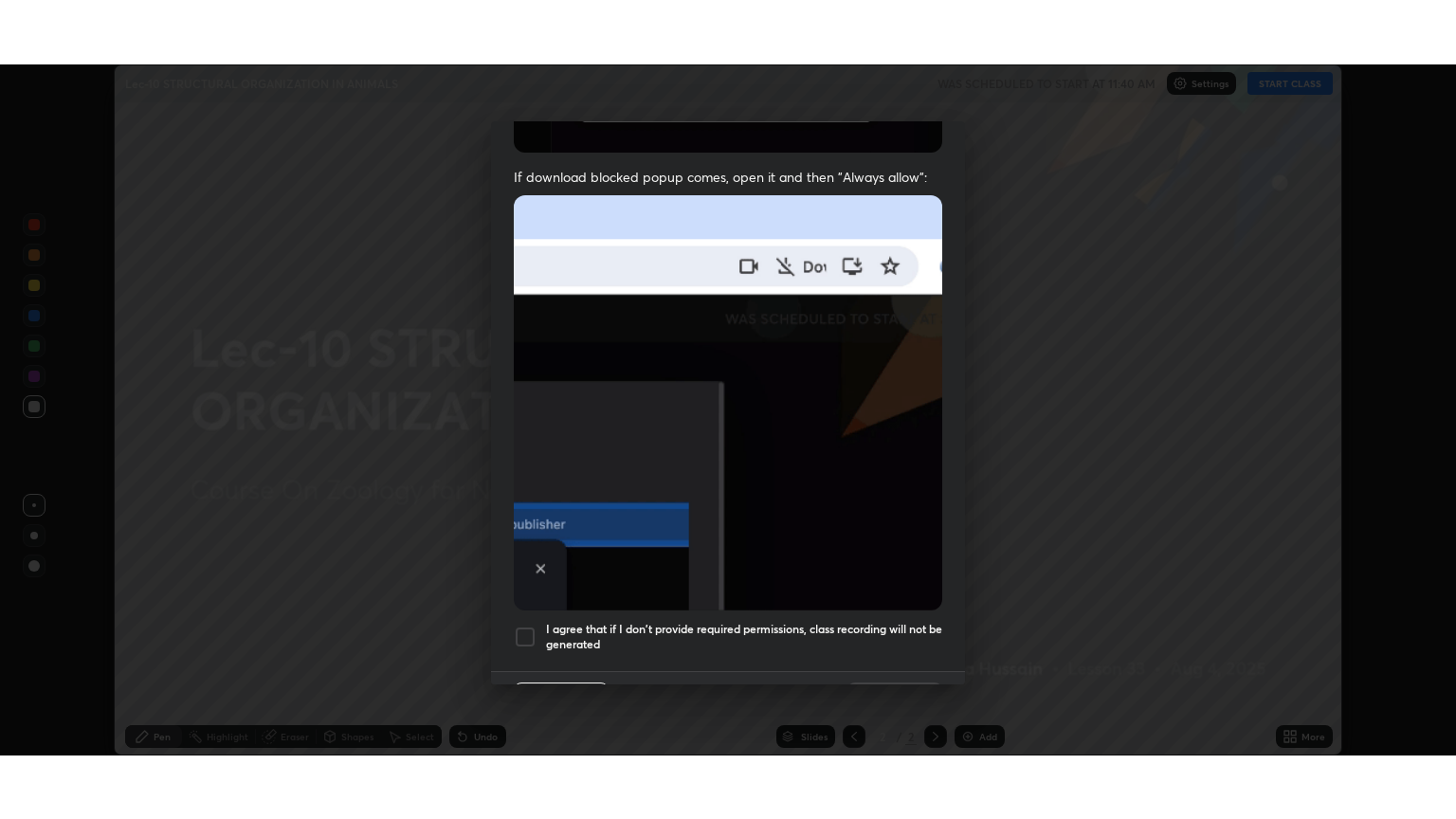 scroll, scrollTop: 384, scrollLeft: 0, axis: vertical 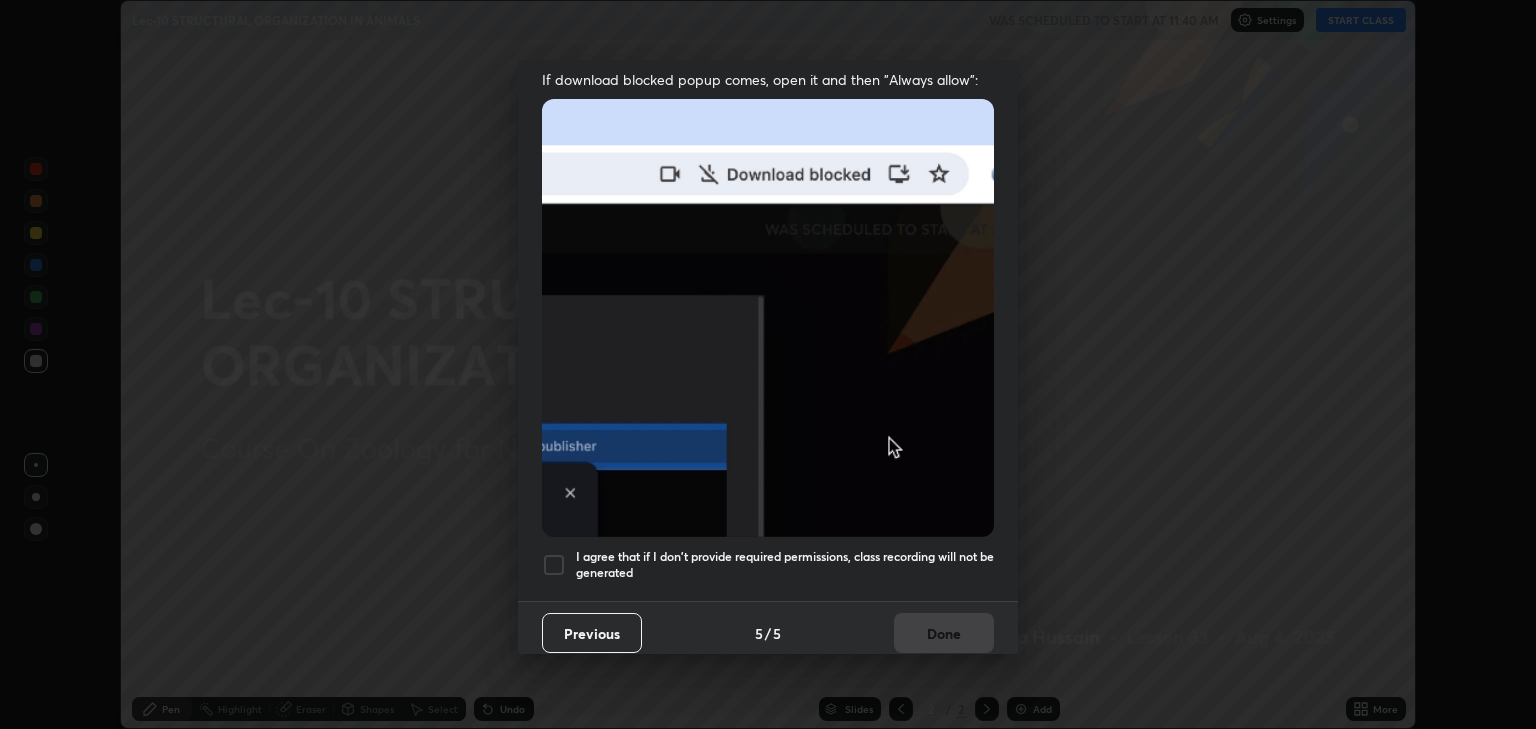 click at bounding box center [554, 565] 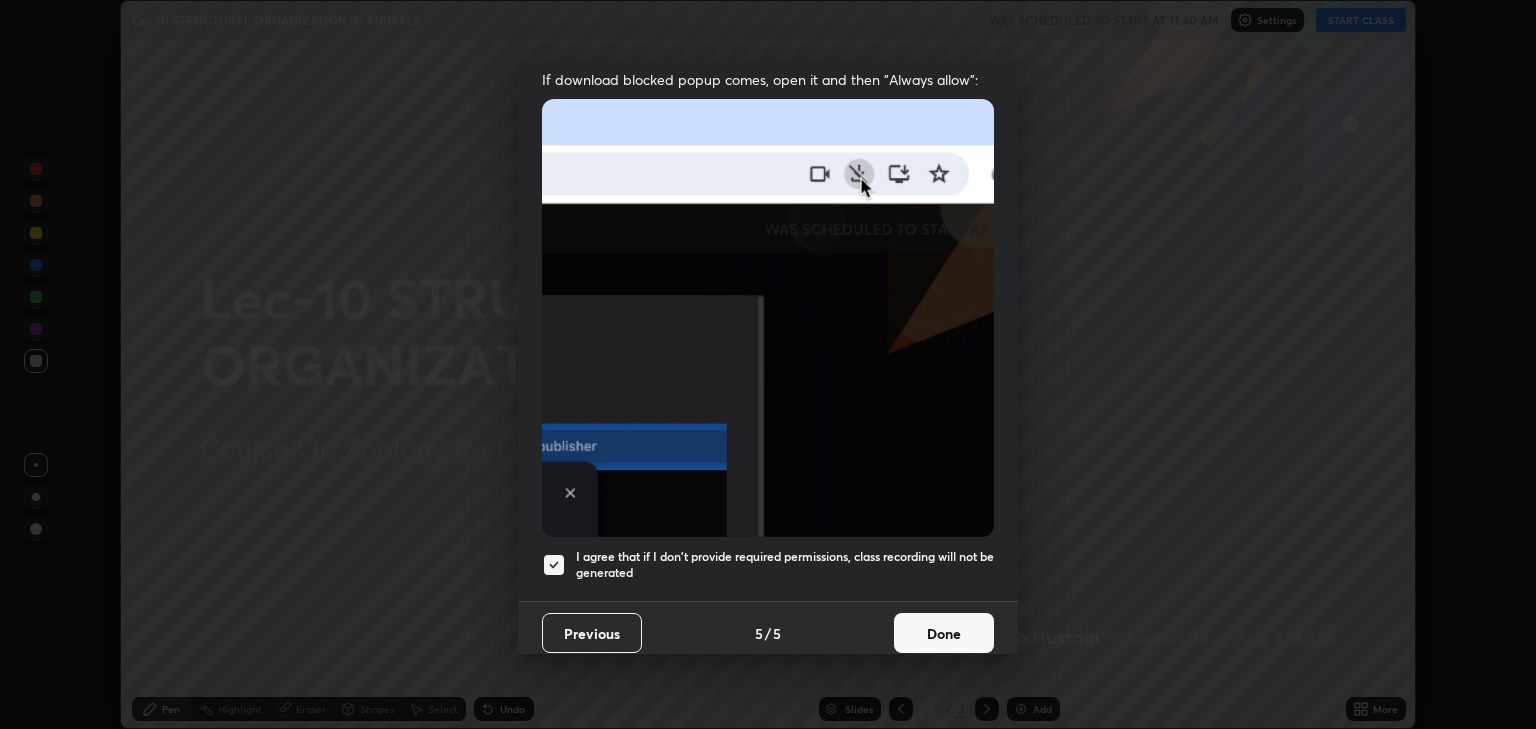 click on "Done" at bounding box center [944, 633] 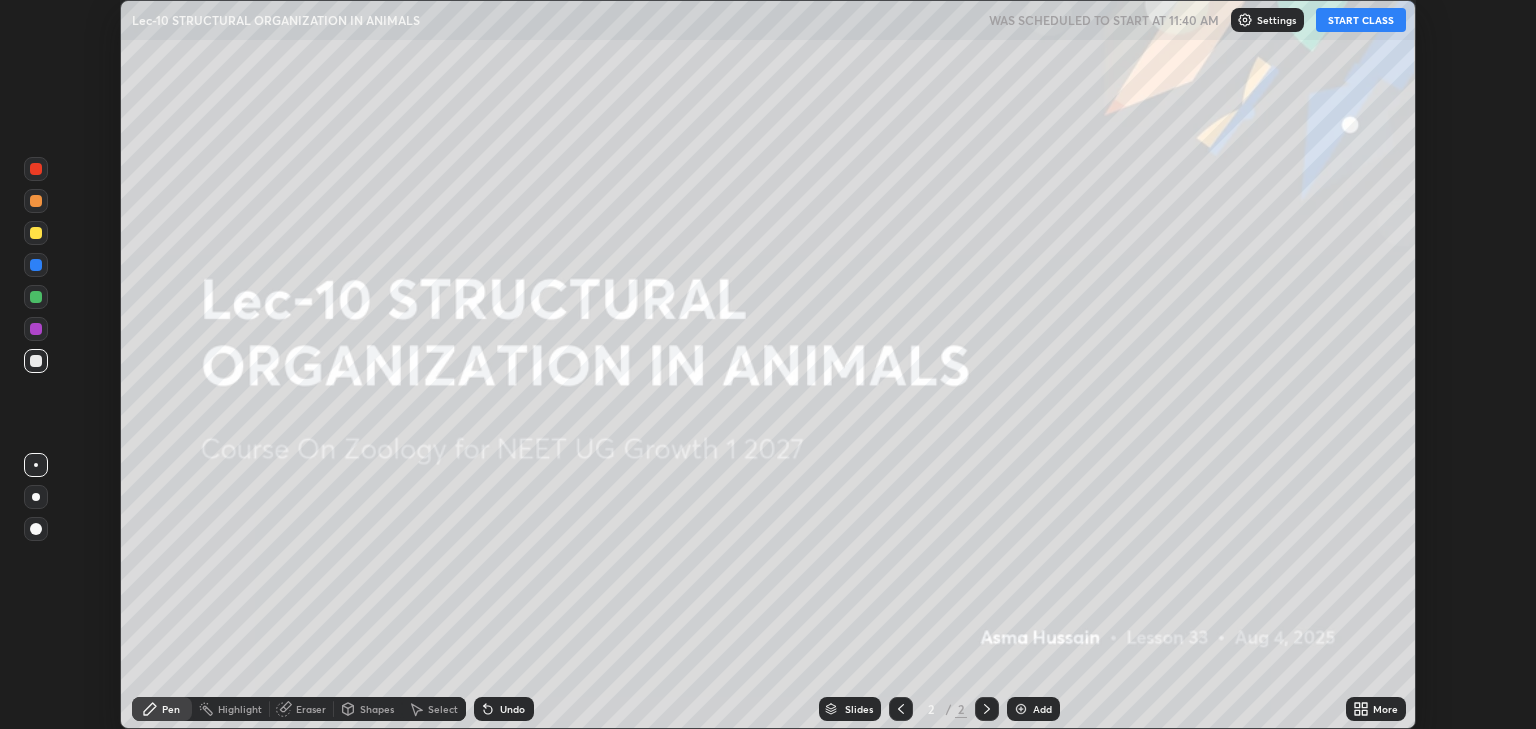 click on "START CLASS" at bounding box center [1361, 20] 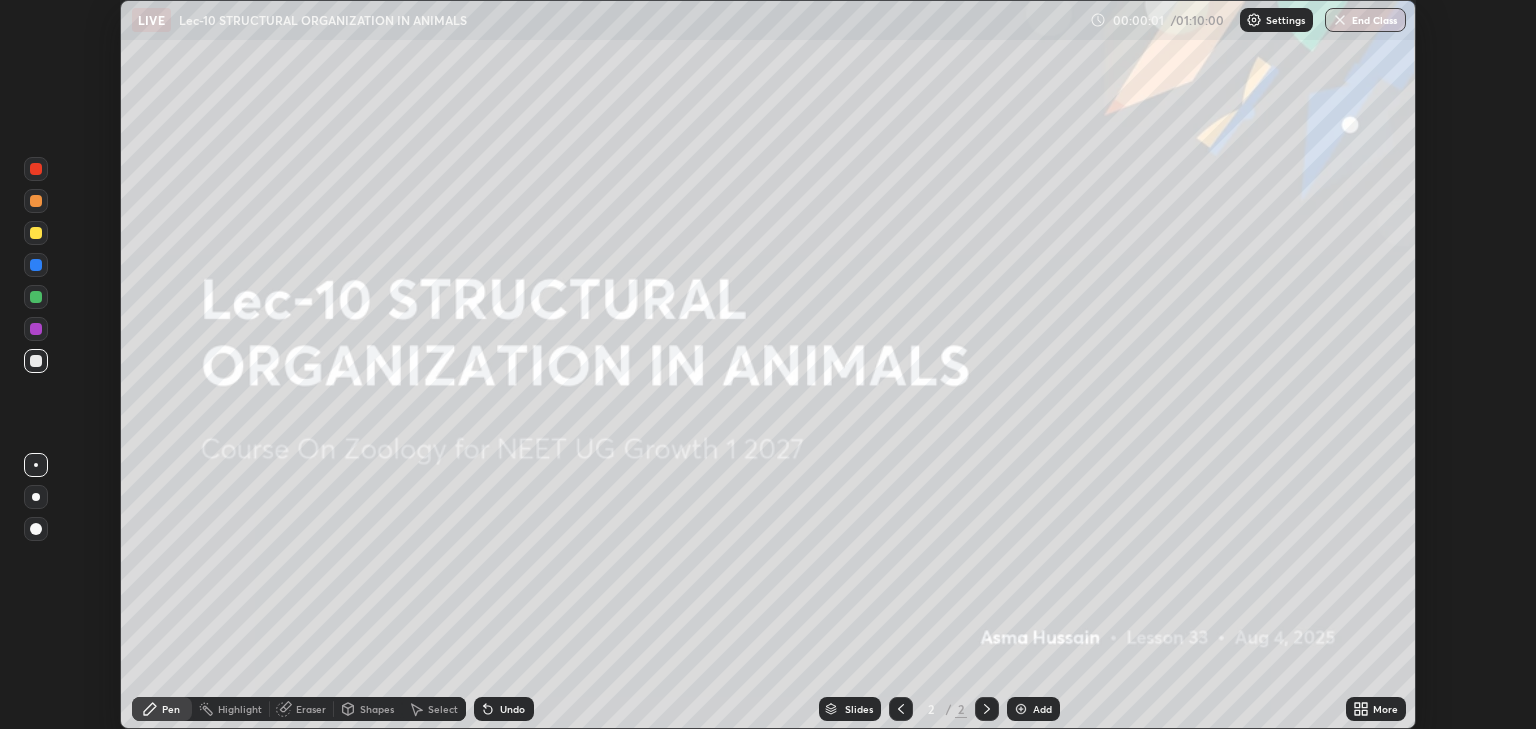 click 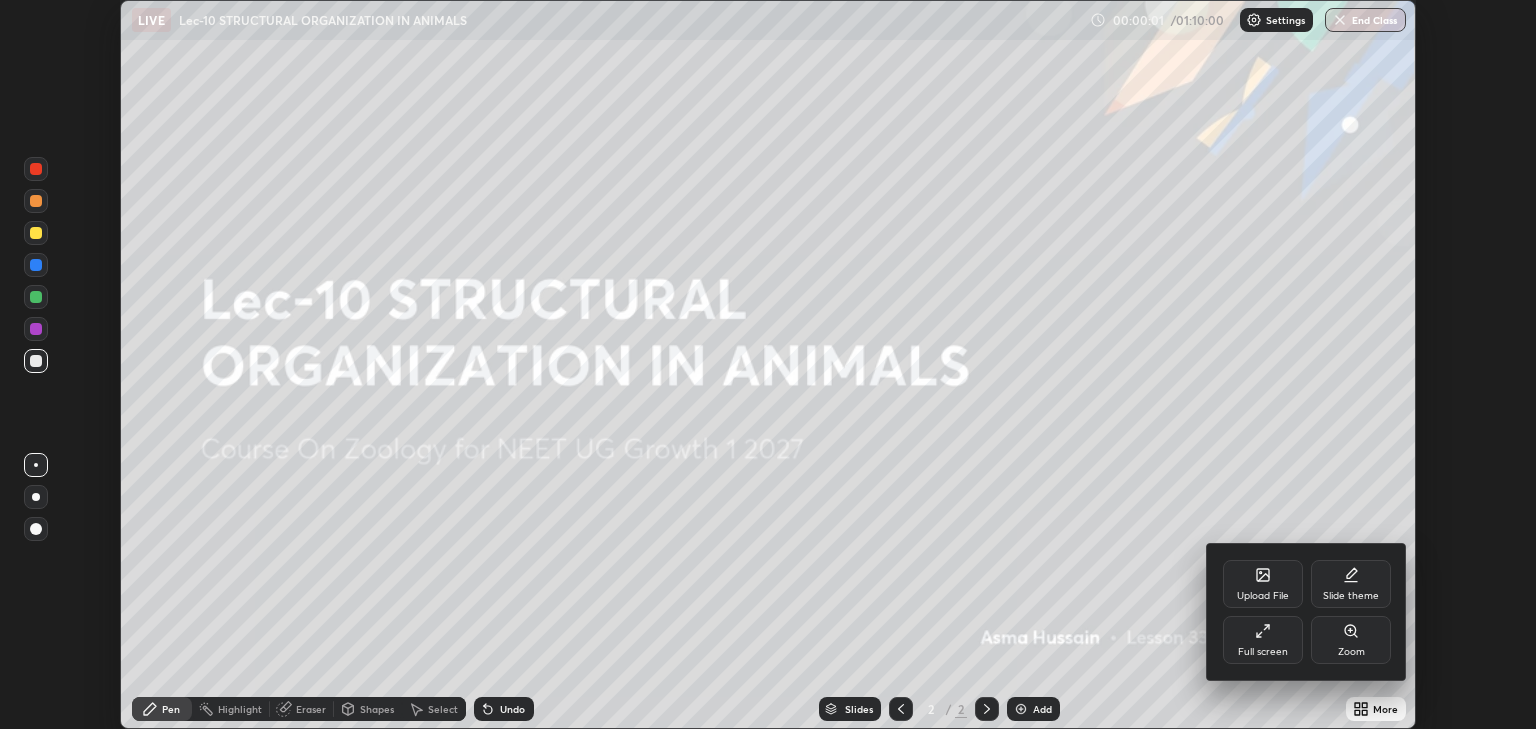 click on "Full screen" at bounding box center [1263, 640] 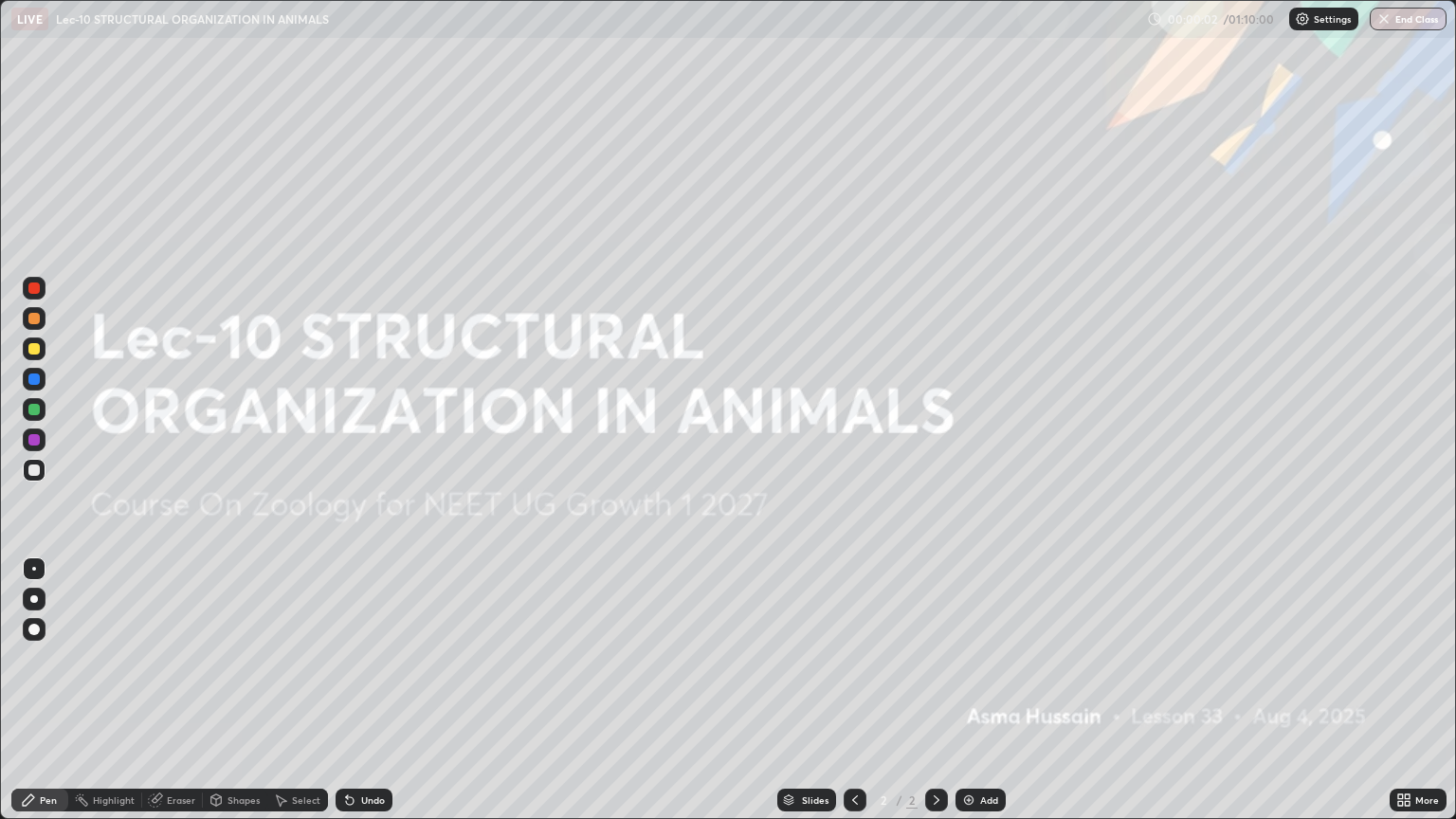 scroll, scrollTop: 93973, scrollLeft: 93336, axis: both 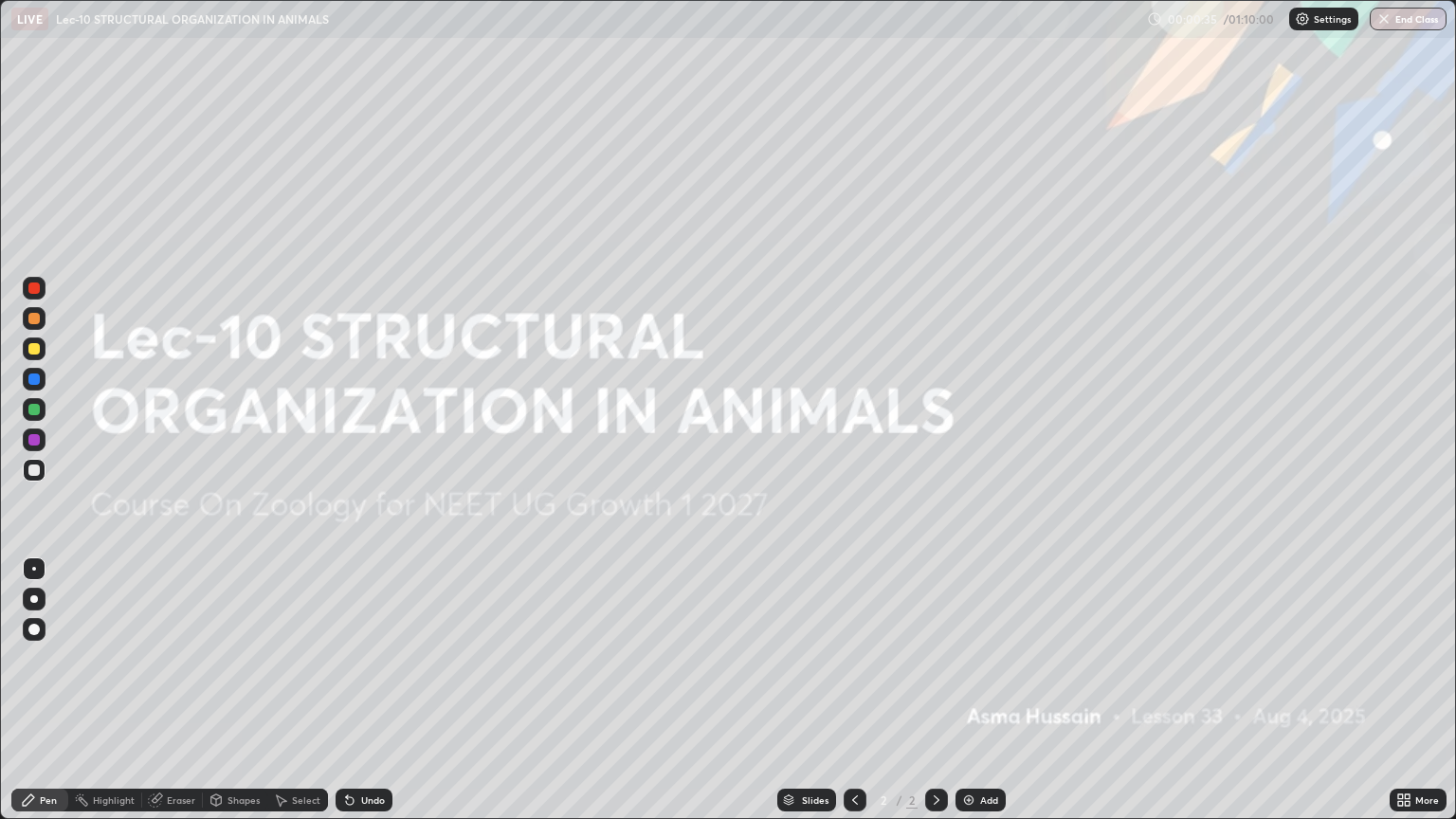 click 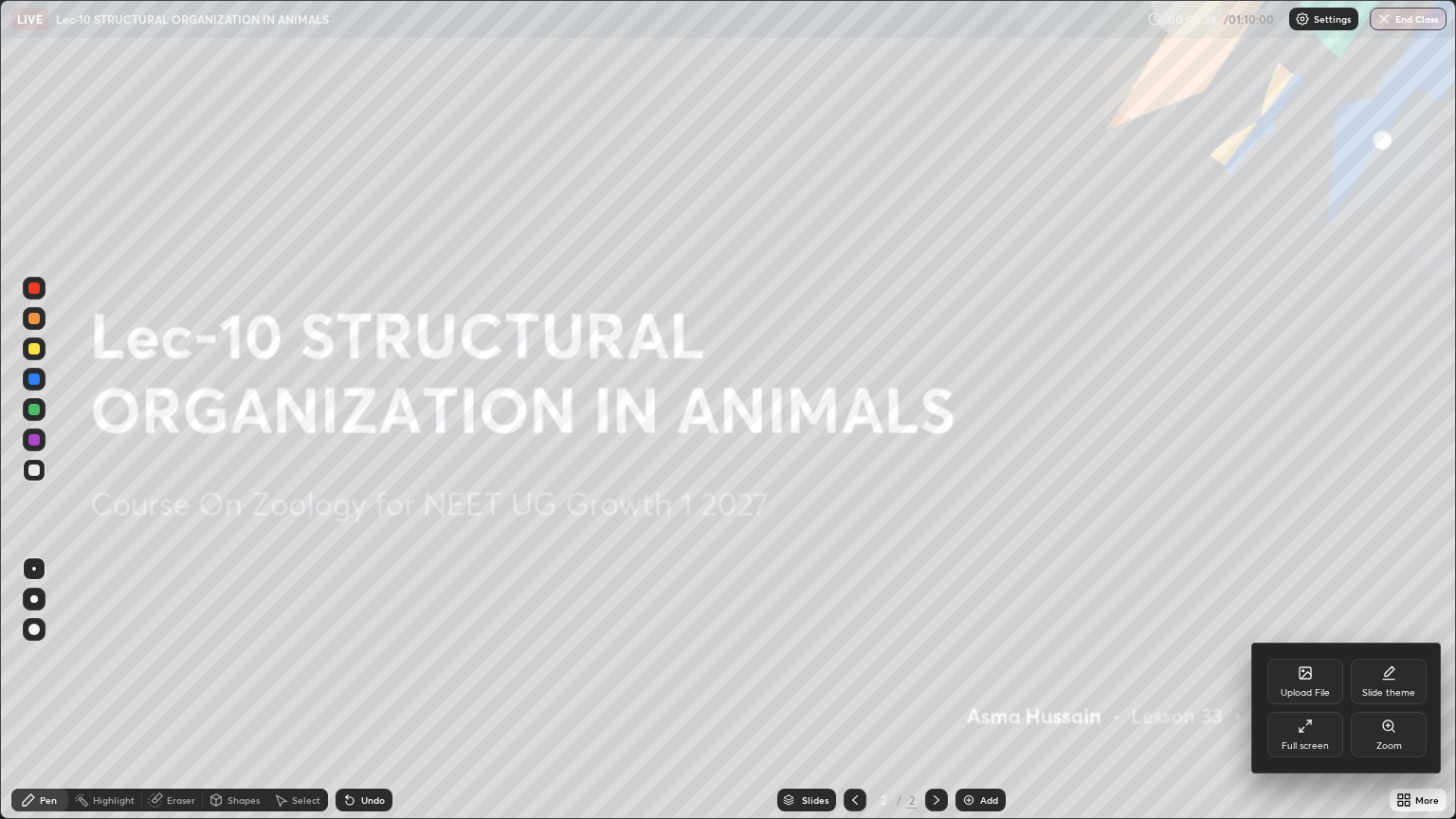 click on "Upload File" at bounding box center (1305, 682) 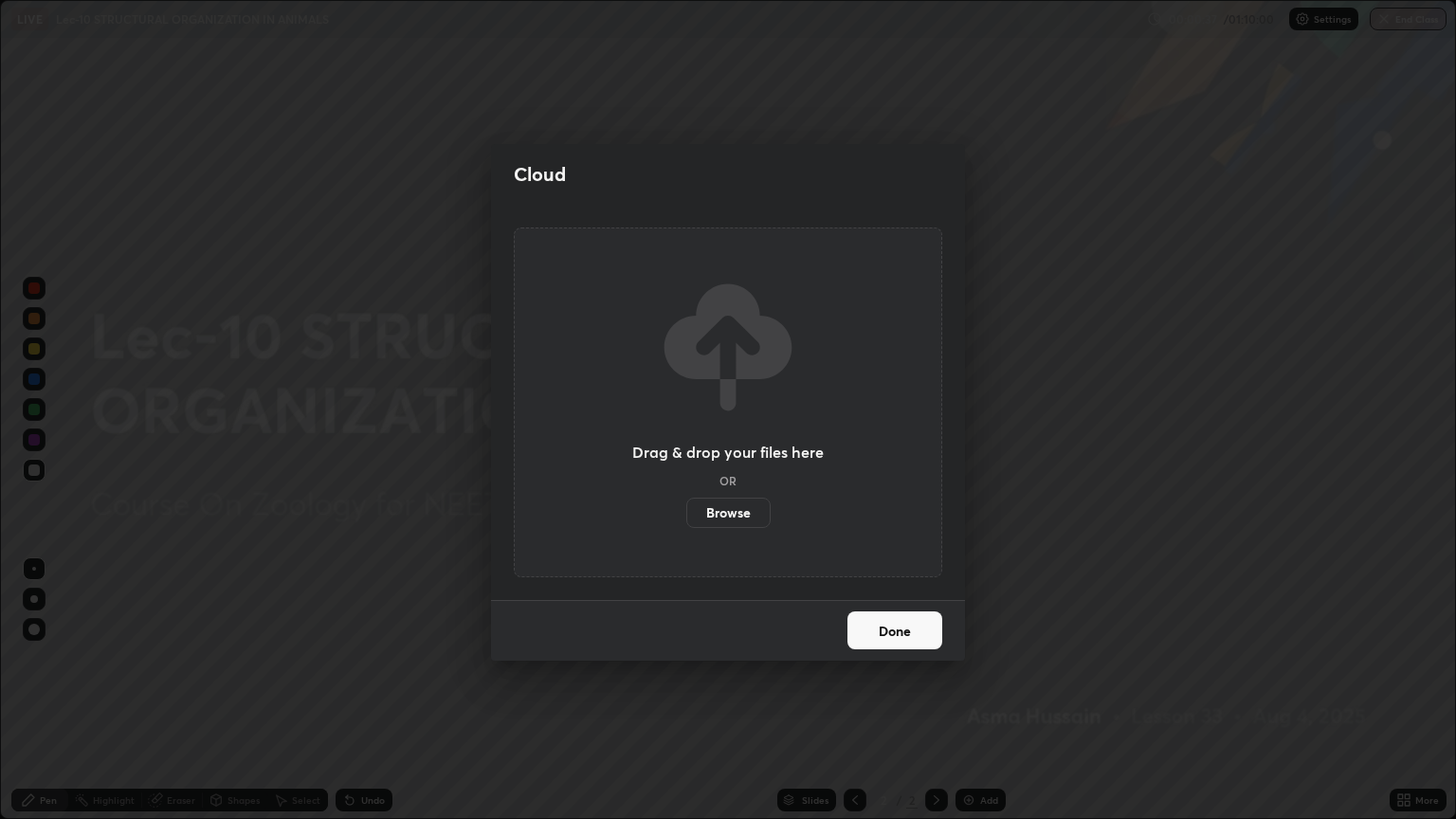 click on "Browse" at bounding box center (728, 513) 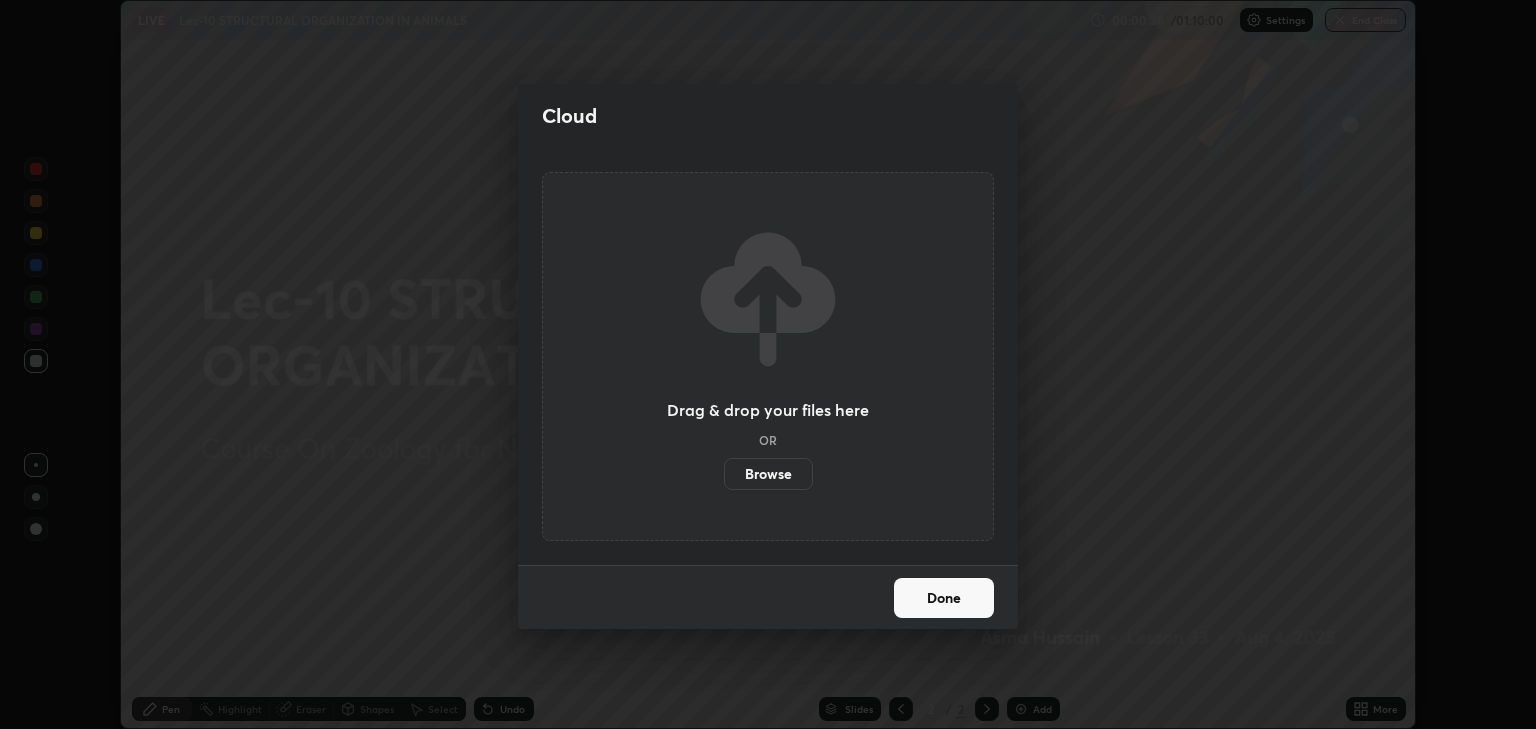 scroll, scrollTop: 729, scrollLeft: 1536, axis: both 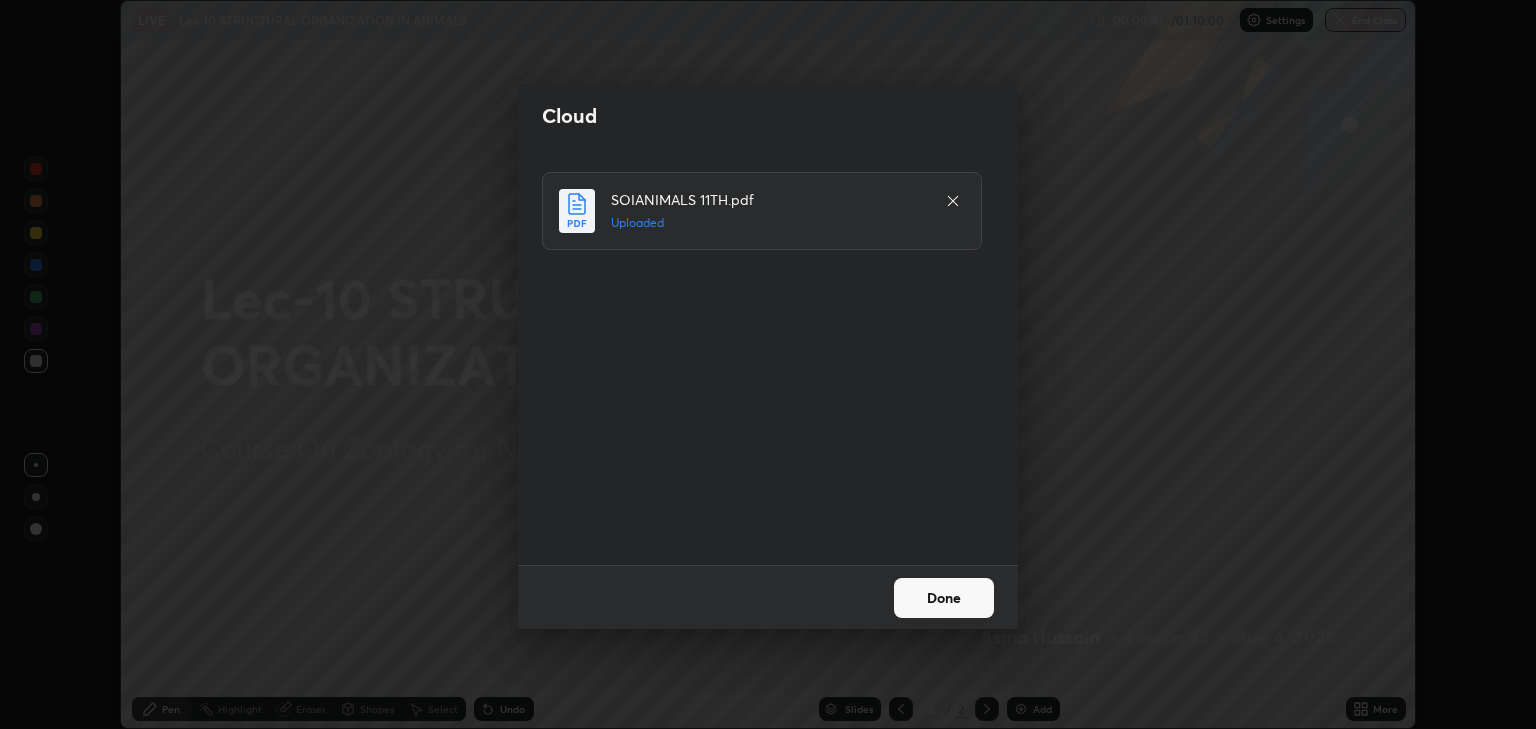 click on "Done" at bounding box center [944, 598] 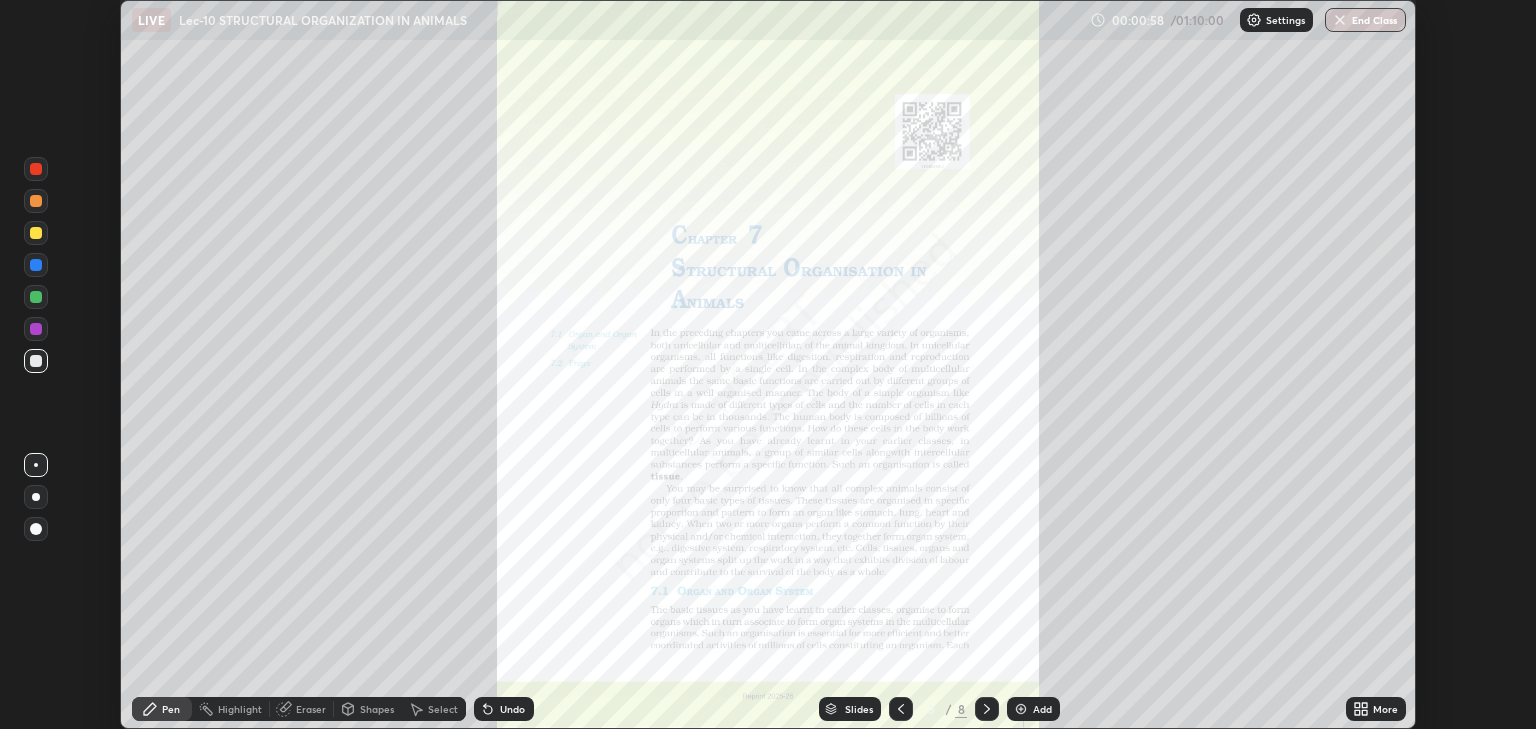 click on "Add" at bounding box center (1042, 709) 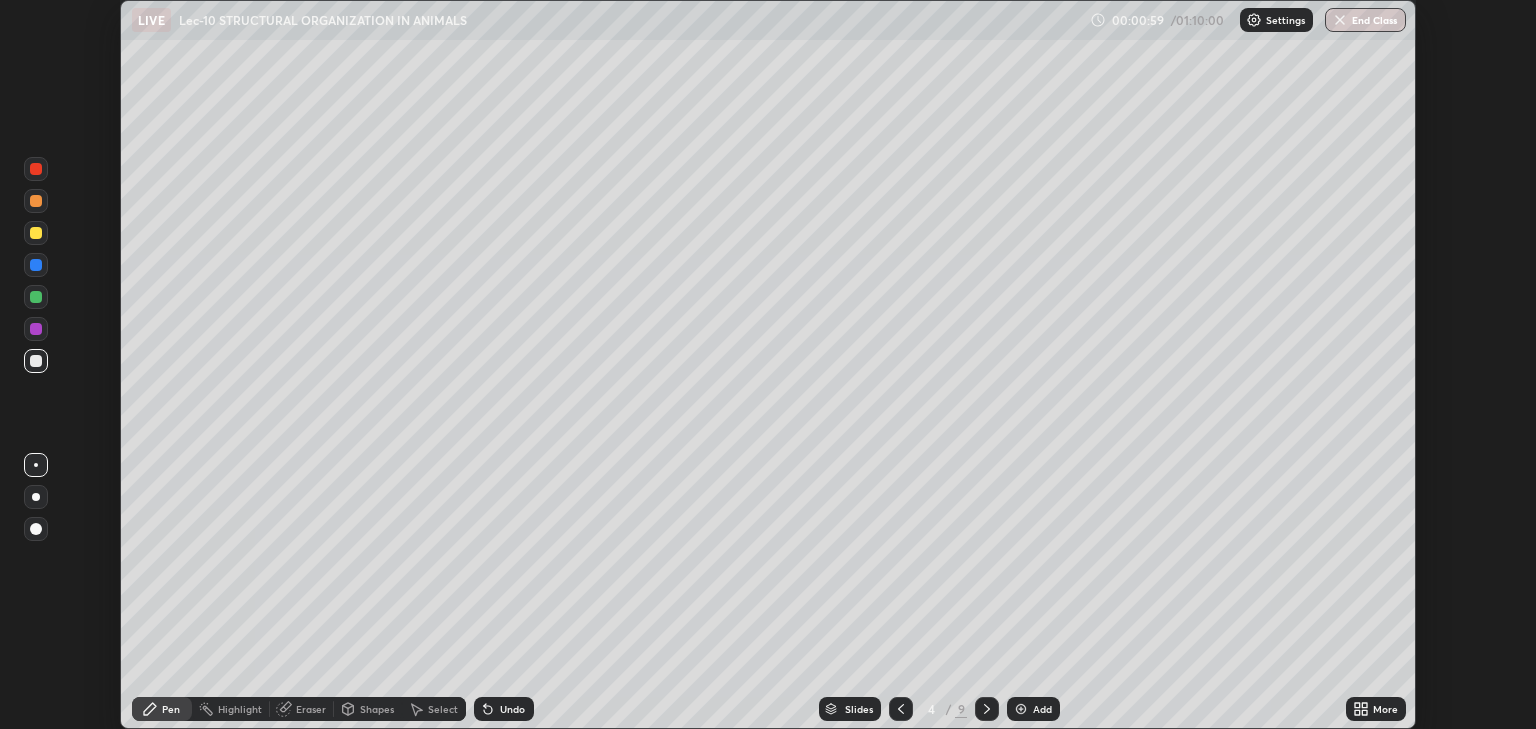 click 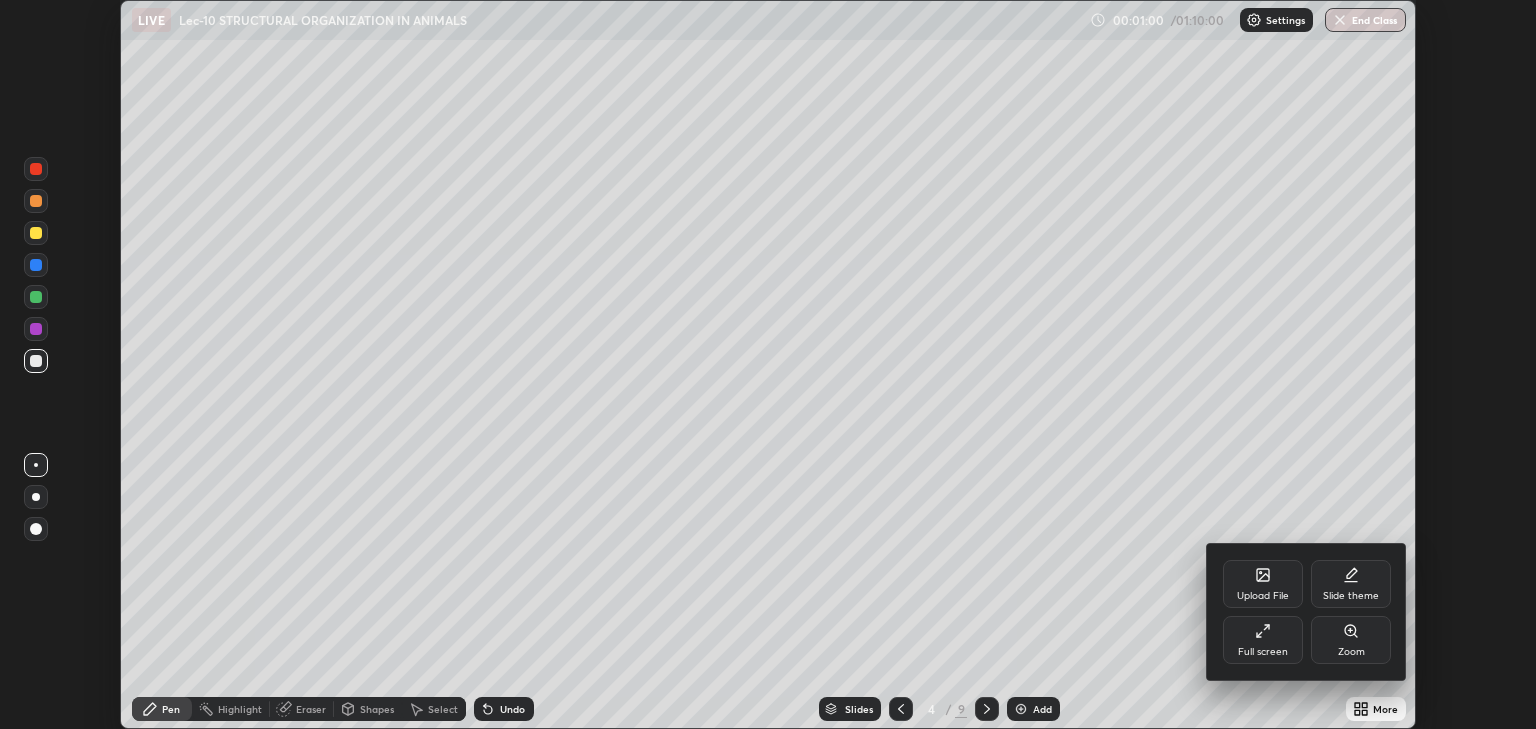 click on "Full screen" at bounding box center [1263, 640] 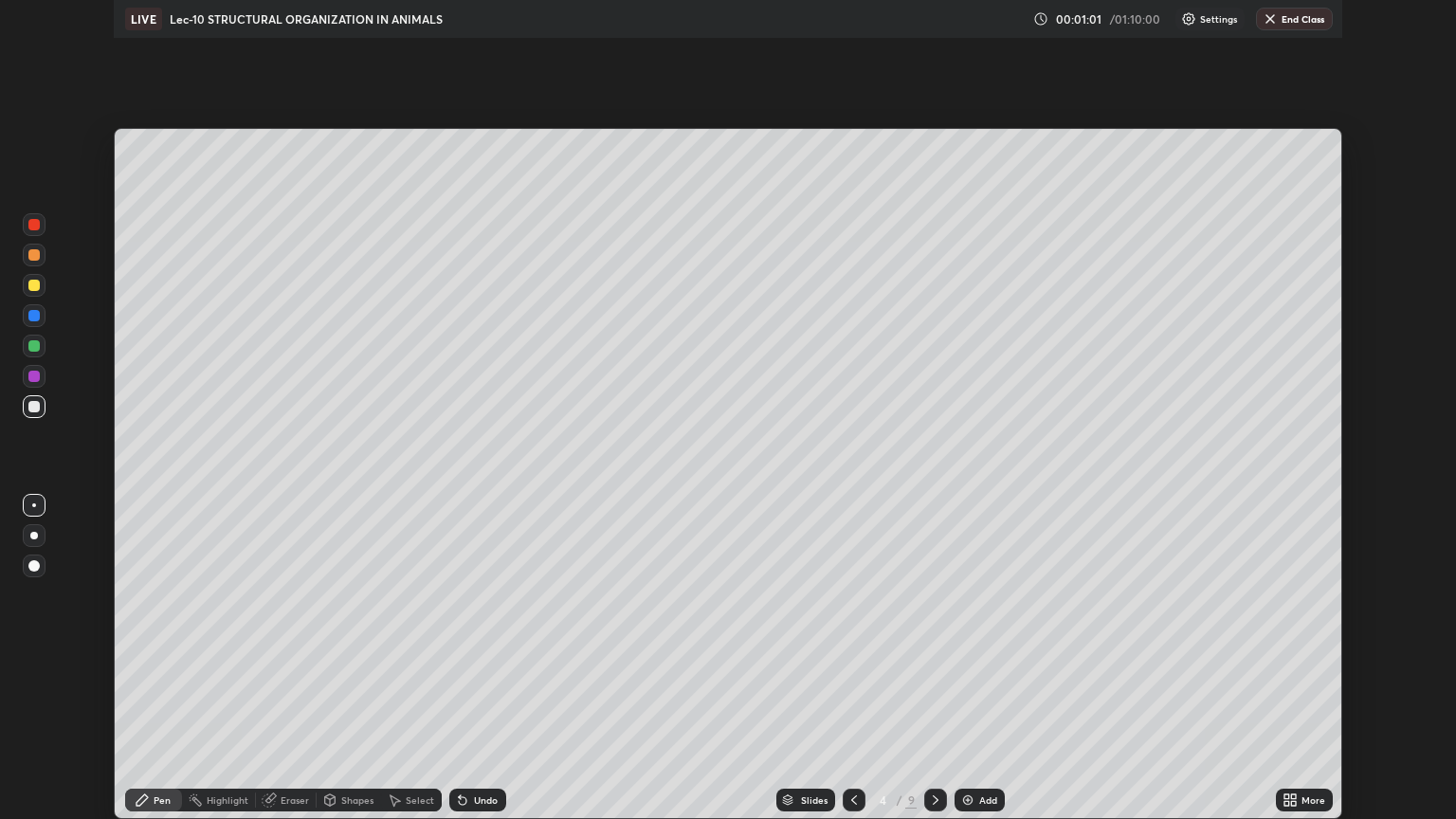 scroll, scrollTop: 93973, scrollLeft: 93336, axis: both 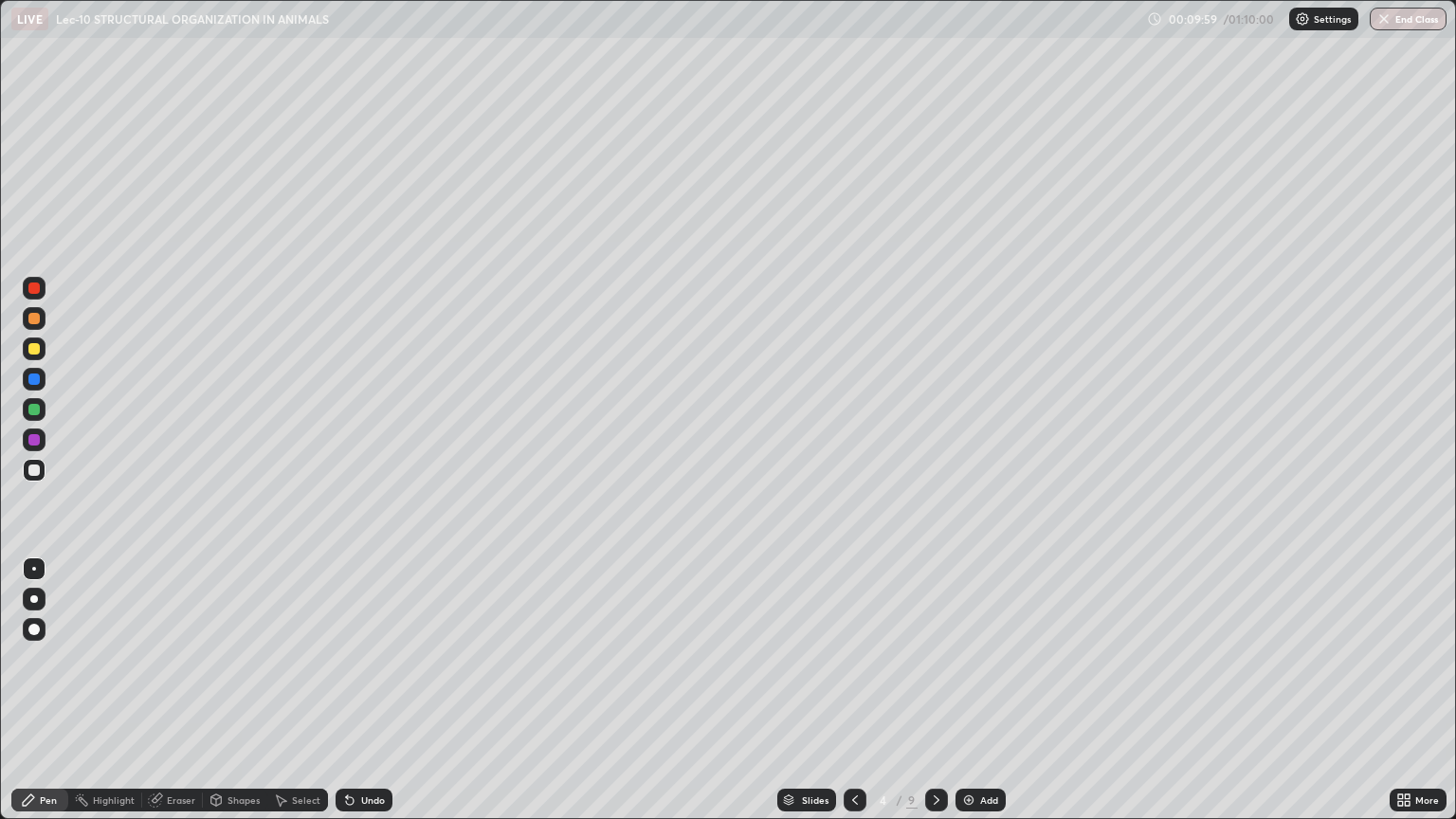 click at bounding box center [34, 349] 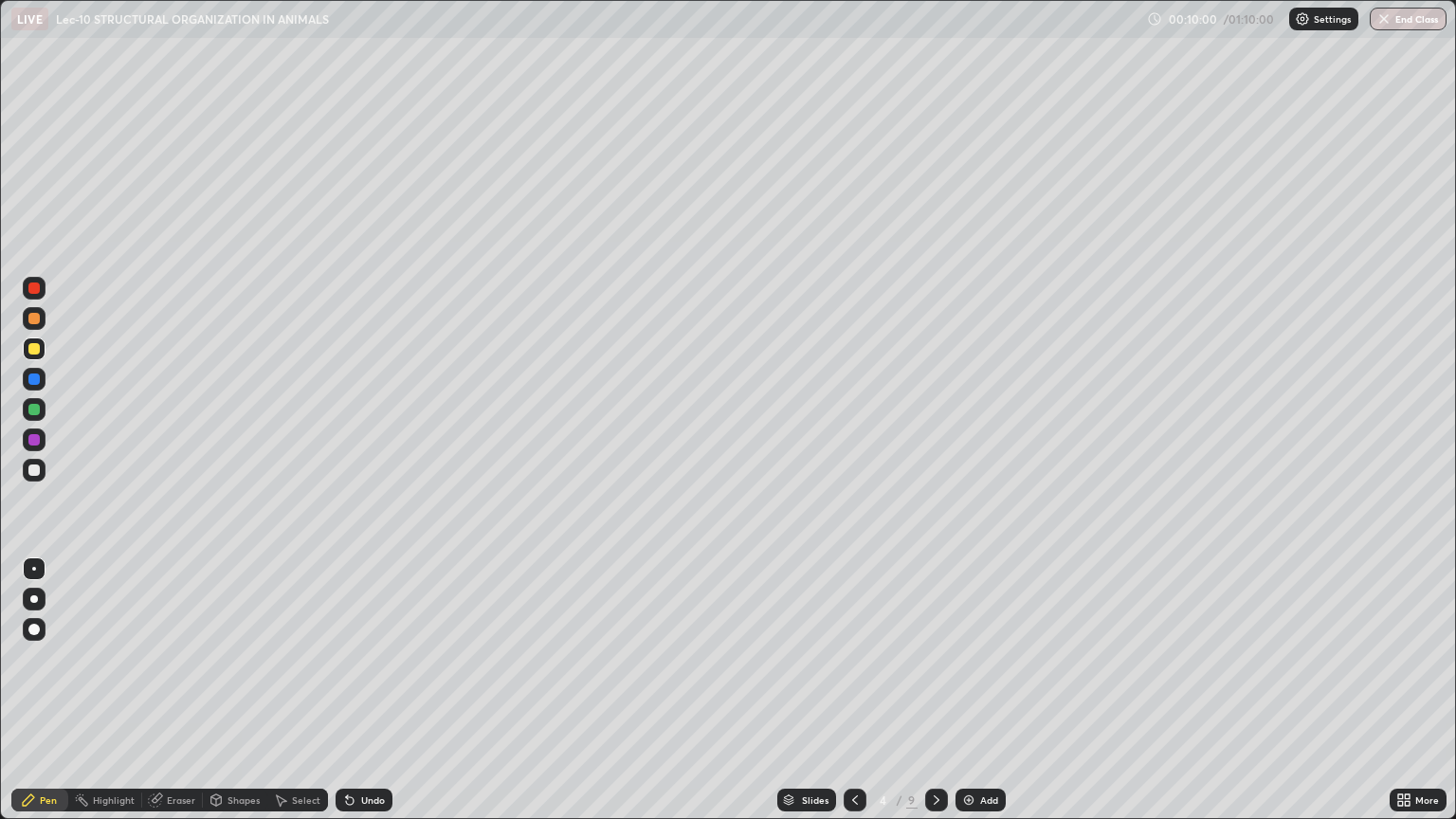 click at bounding box center [34, 470] 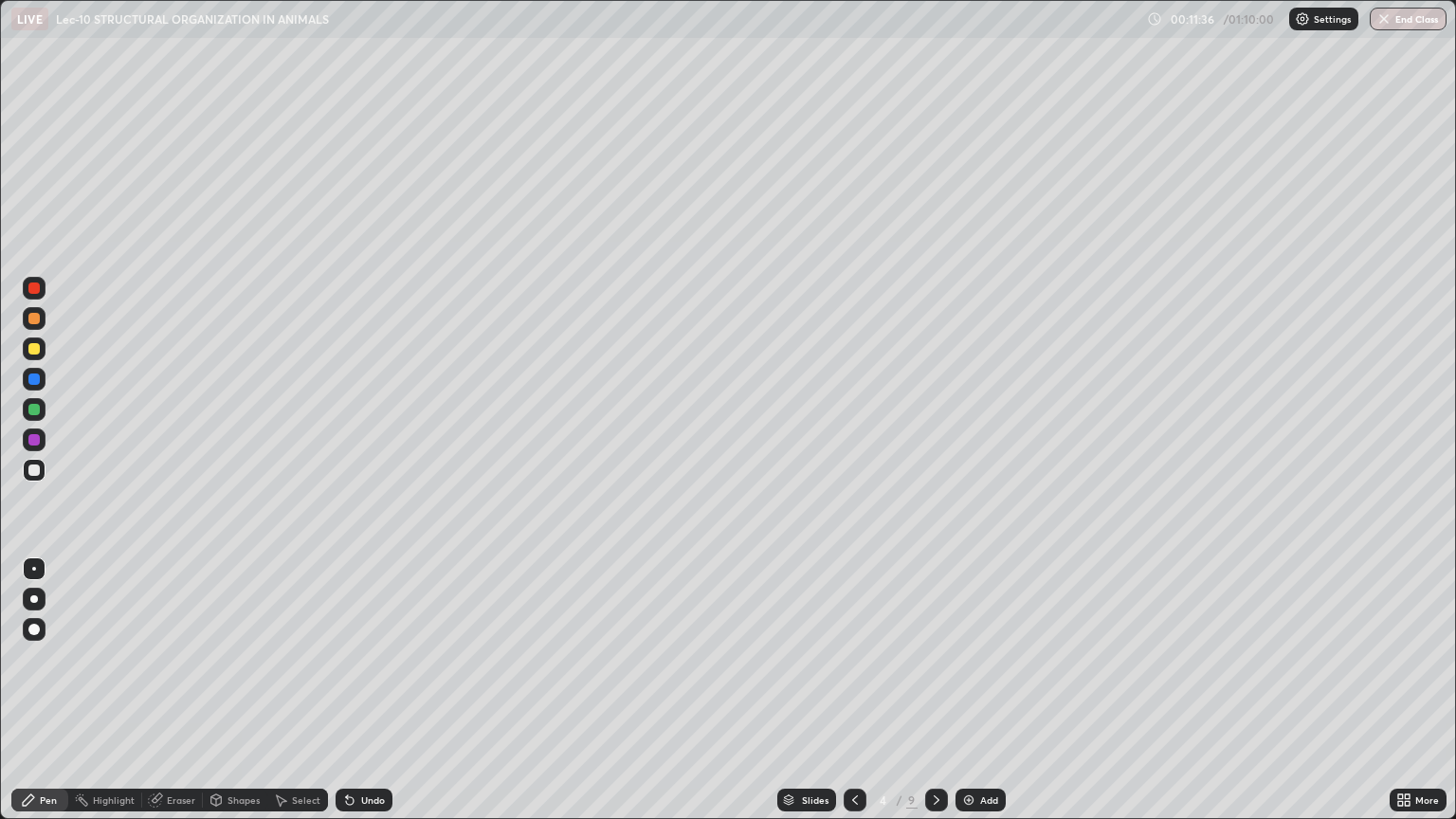 click on "Undo" at bounding box center [373, 800] 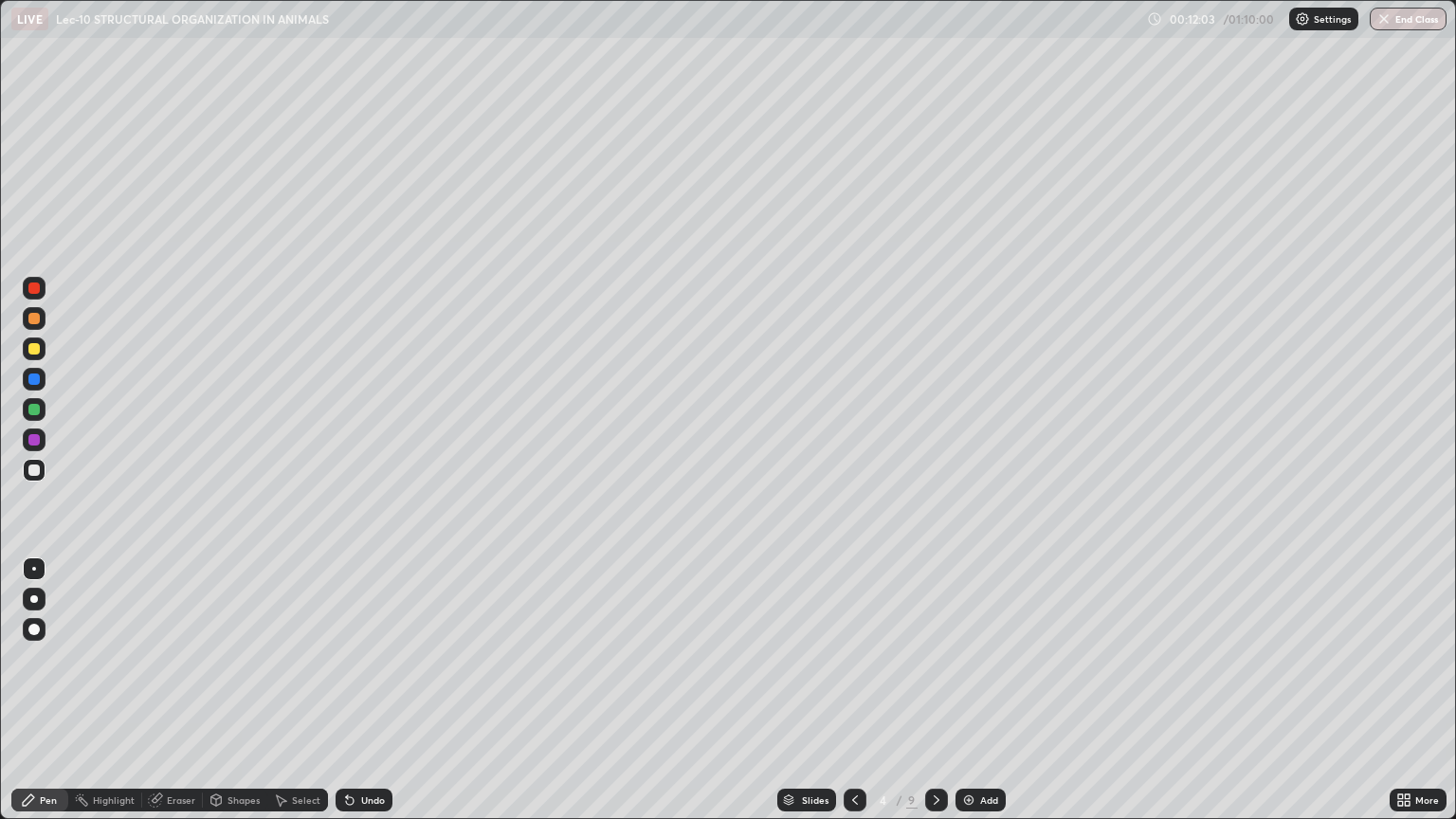click at bounding box center [34, 349] 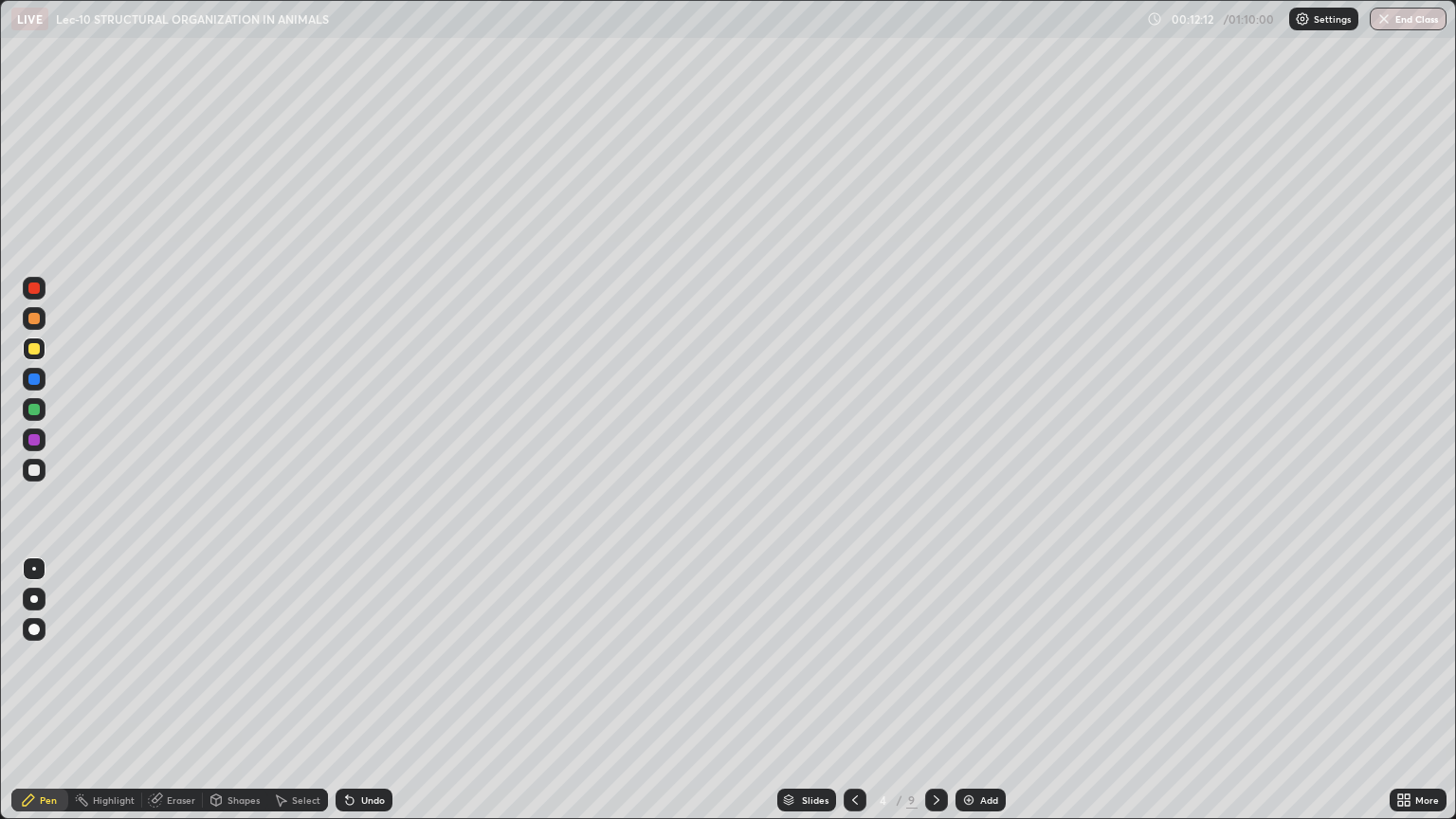 click at bounding box center [34, 470] 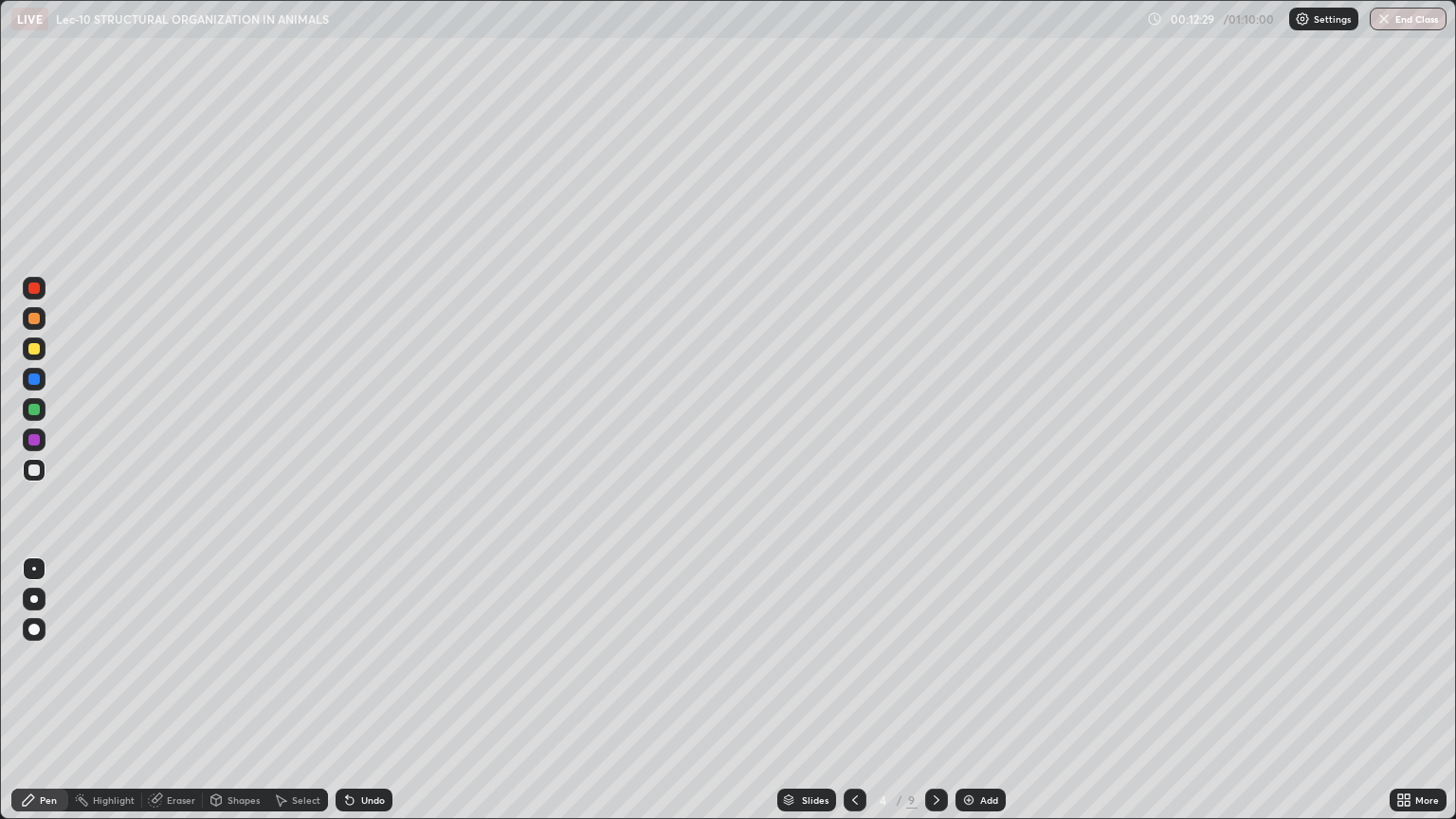 click at bounding box center (34, 349) 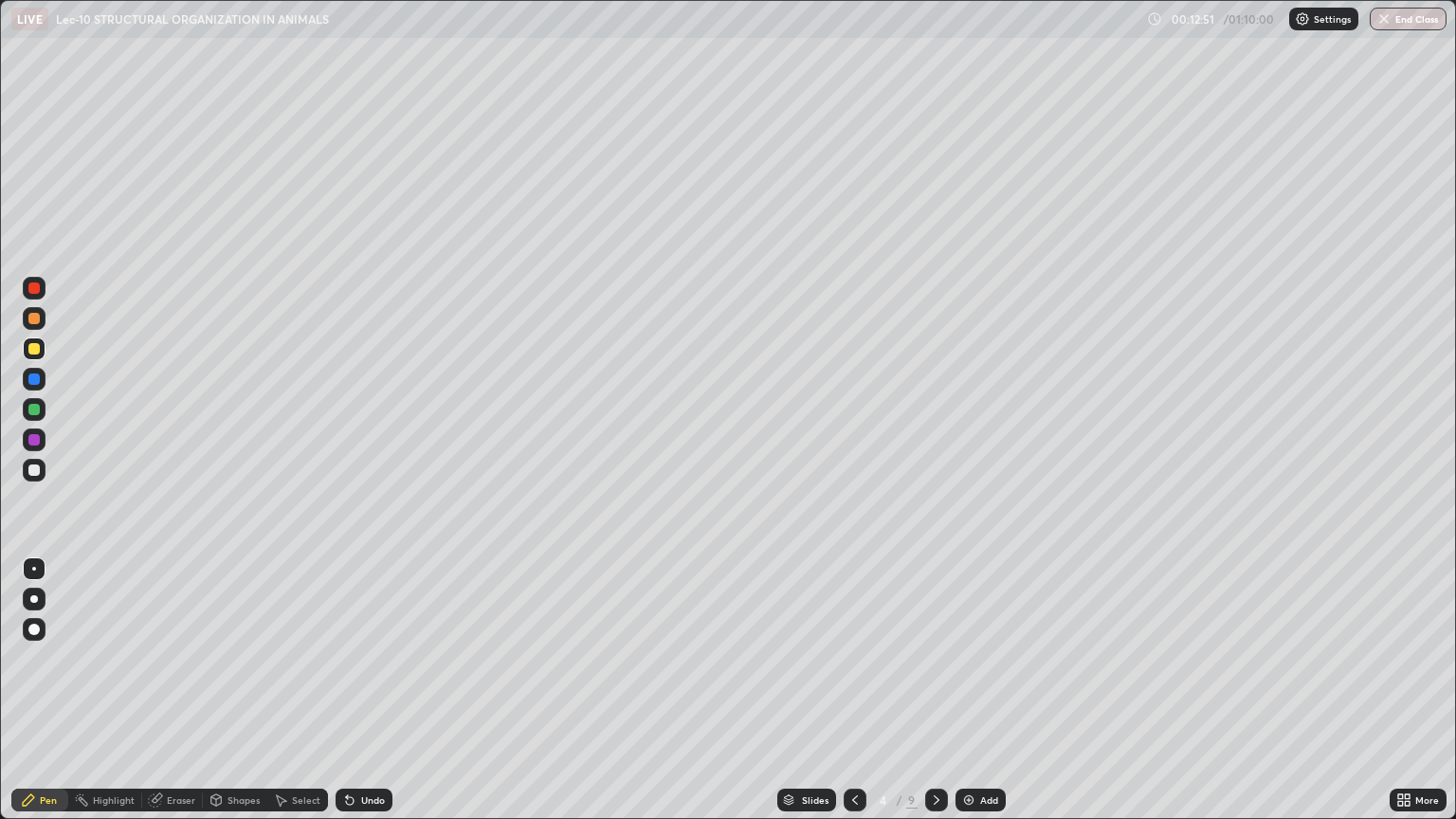 click at bounding box center [34, 470] 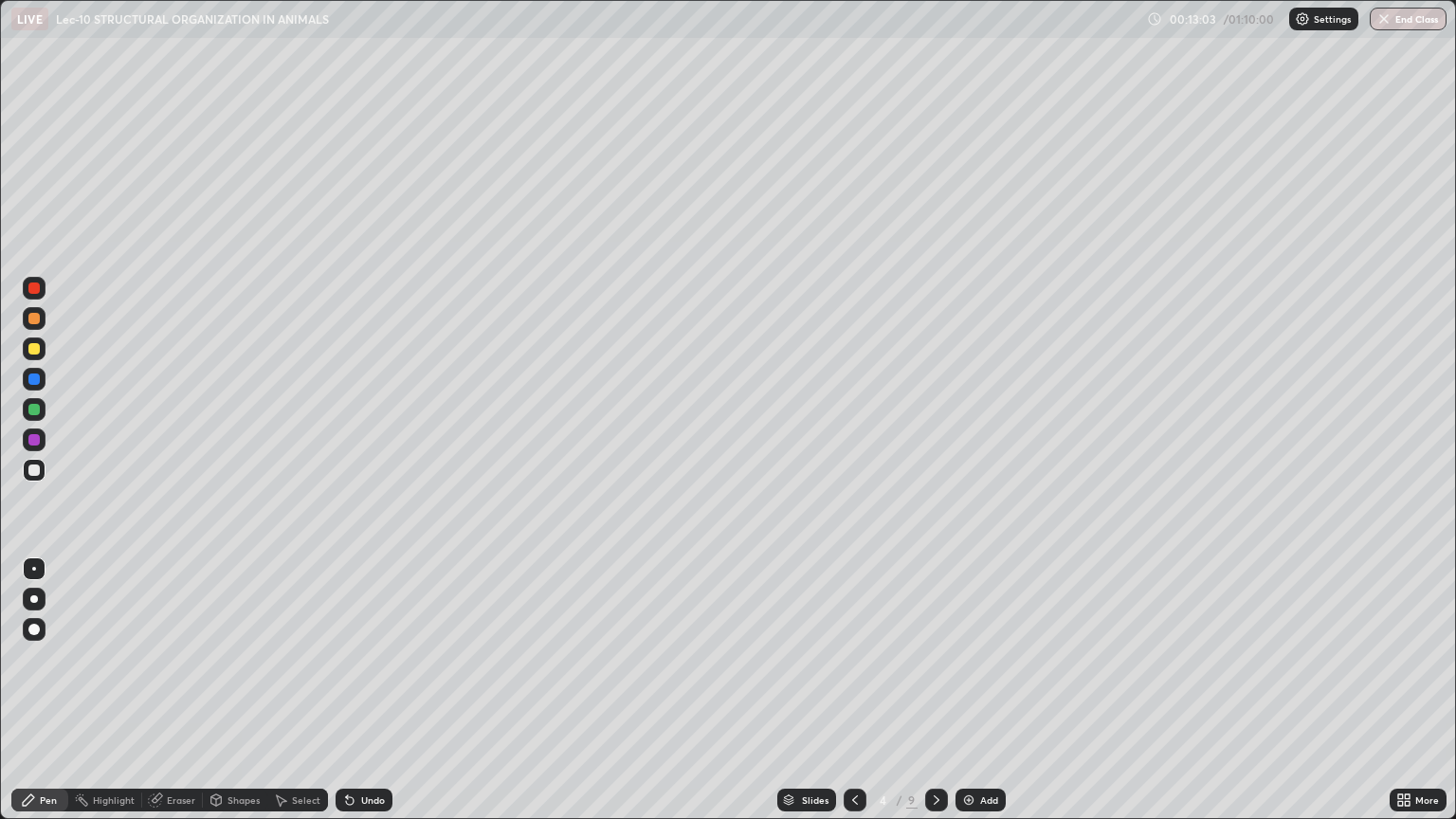 click on "Shapes" at bounding box center (244, 800) 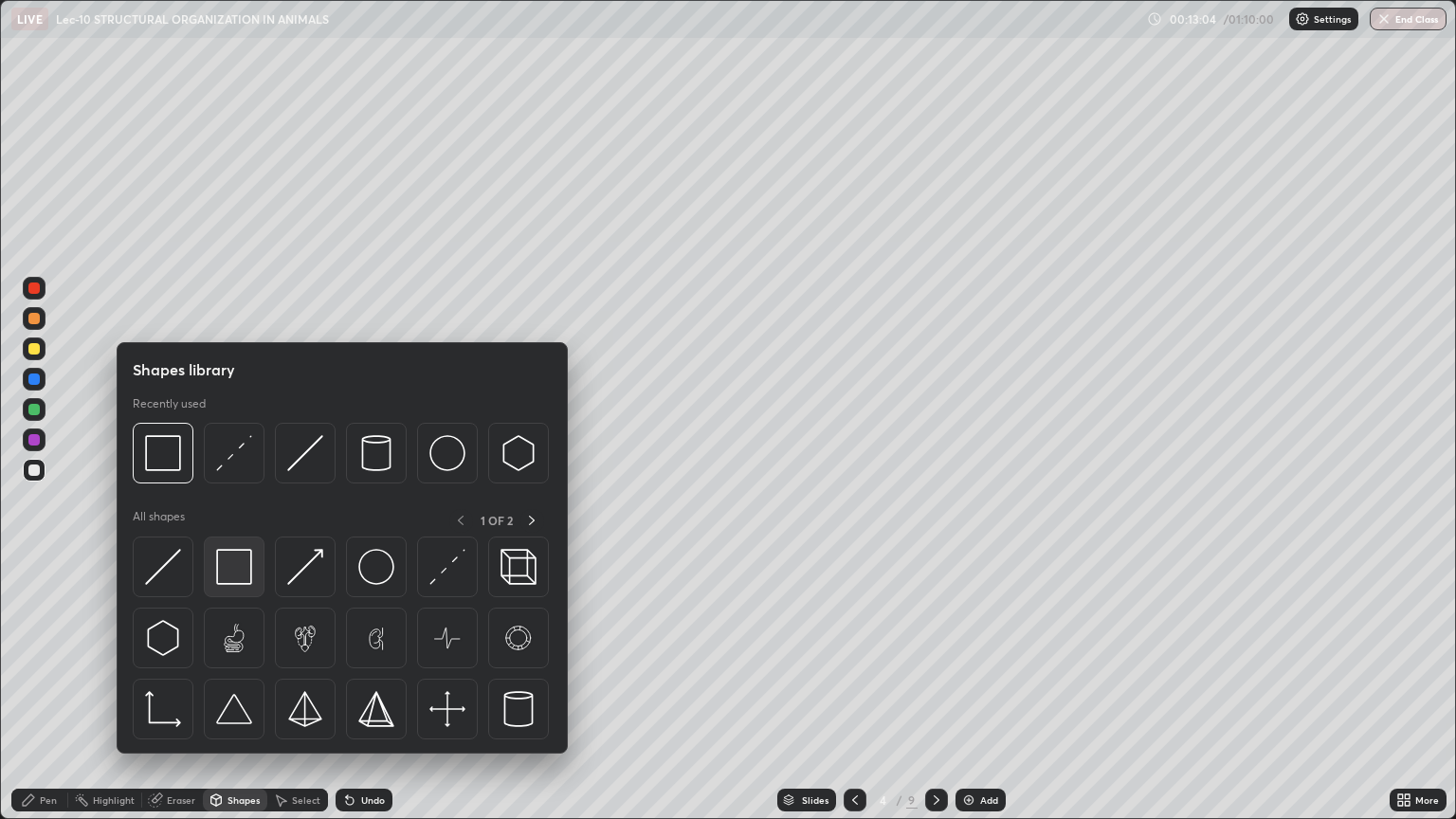 click at bounding box center (234, 567) 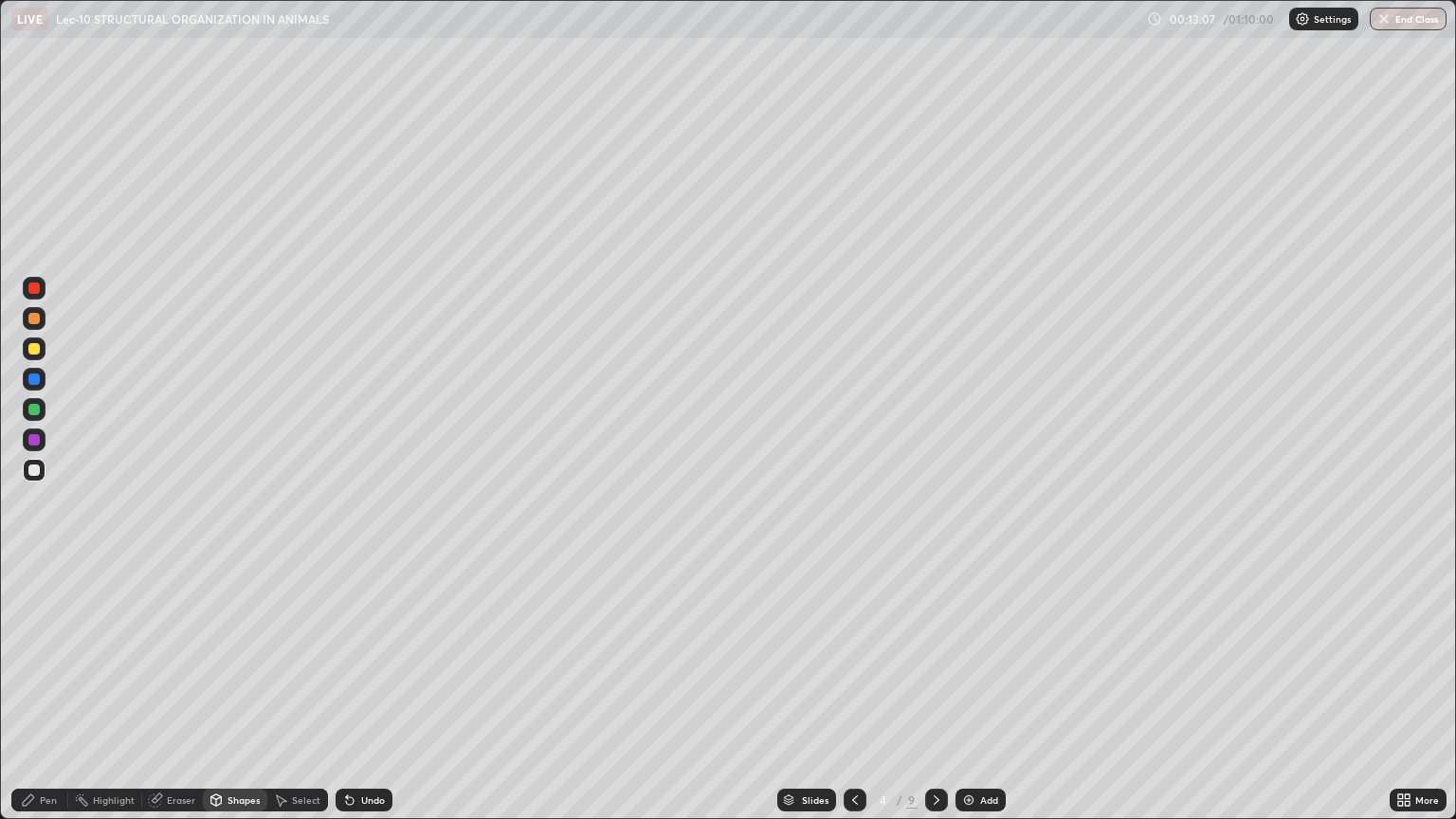 click on "Pen" at bounding box center [48, 800] 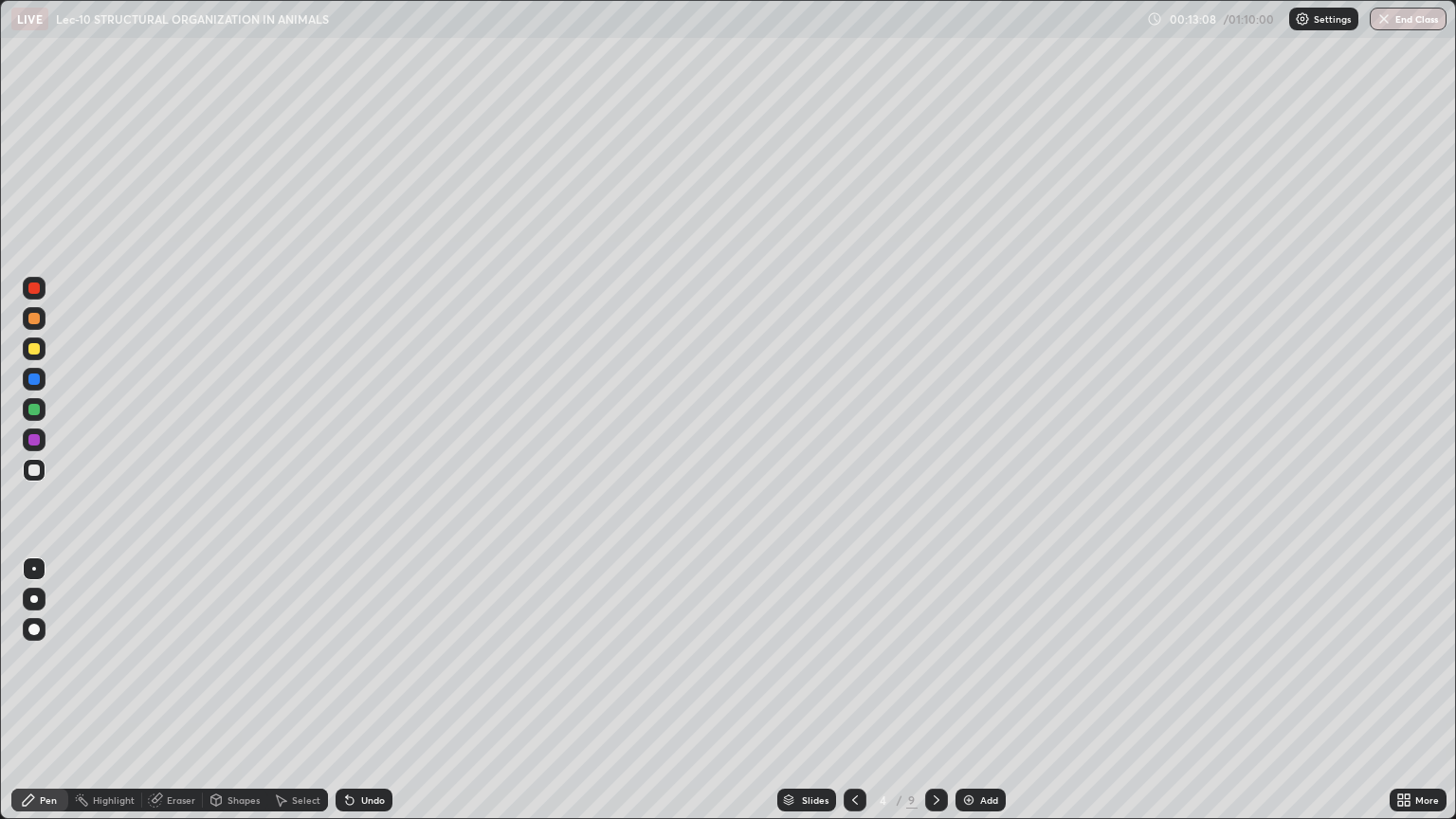 click at bounding box center [34, 470] 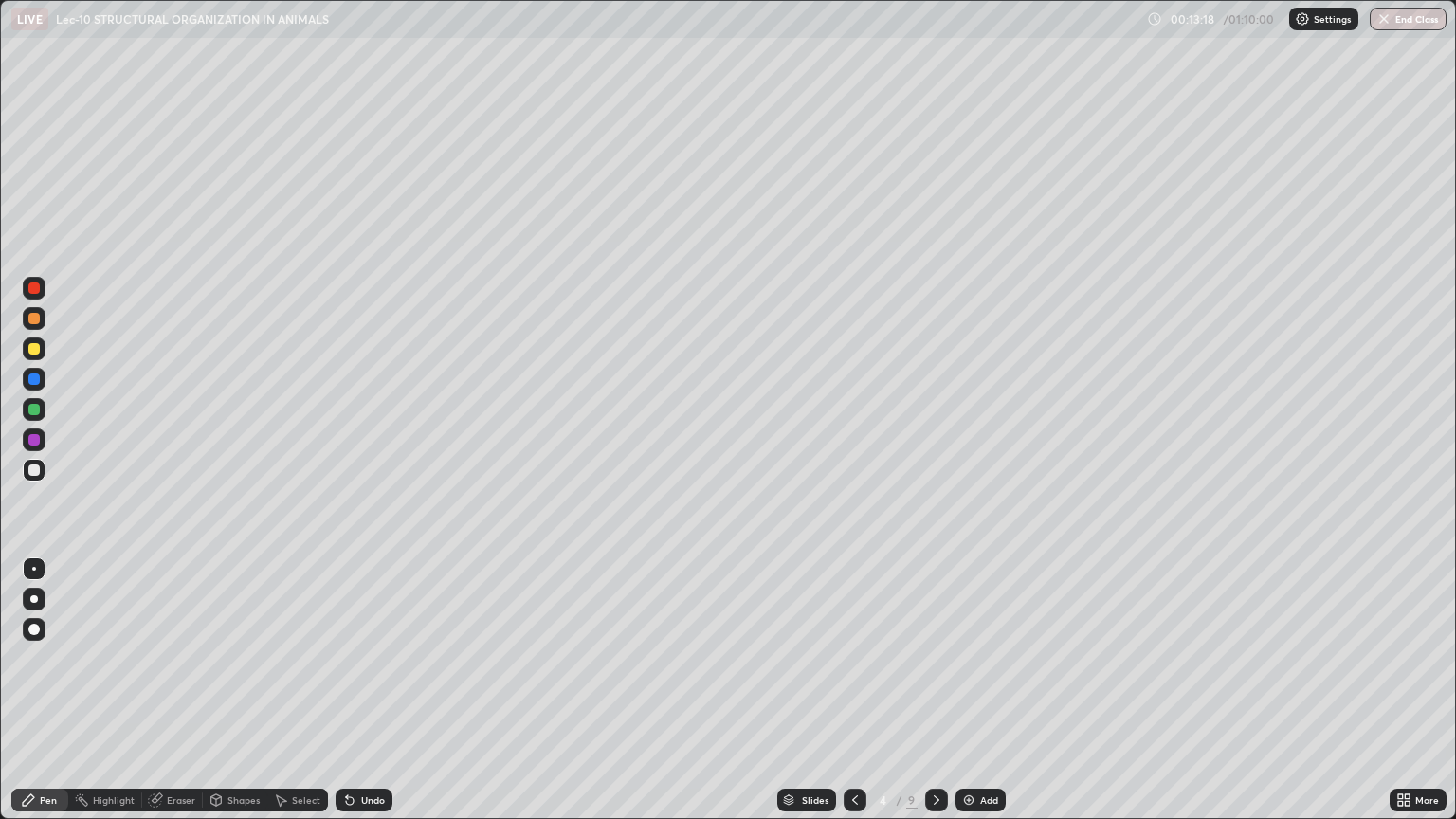 click on "Undo" at bounding box center (373, 800) 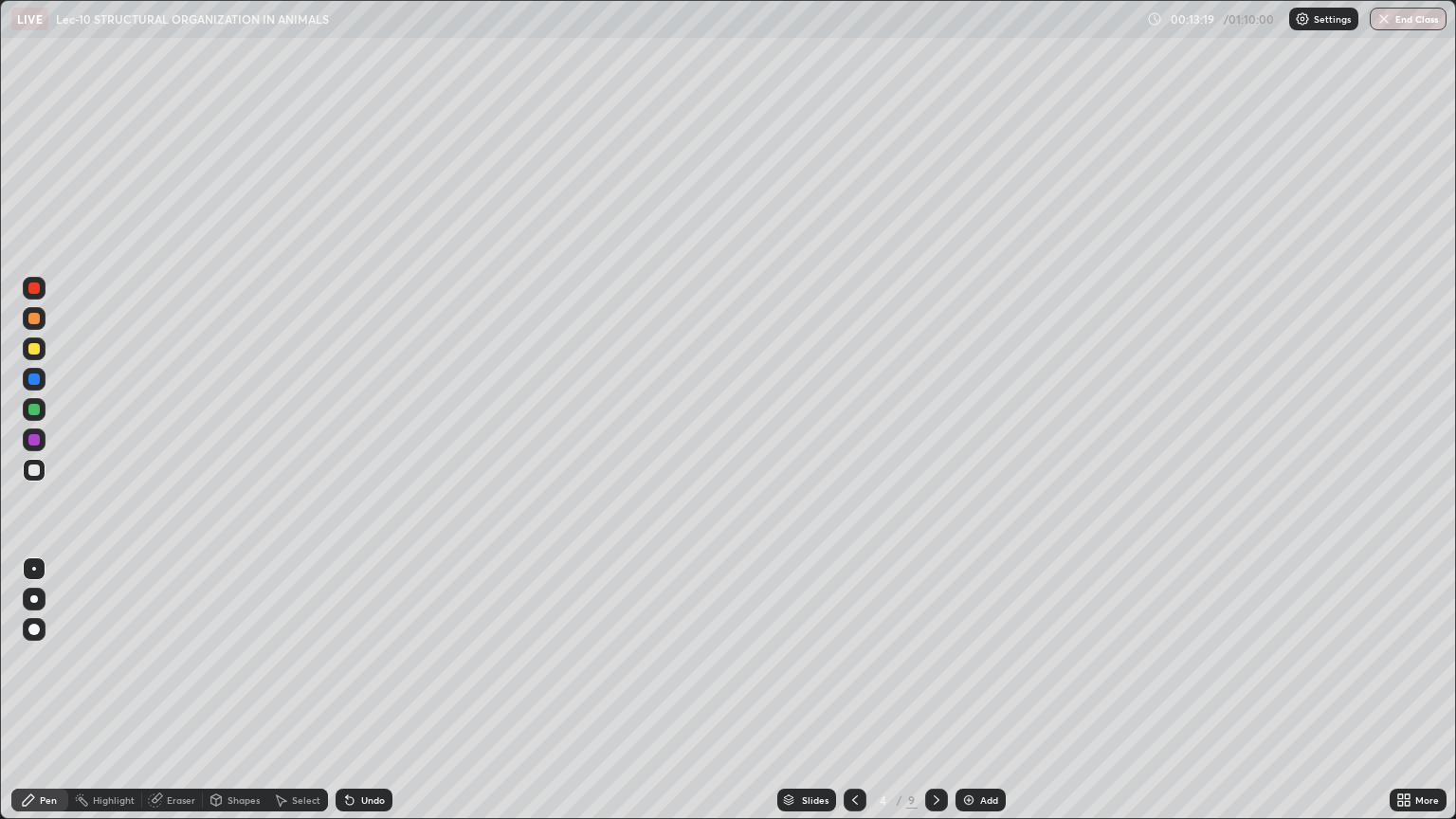 click on "Undo" at bounding box center (364, 800) 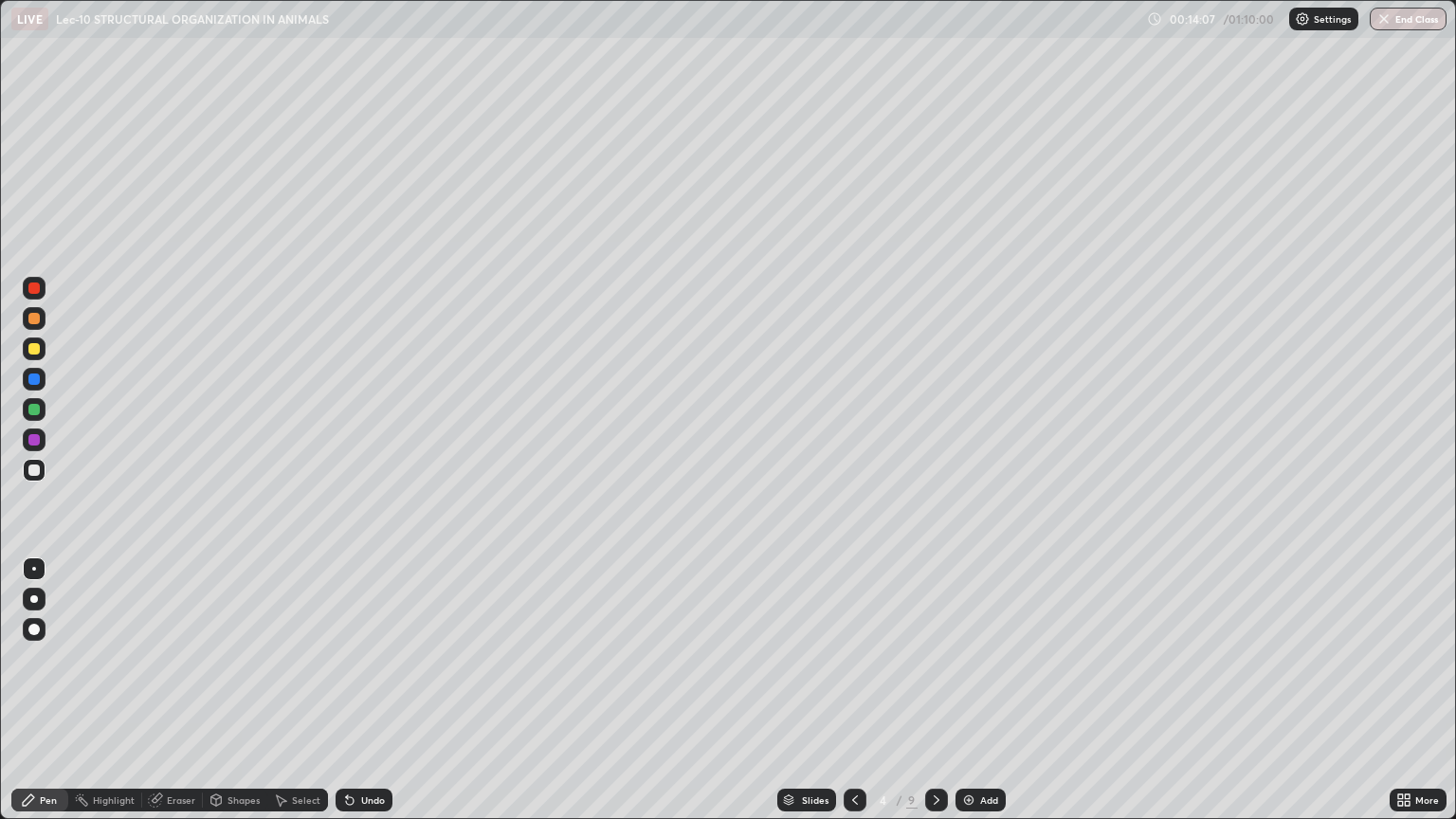 click on "Add" at bounding box center [989, 800] 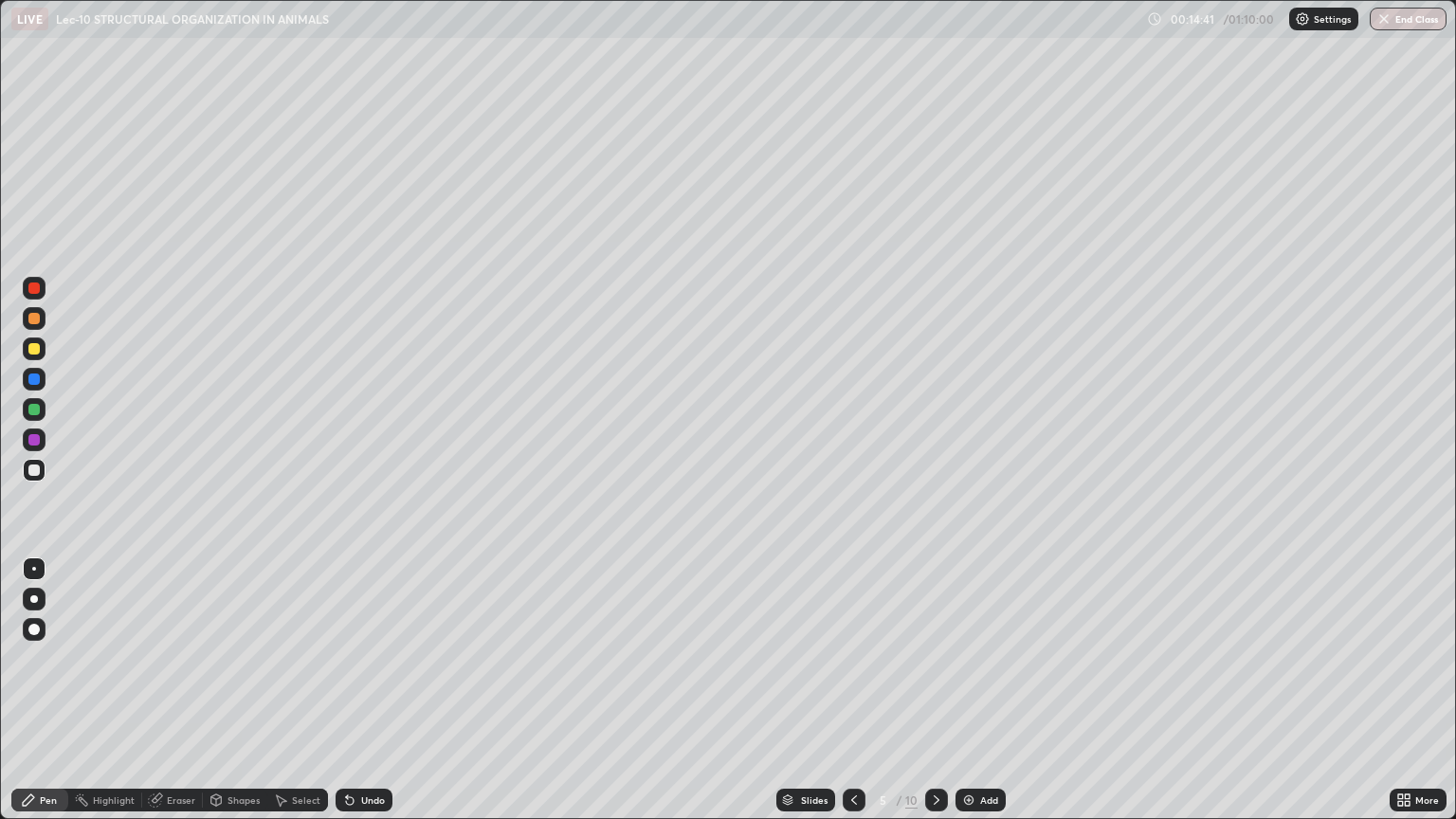 click on "Undo" at bounding box center [373, 800] 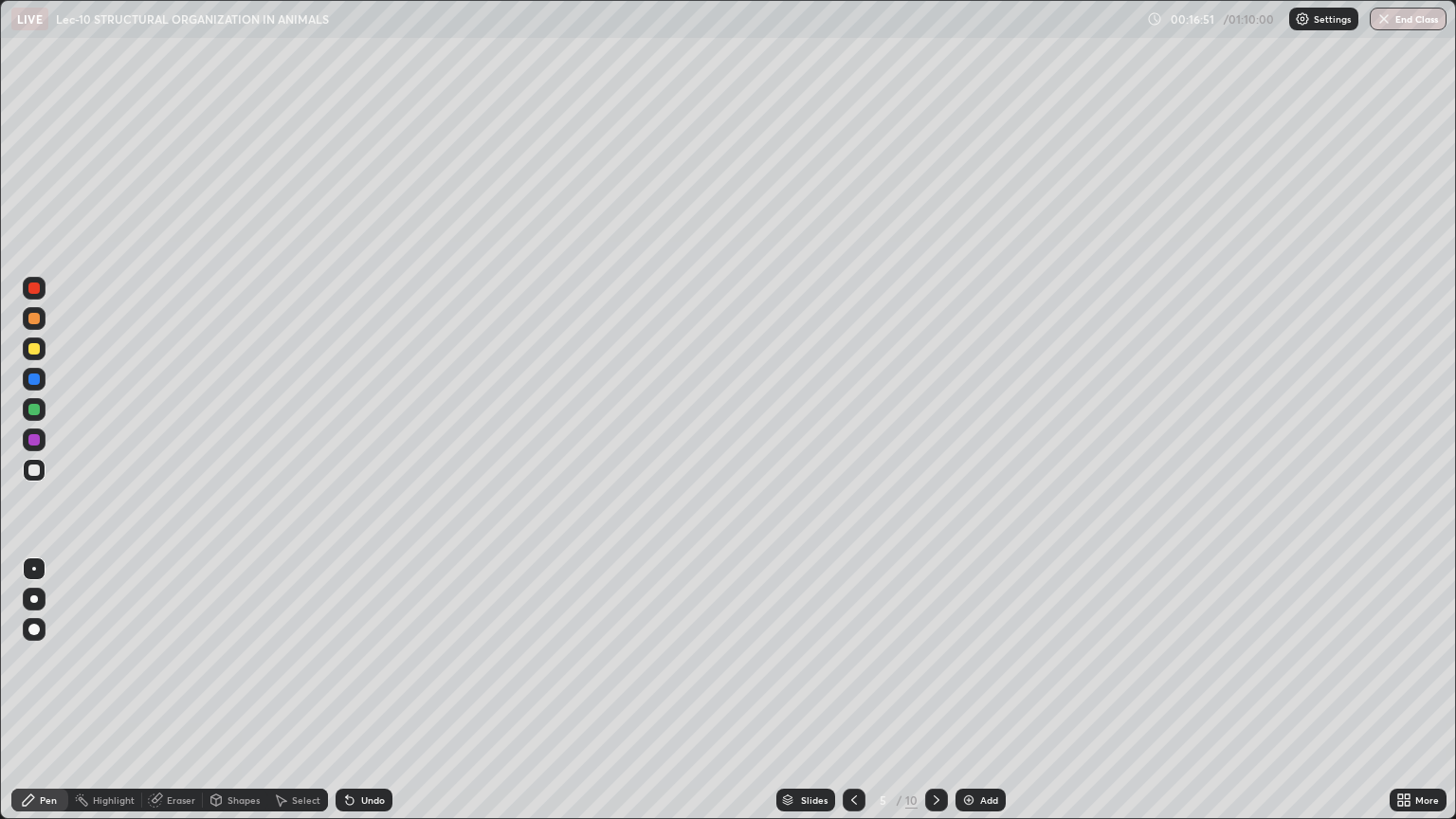 click on "Undo" at bounding box center [373, 800] 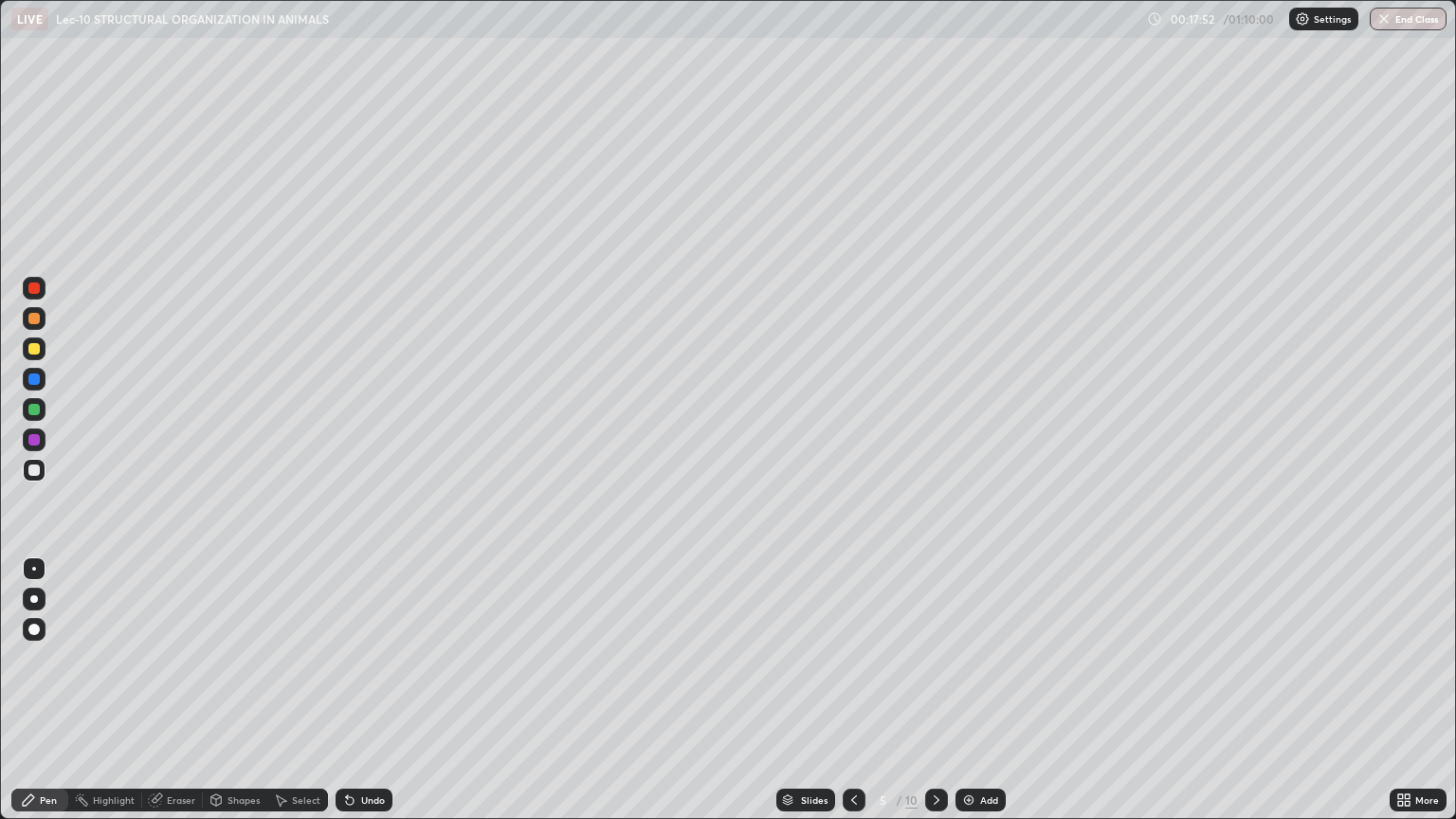click 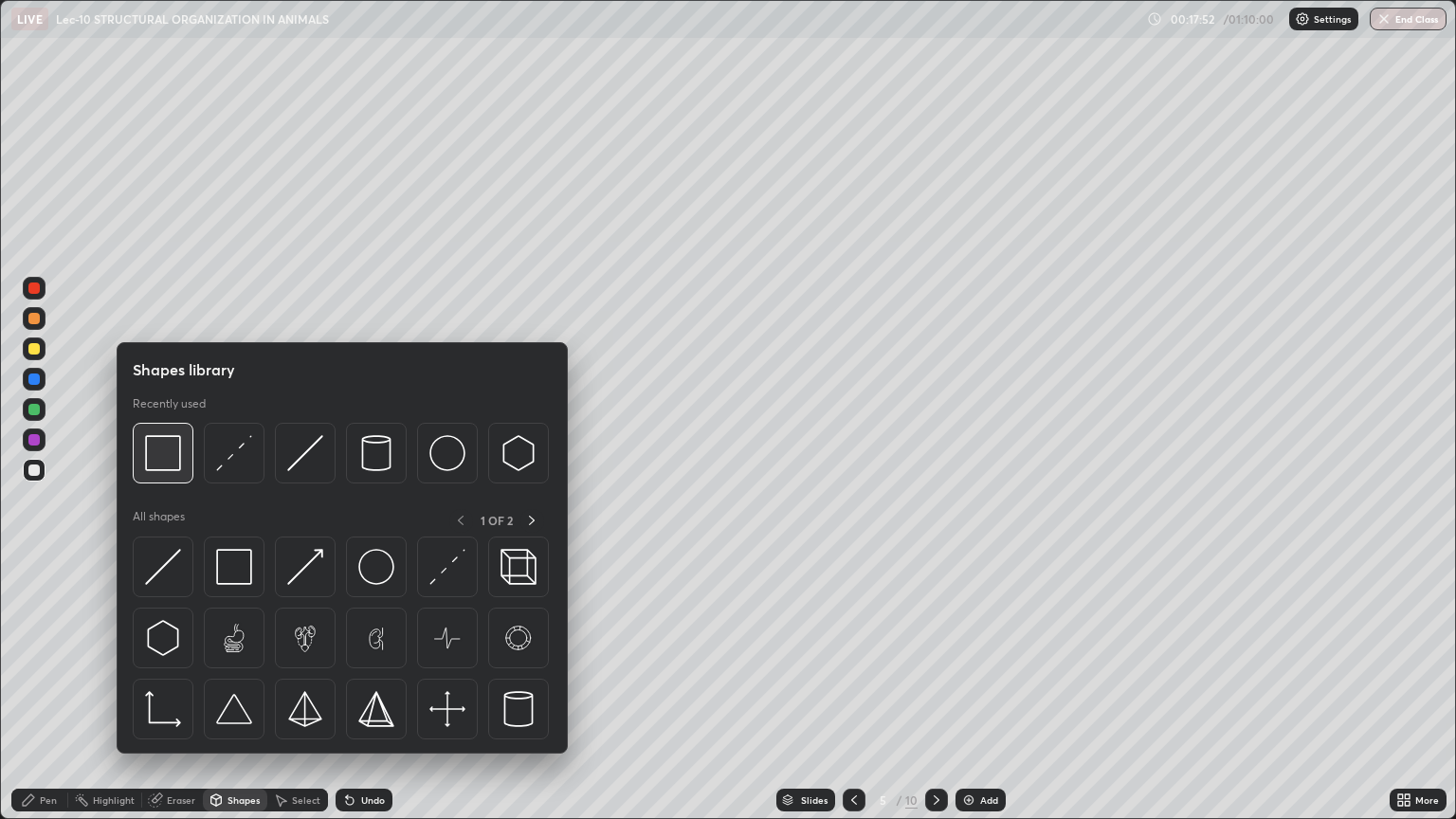 click at bounding box center [163, 453] 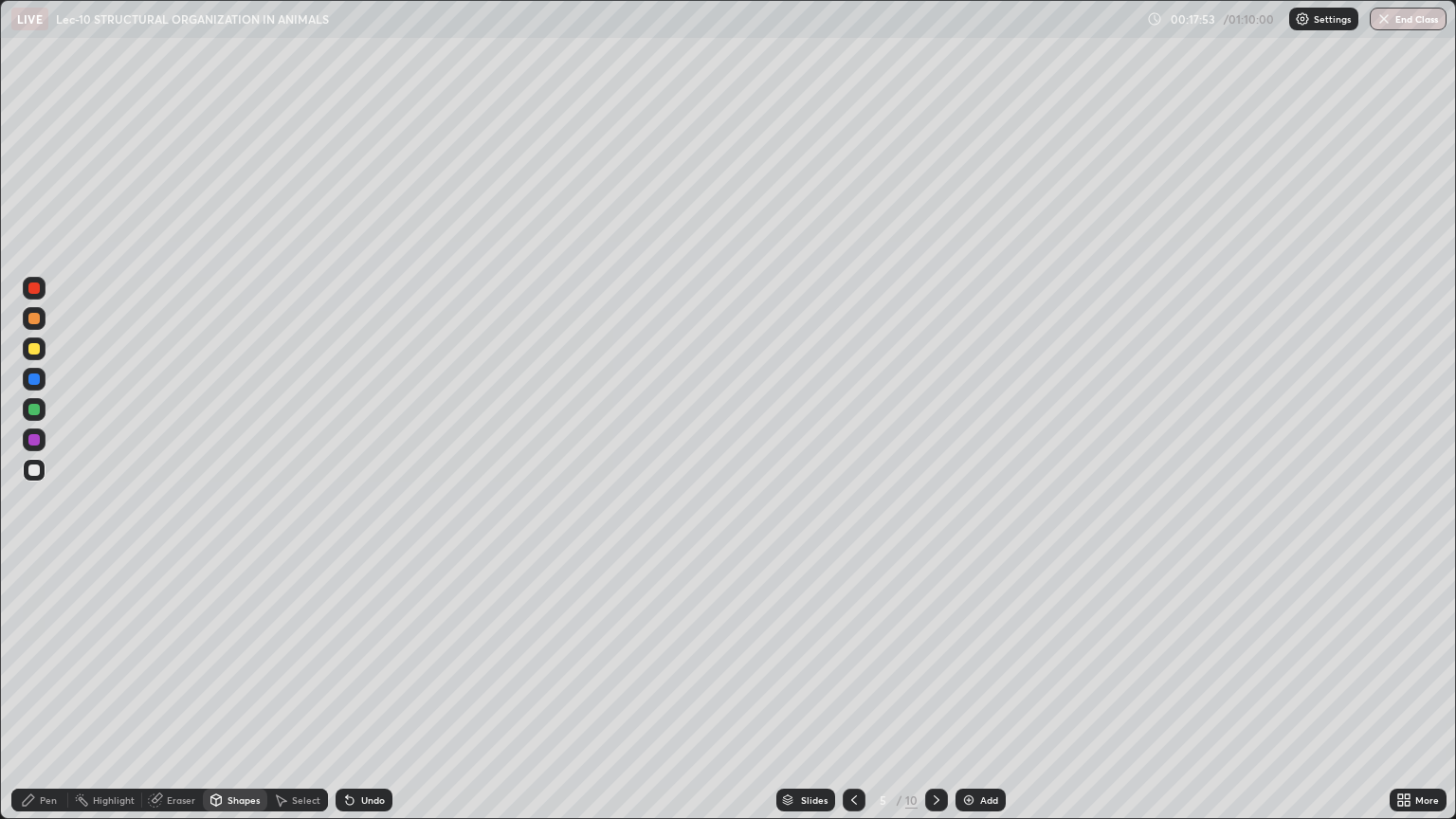 click at bounding box center [34, 440] 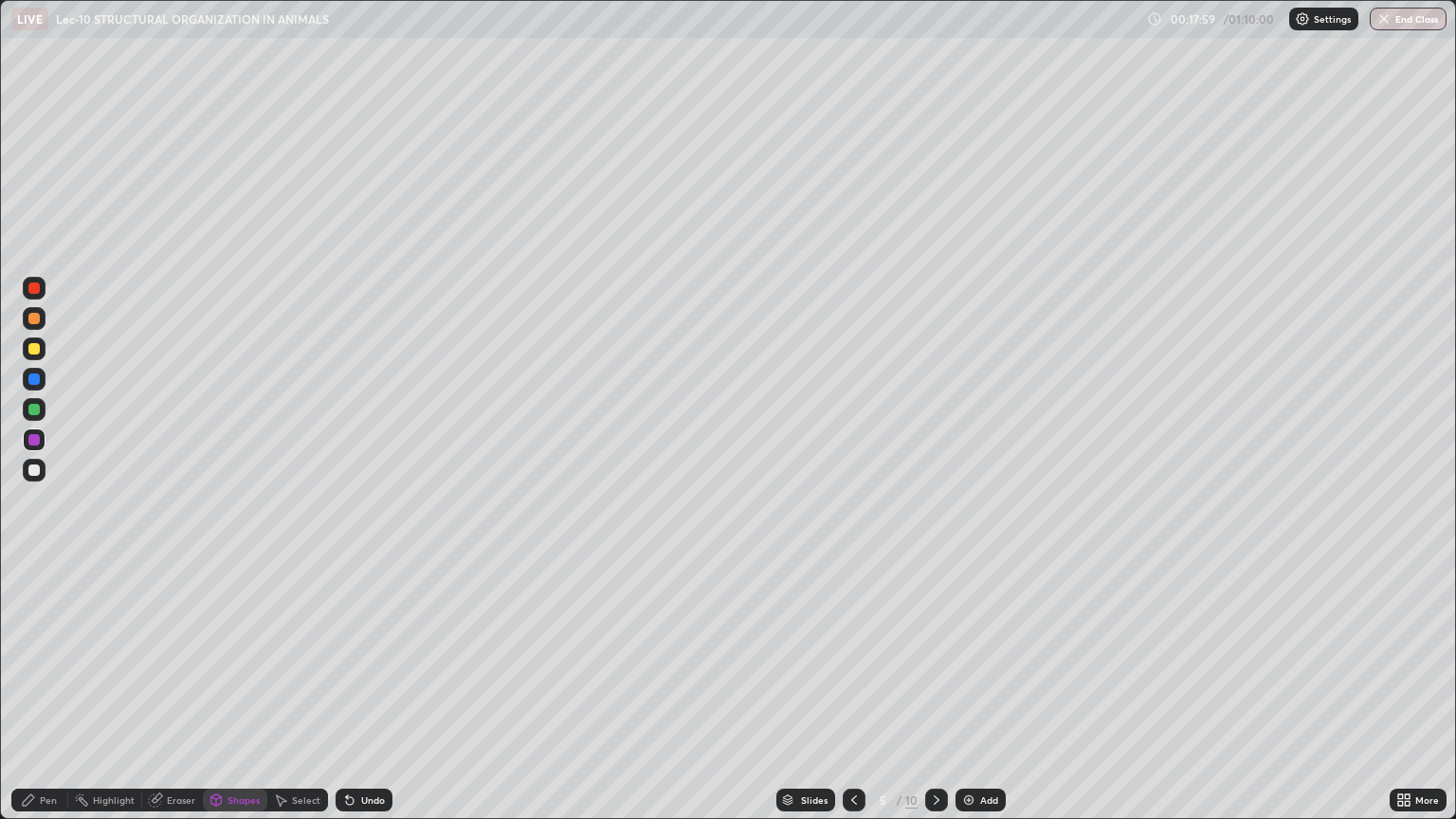click on "Pen" at bounding box center [48, 800] 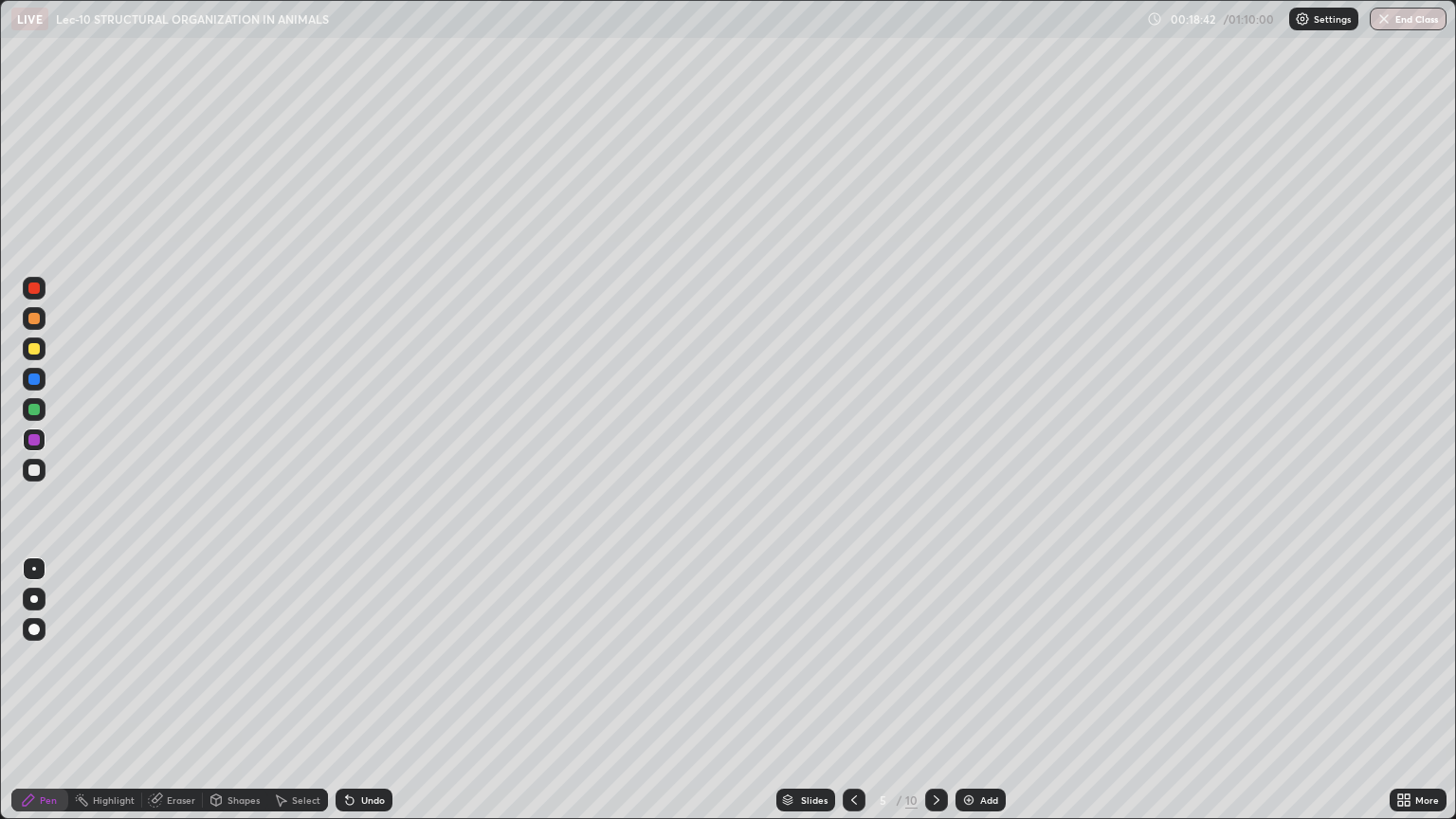 click at bounding box center (34, 470) 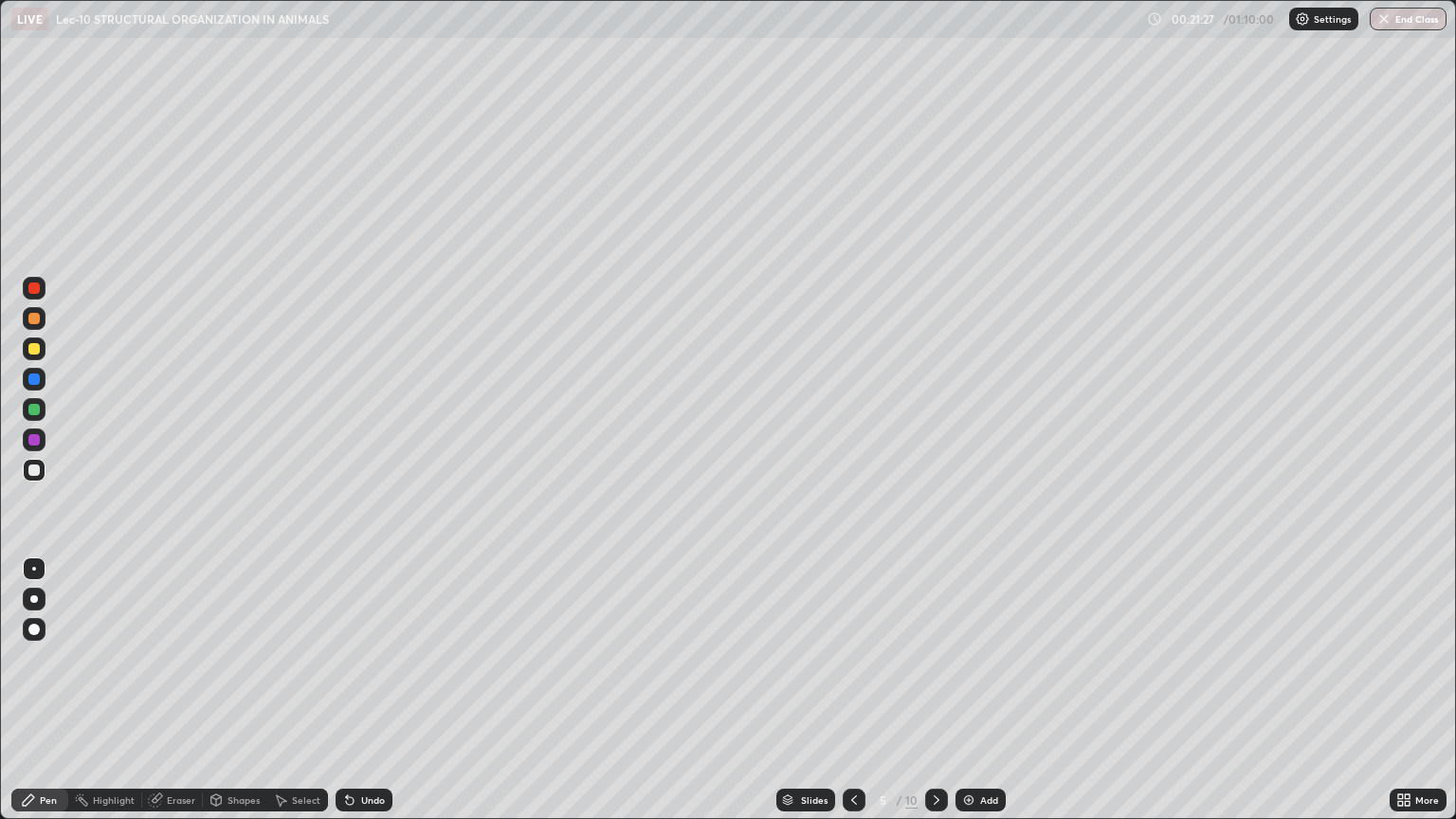 click on "Add" at bounding box center (989, 800) 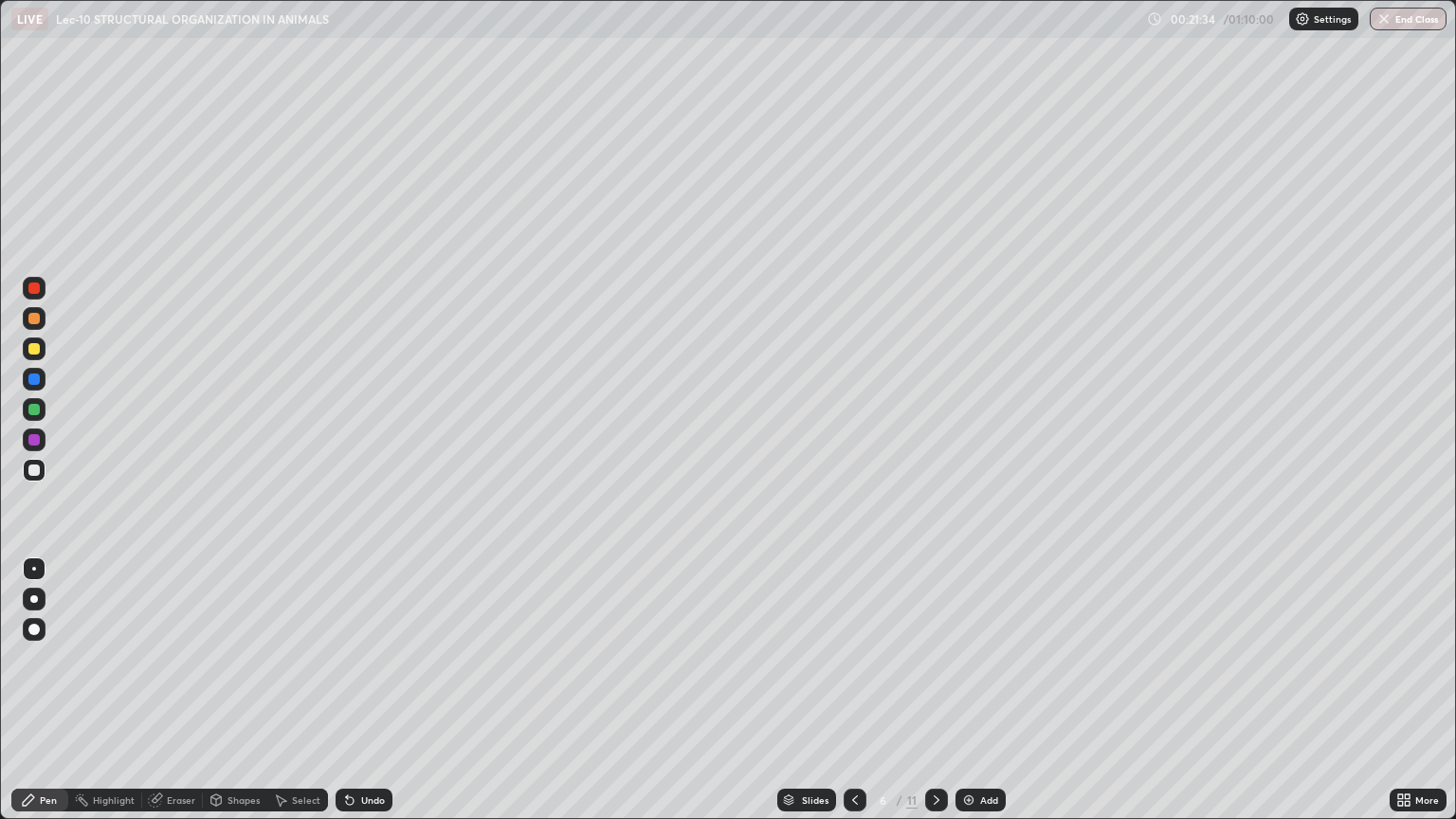 click at bounding box center [34, 349] 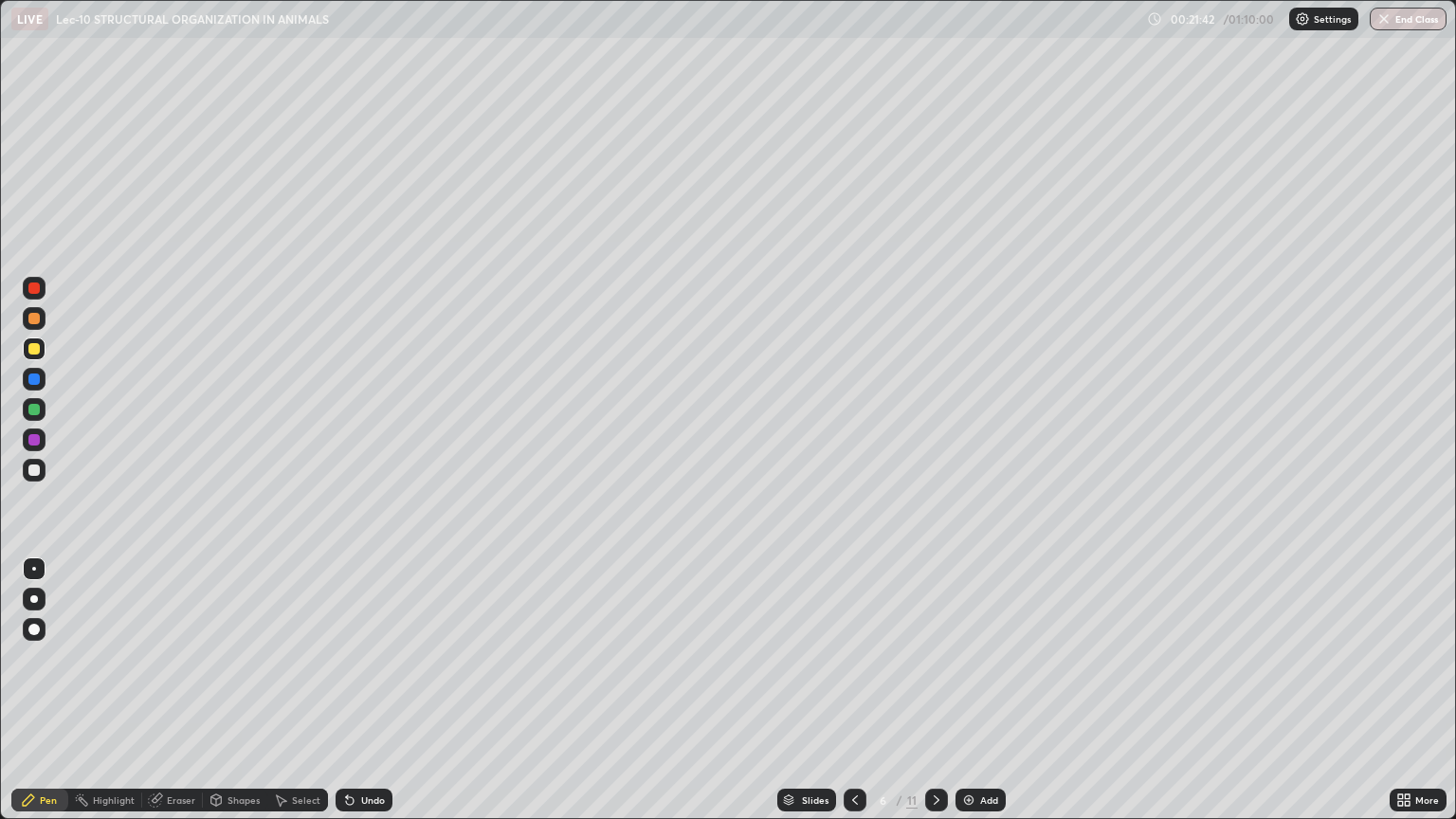 click at bounding box center [34, 470] 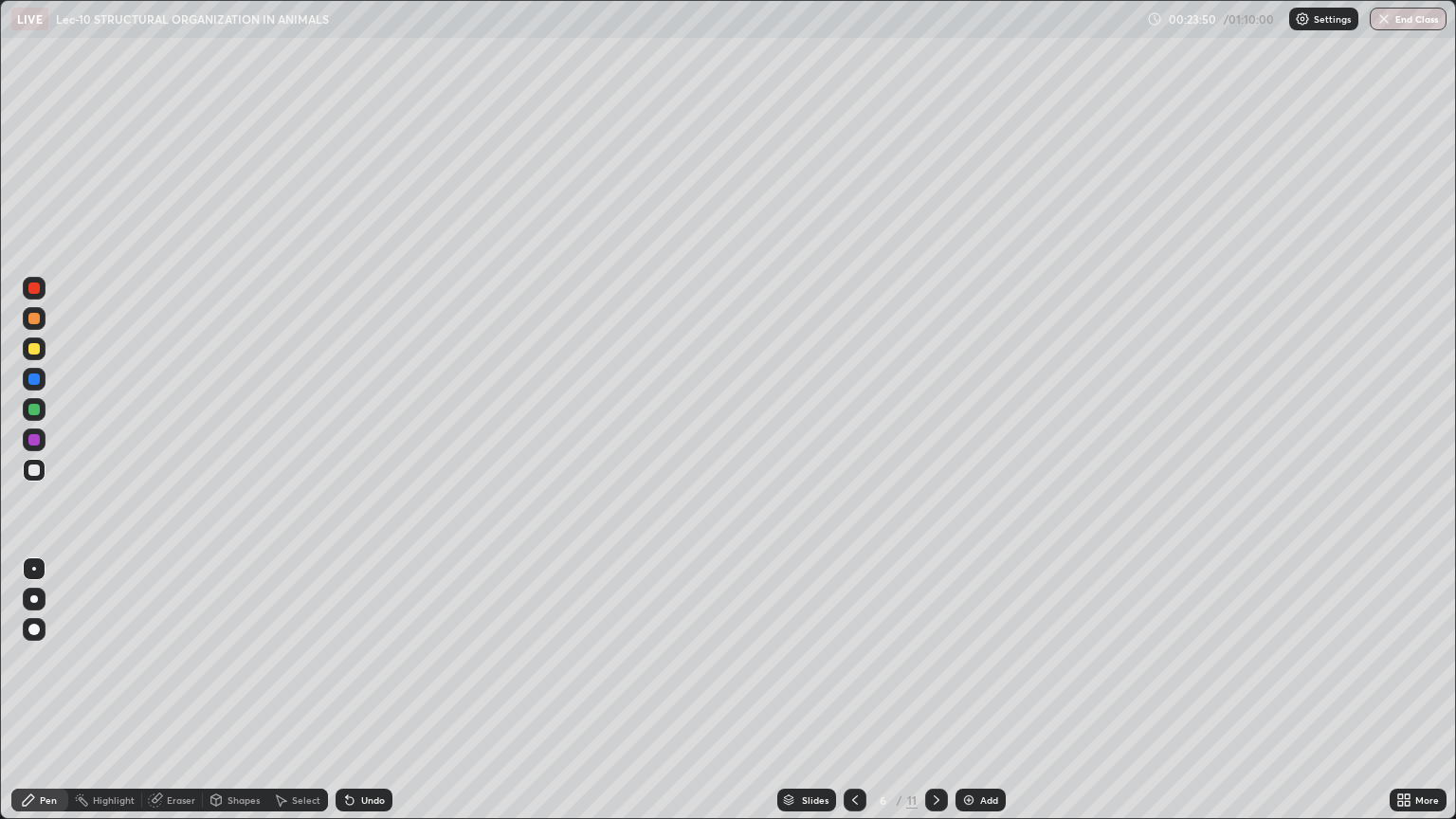click on "Undo" at bounding box center (373, 800) 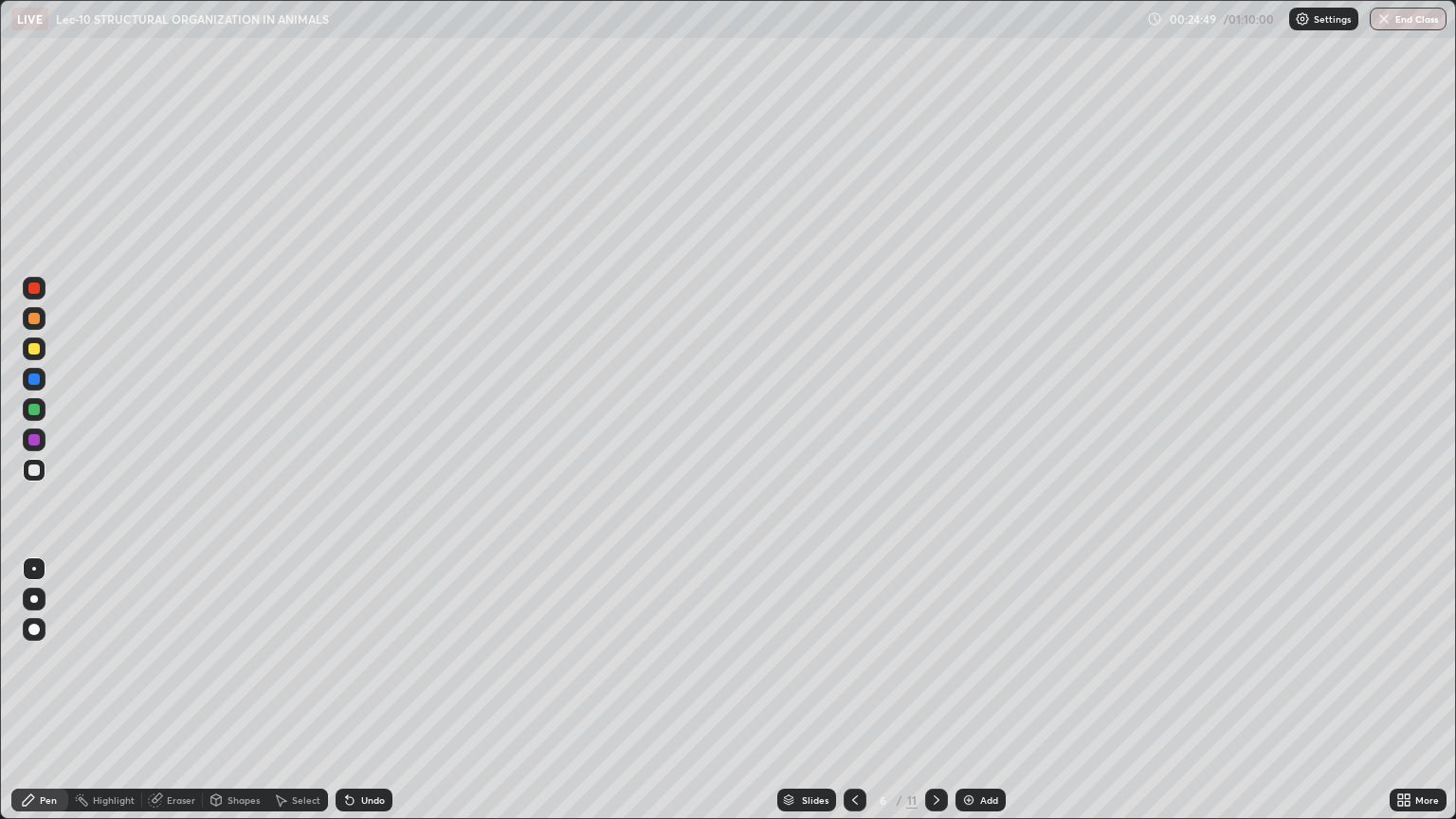 click on "Undo" at bounding box center [373, 800] 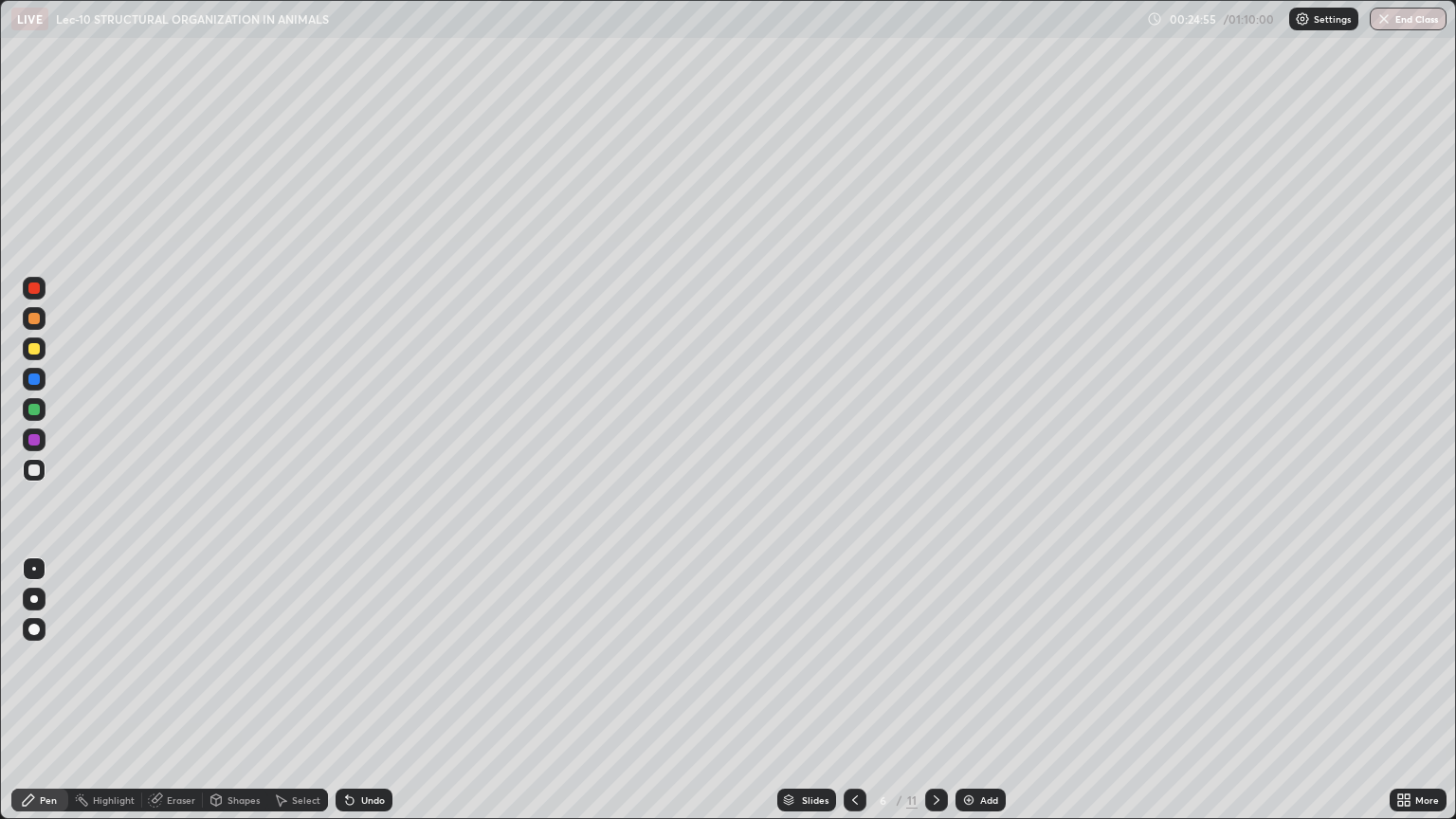 click on "Undo" at bounding box center [373, 800] 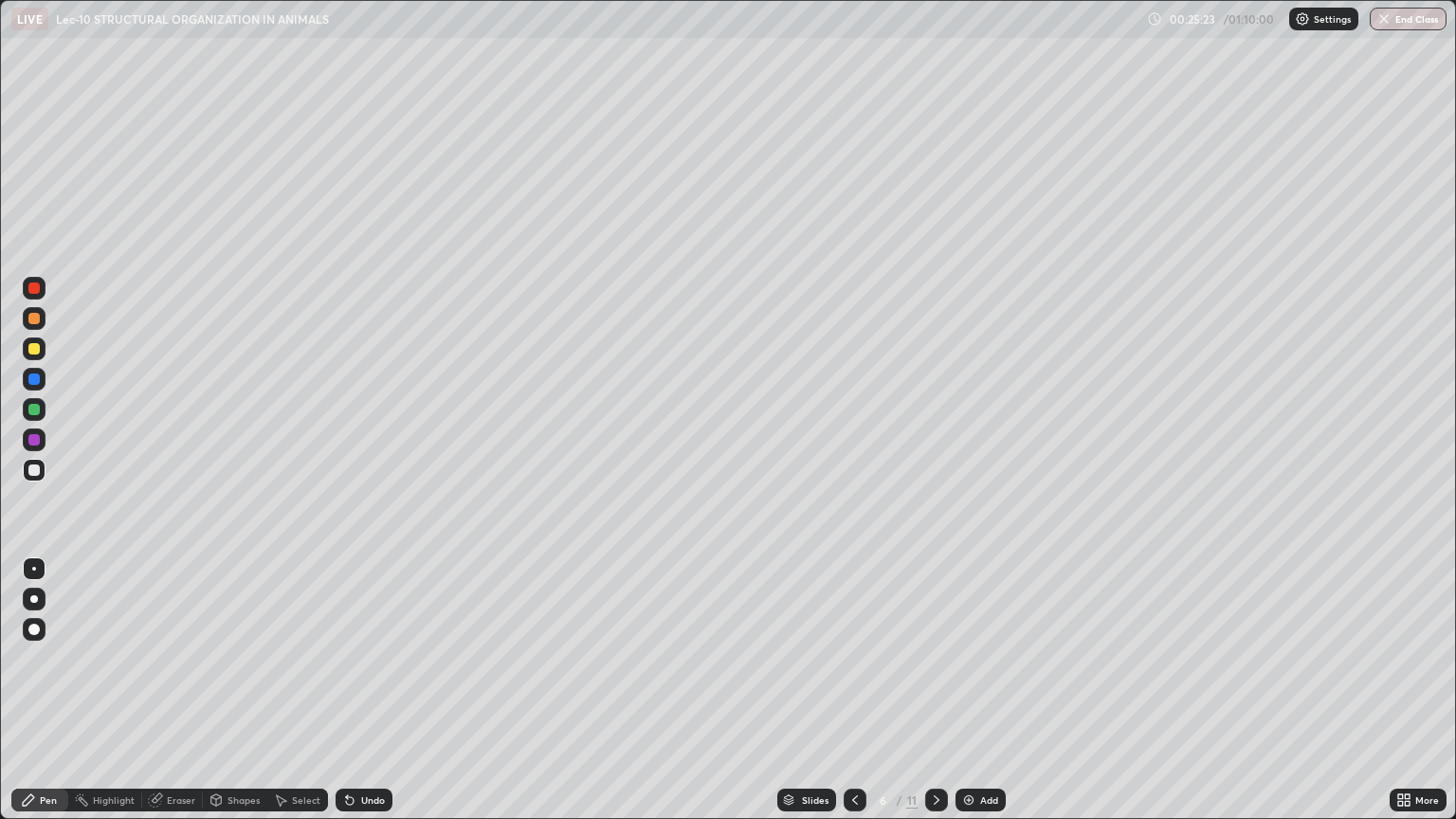 click at bounding box center [34, 349] 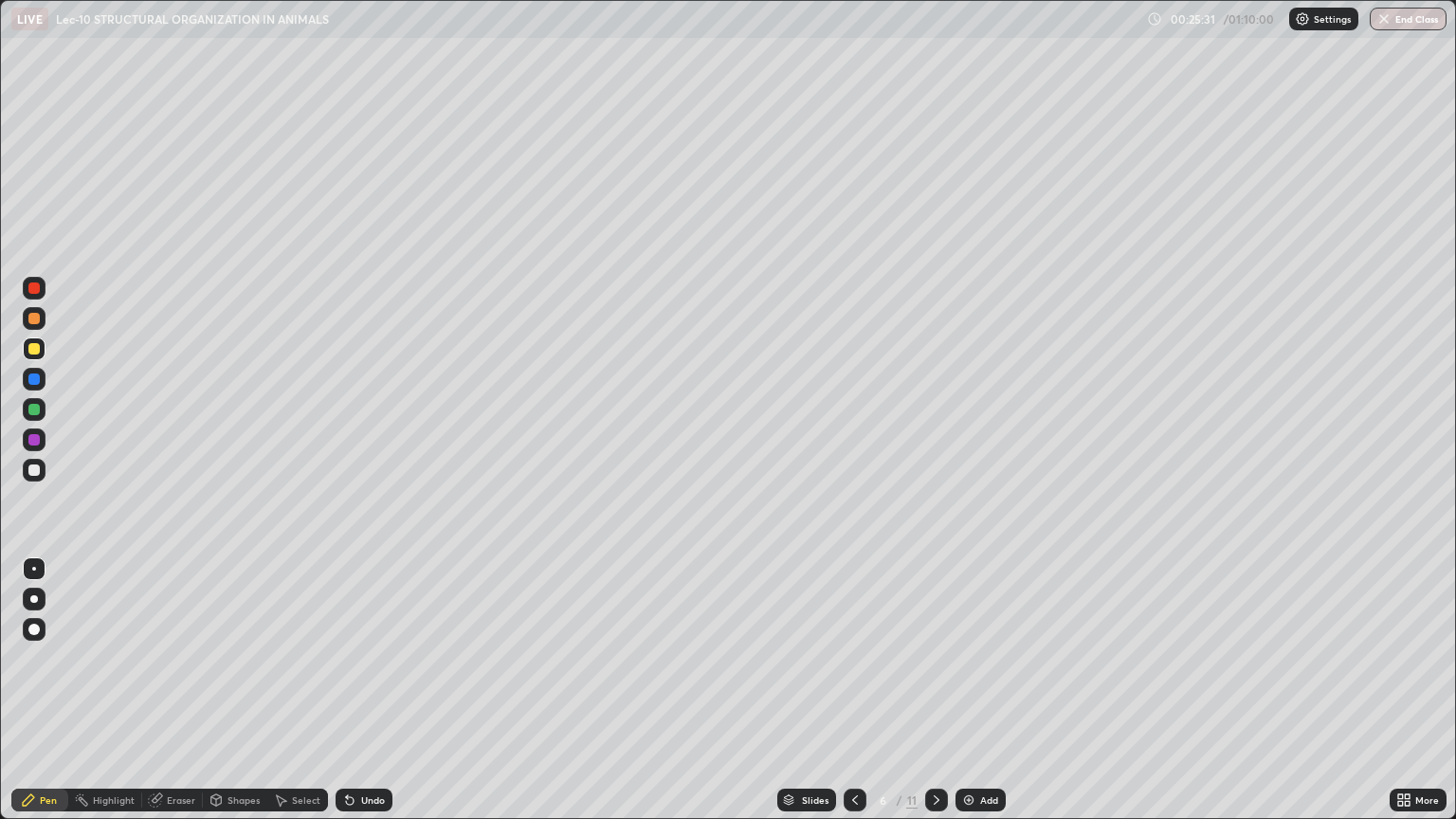 click at bounding box center [34, 470] 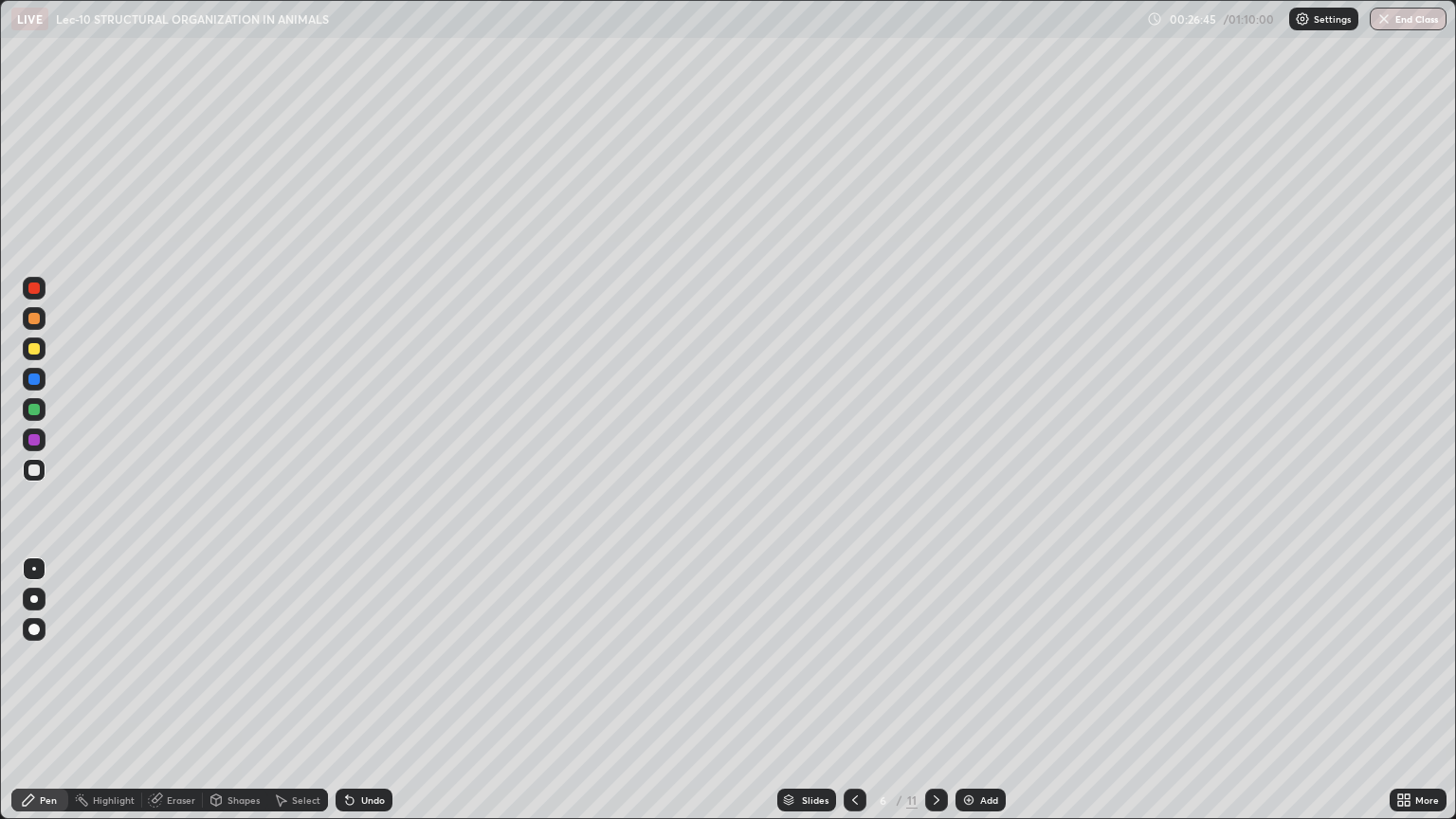 click on "Undo" at bounding box center [364, 800] 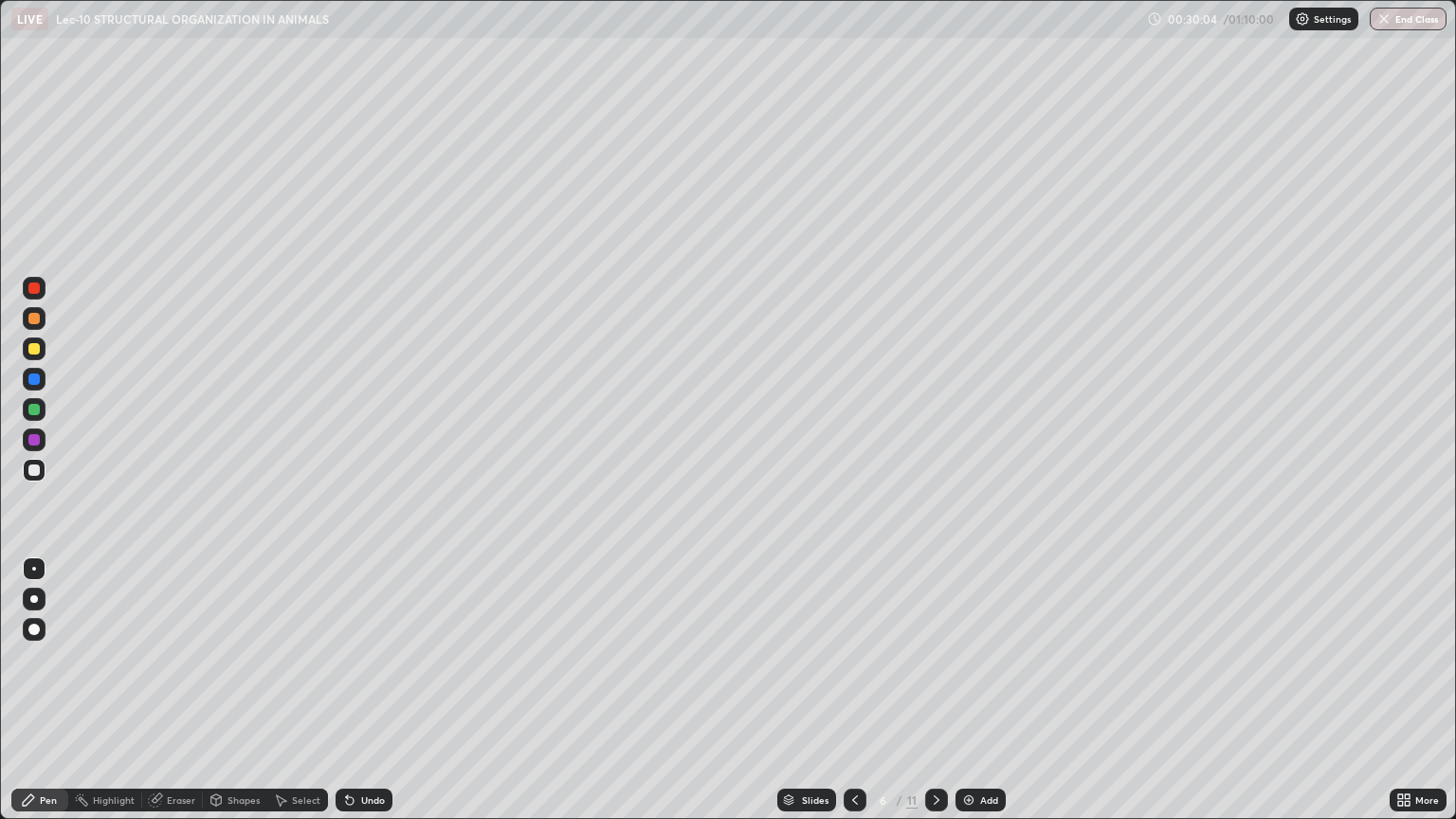 click on "Add" at bounding box center (989, 800) 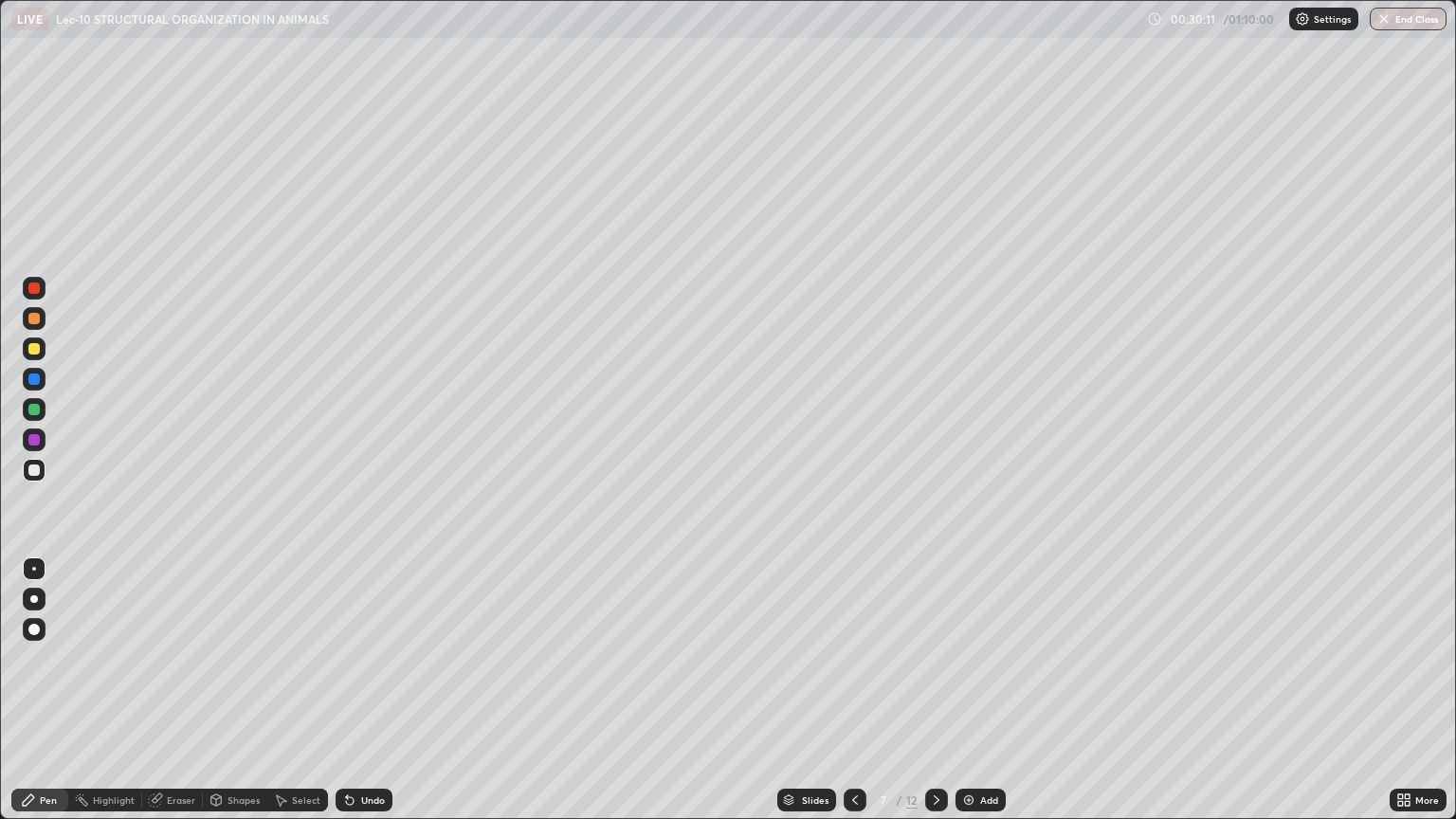click at bounding box center [34, 349] 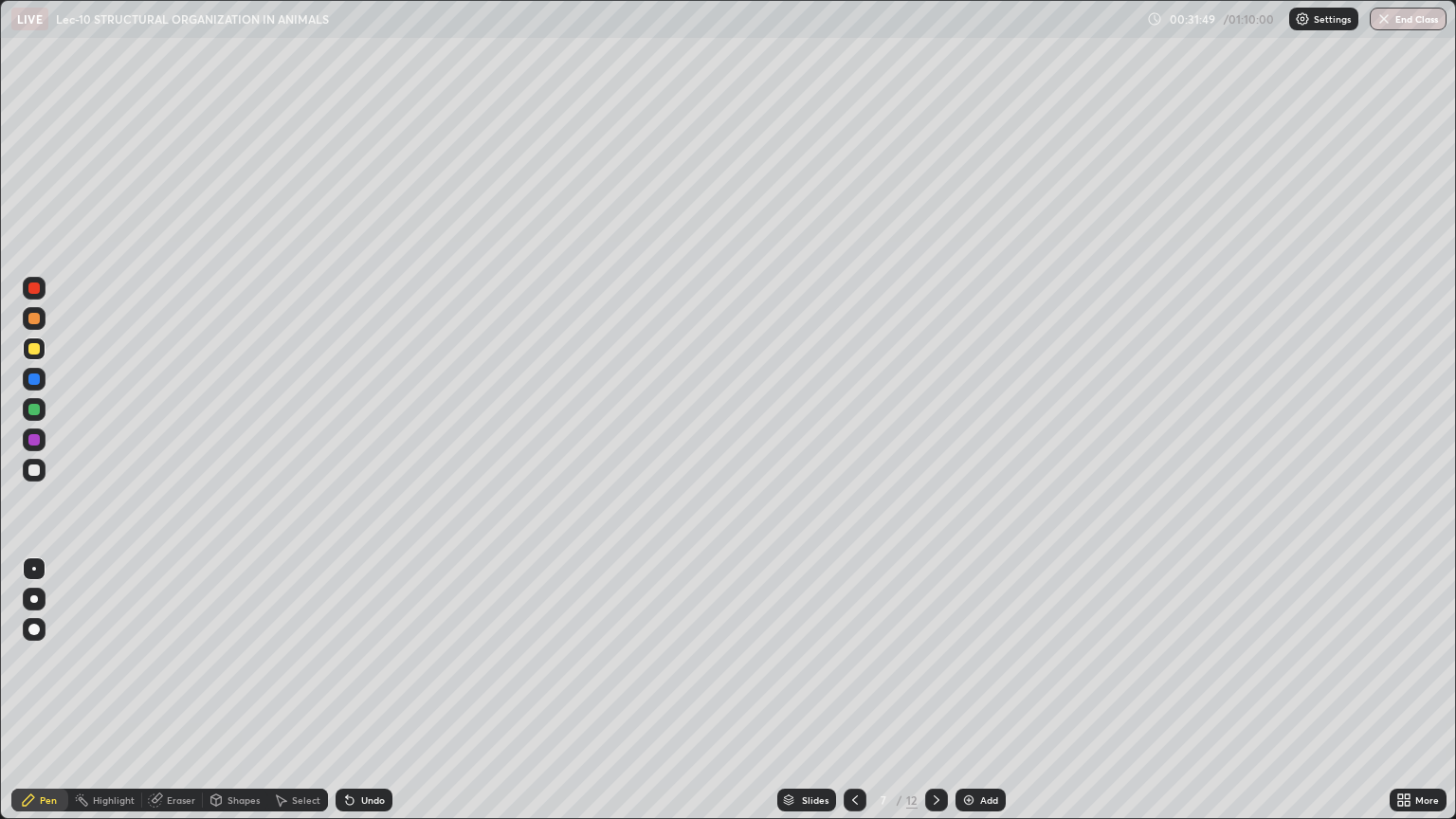 click at bounding box center [34, 470] 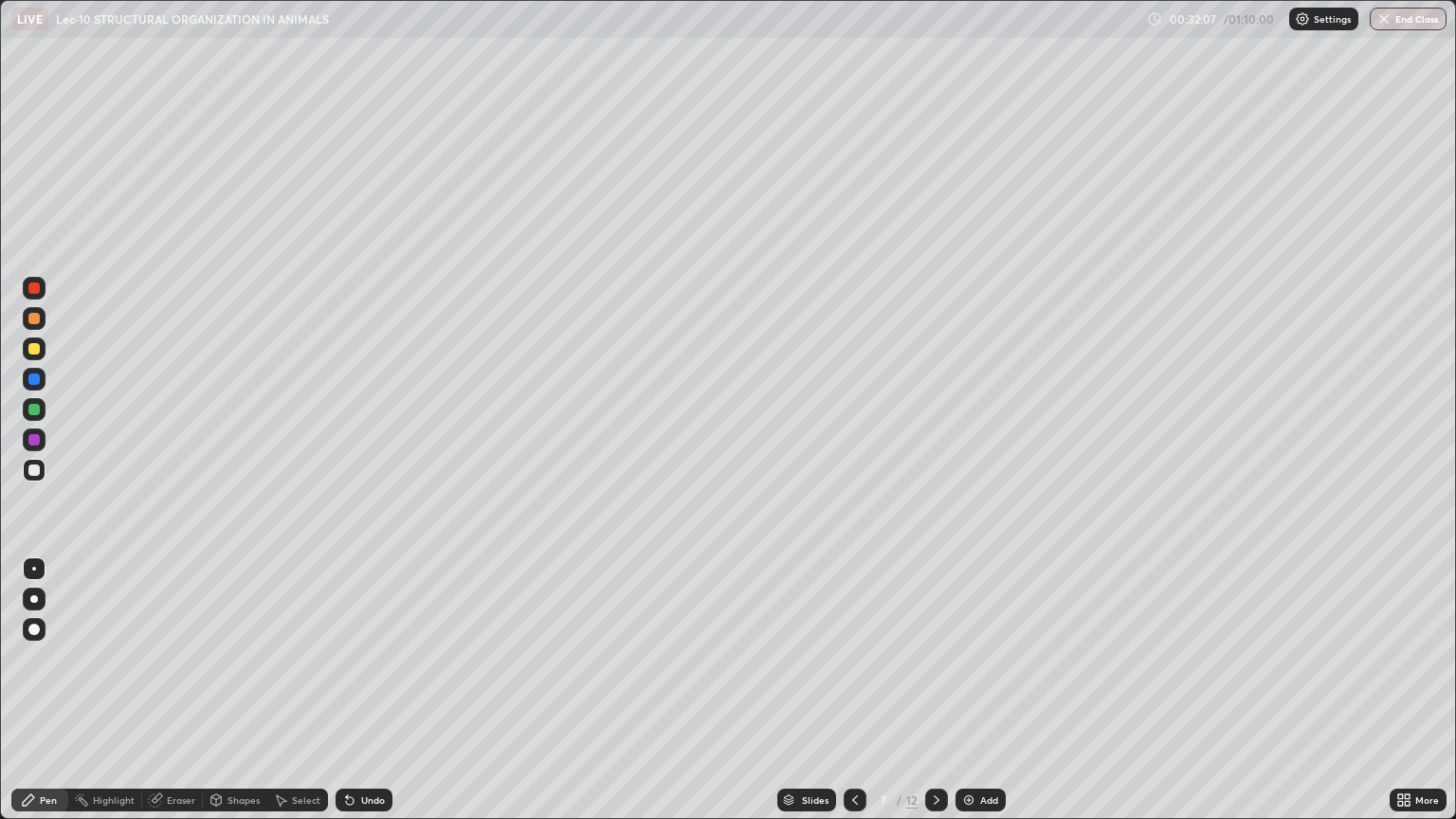 click on "Undo" at bounding box center [373, 800] 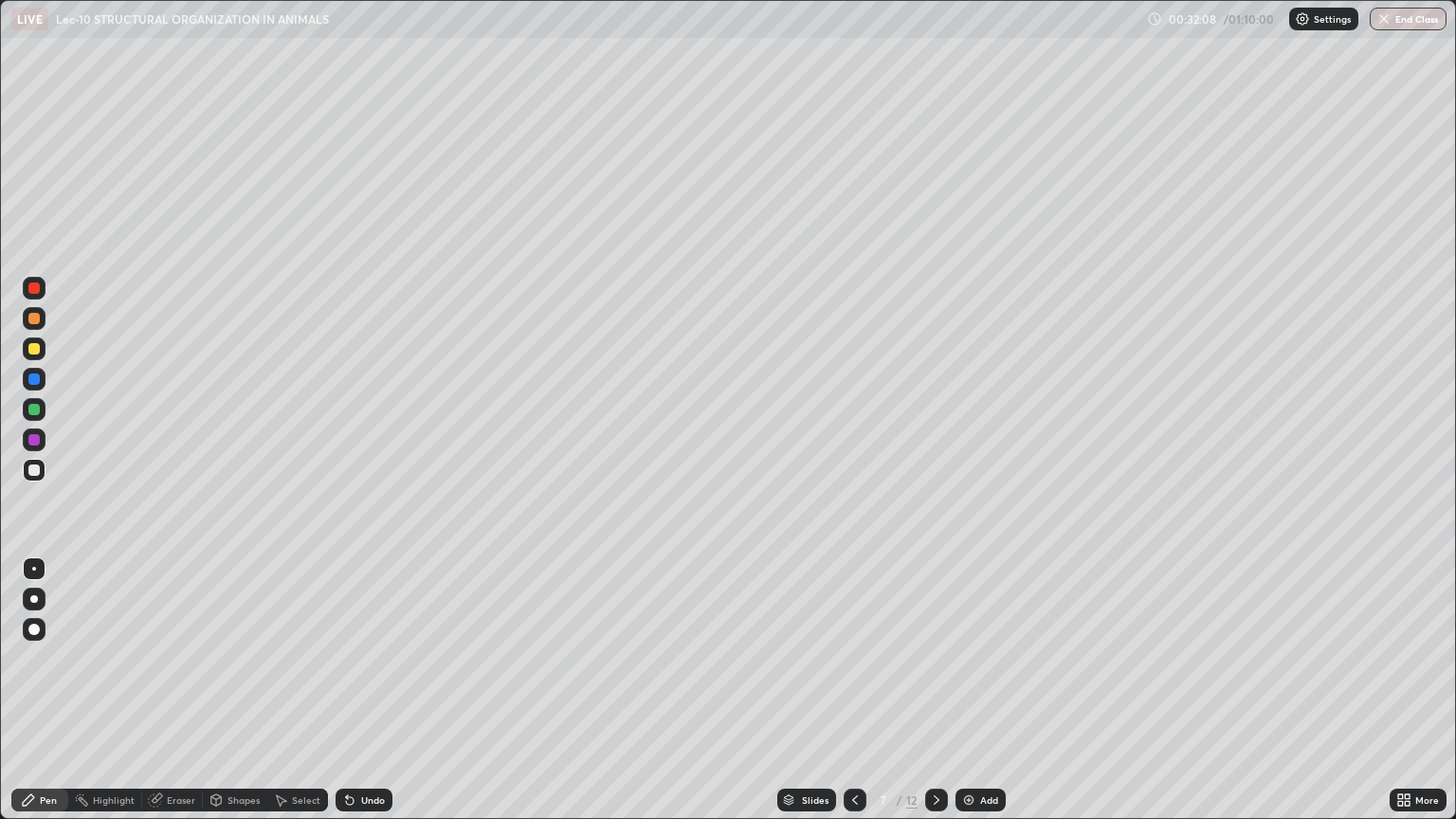 click on "Undo" at bounding box center [373, 800] 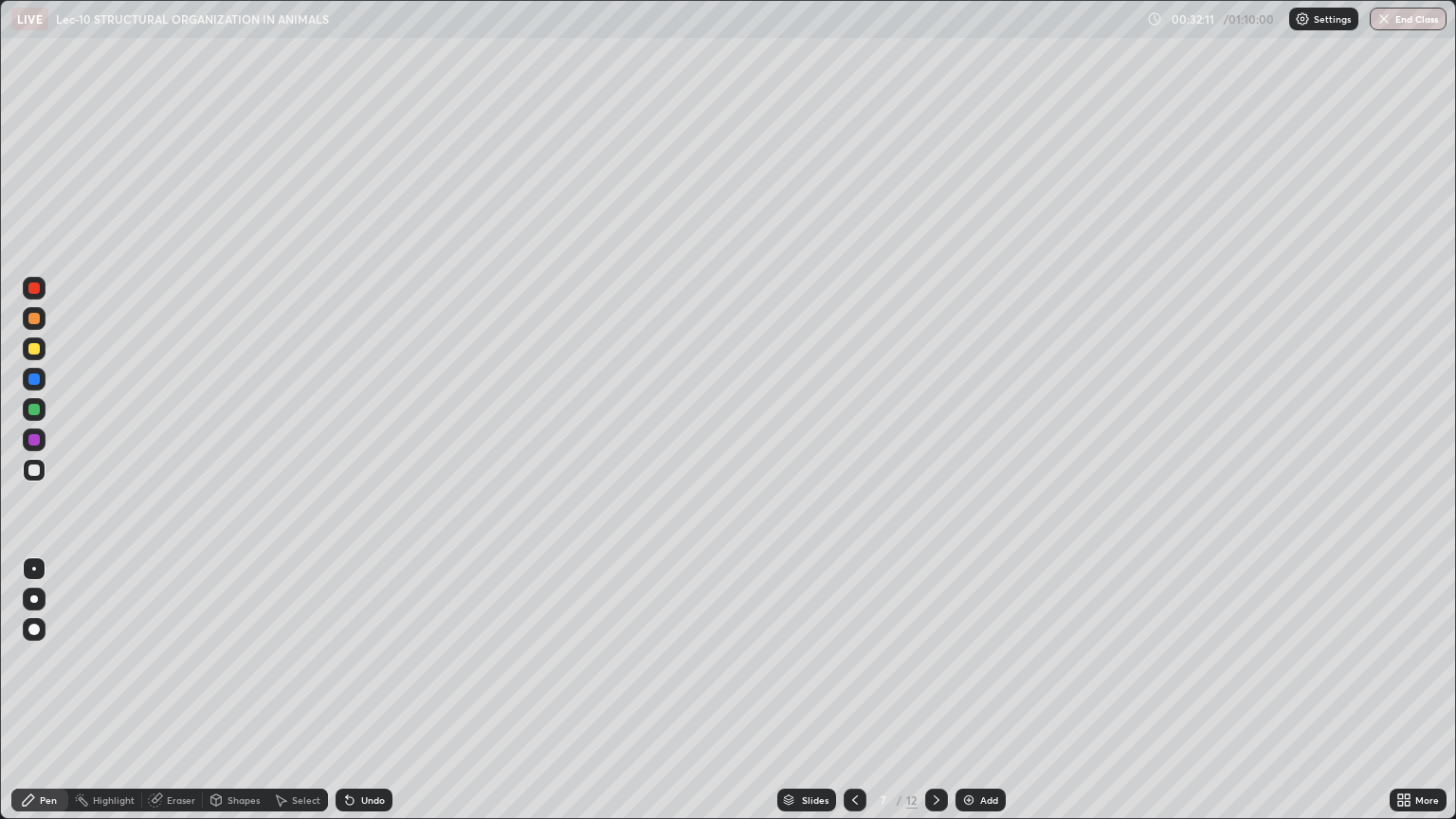 click on "Eraser" at bounding box center [181, 800] 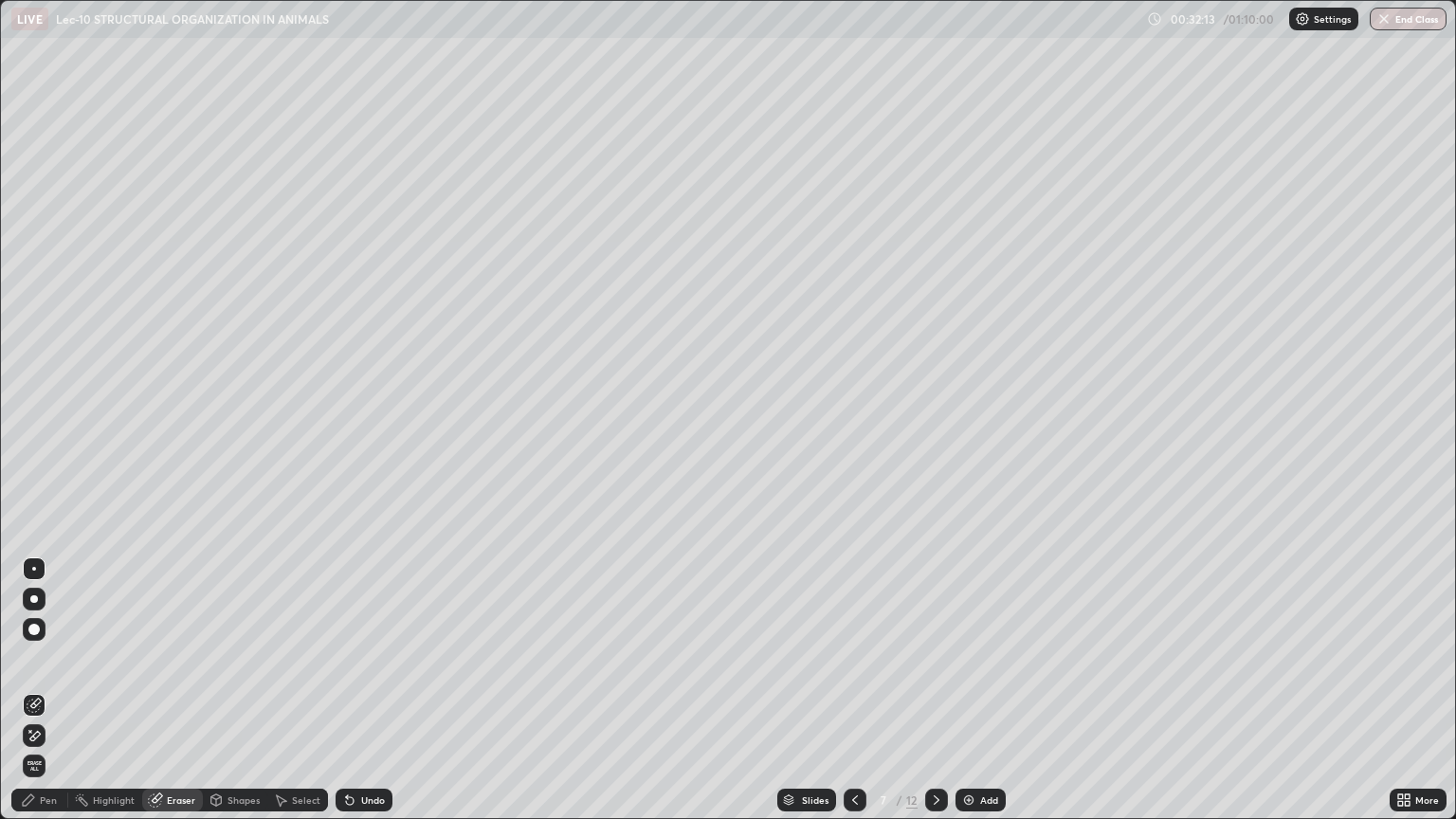 click on "Pen" at bounding box center [48, 800] 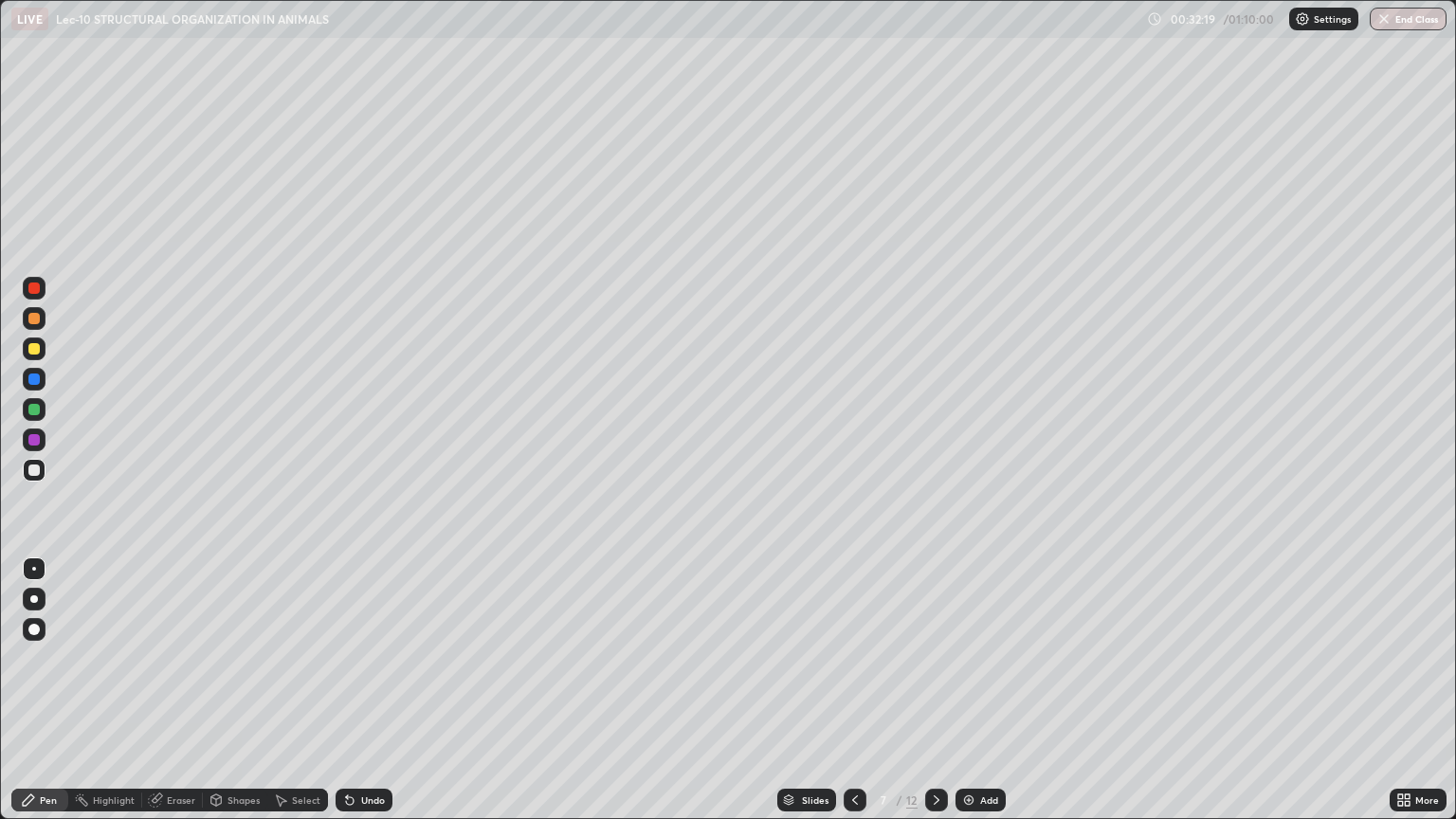 click at bounding box center (34, 349) 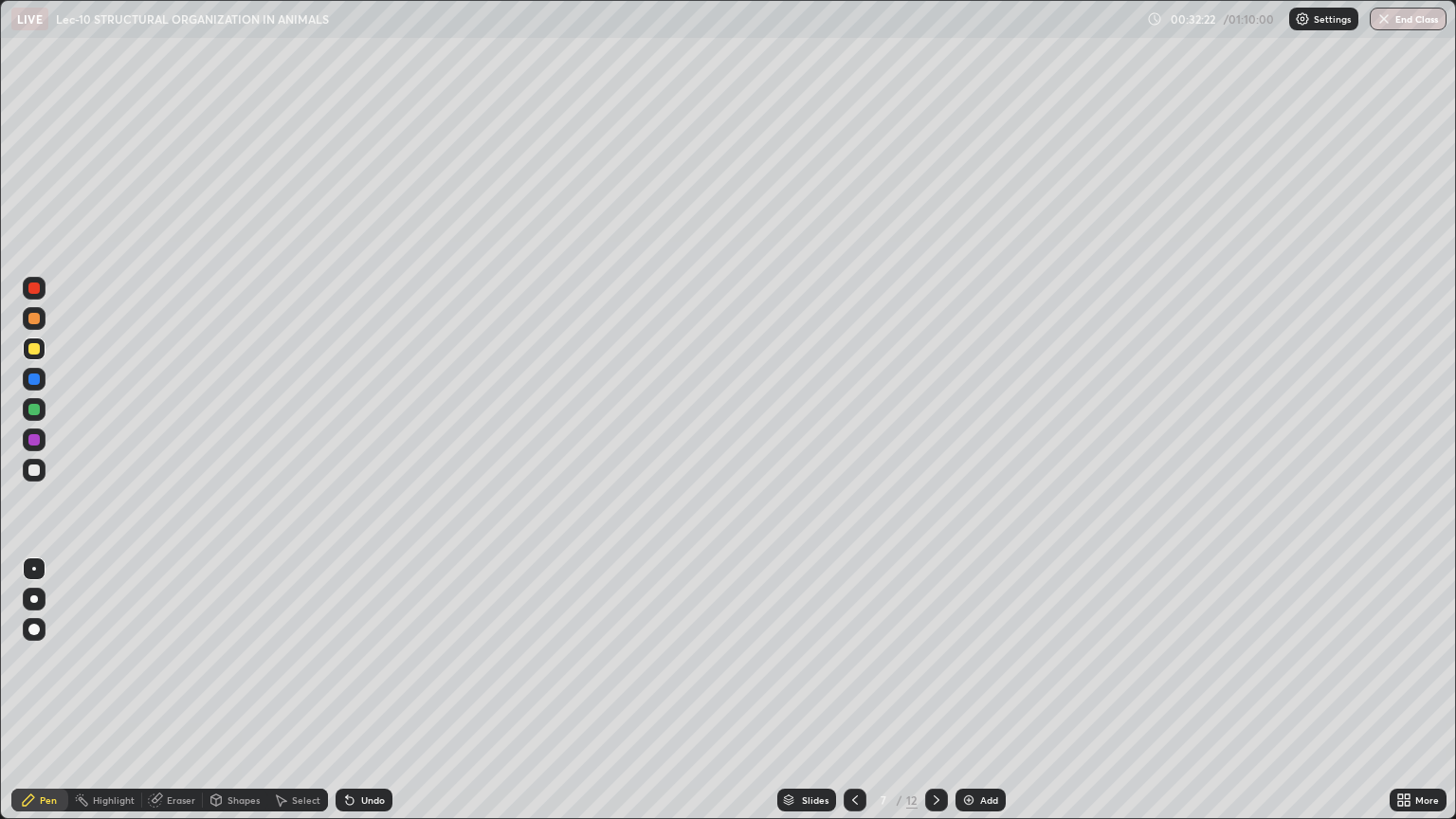 click at bounding box center (34, 470) 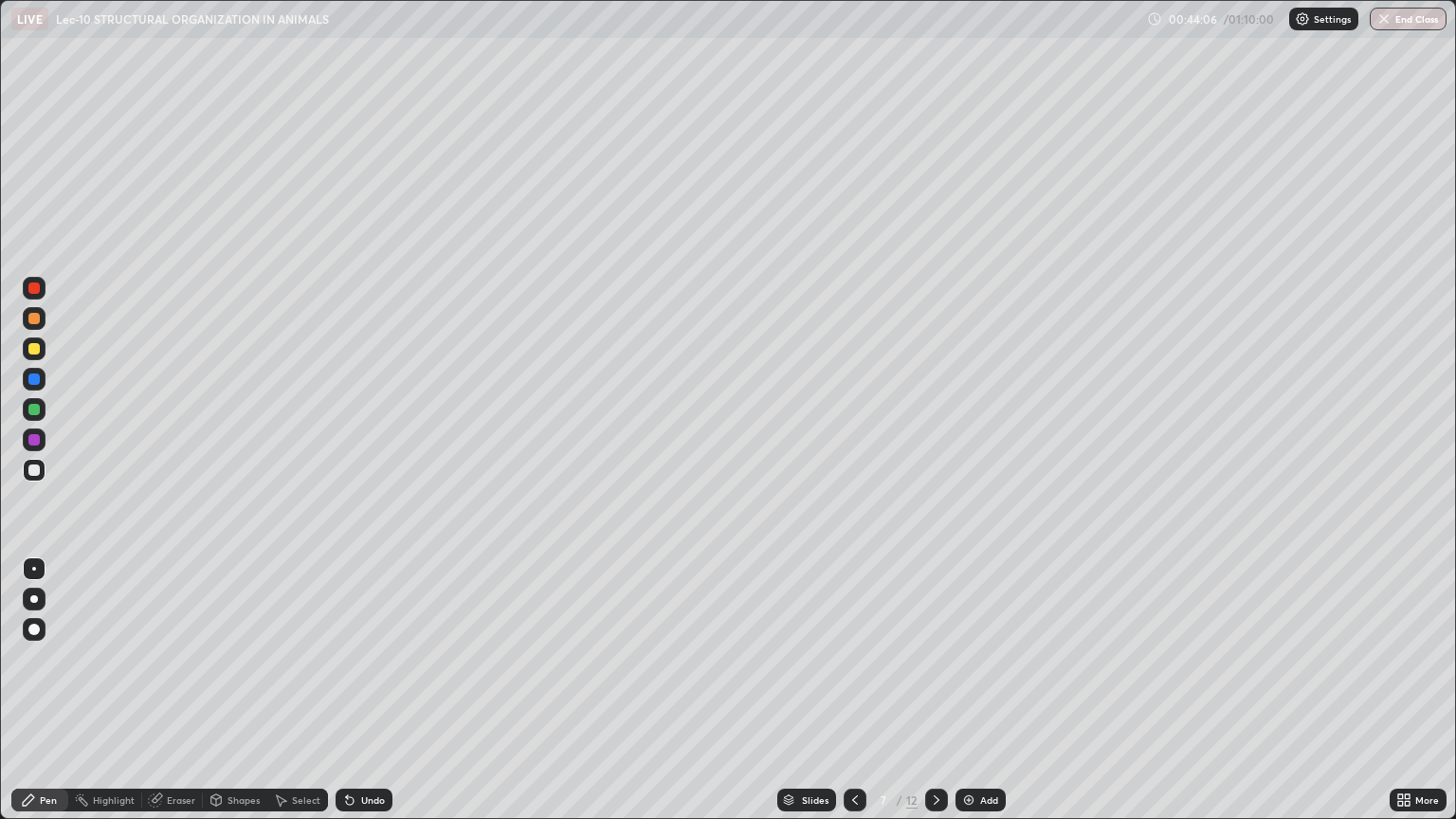 click at bounding box center (937, 800) 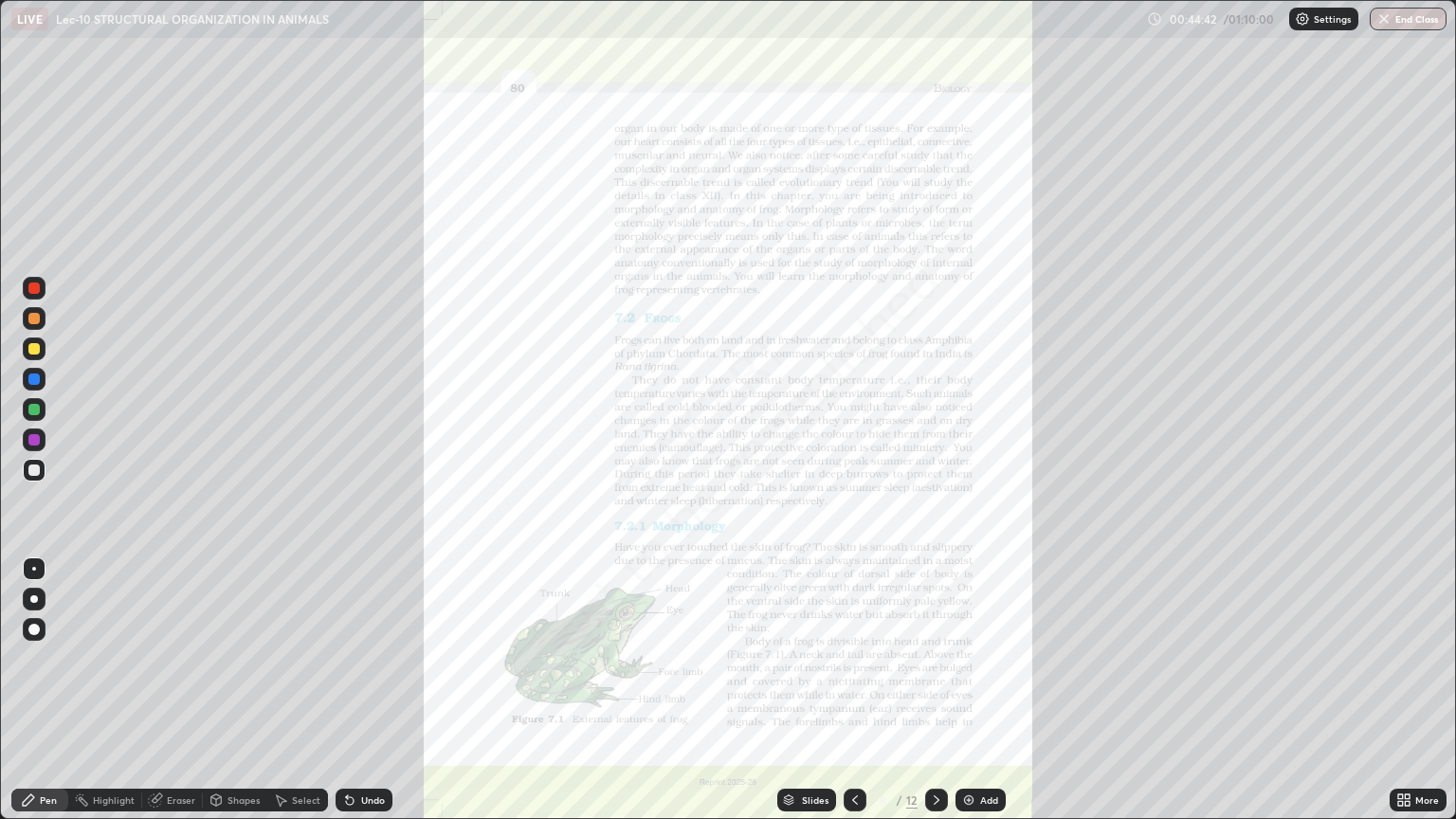 click 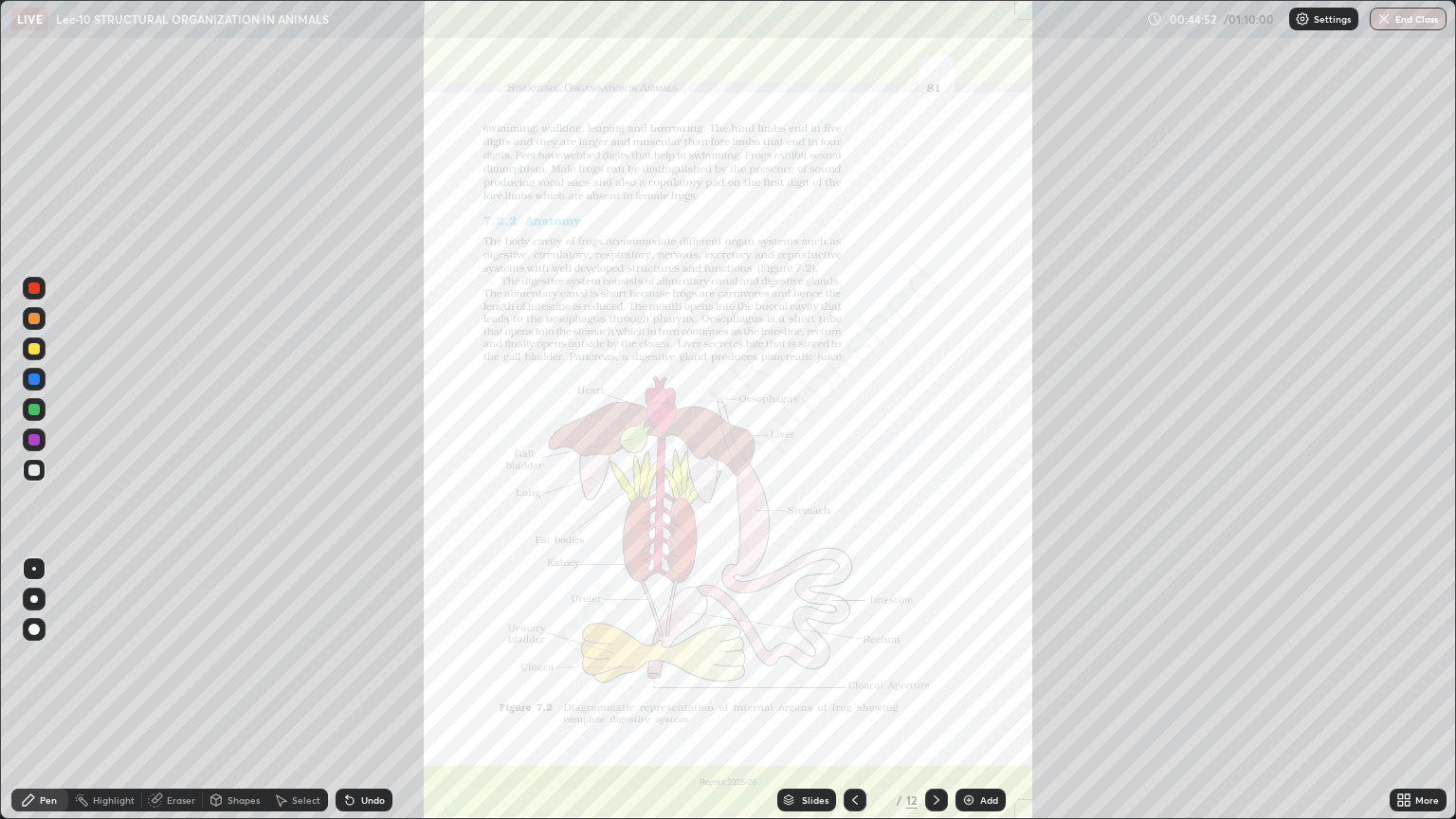 click 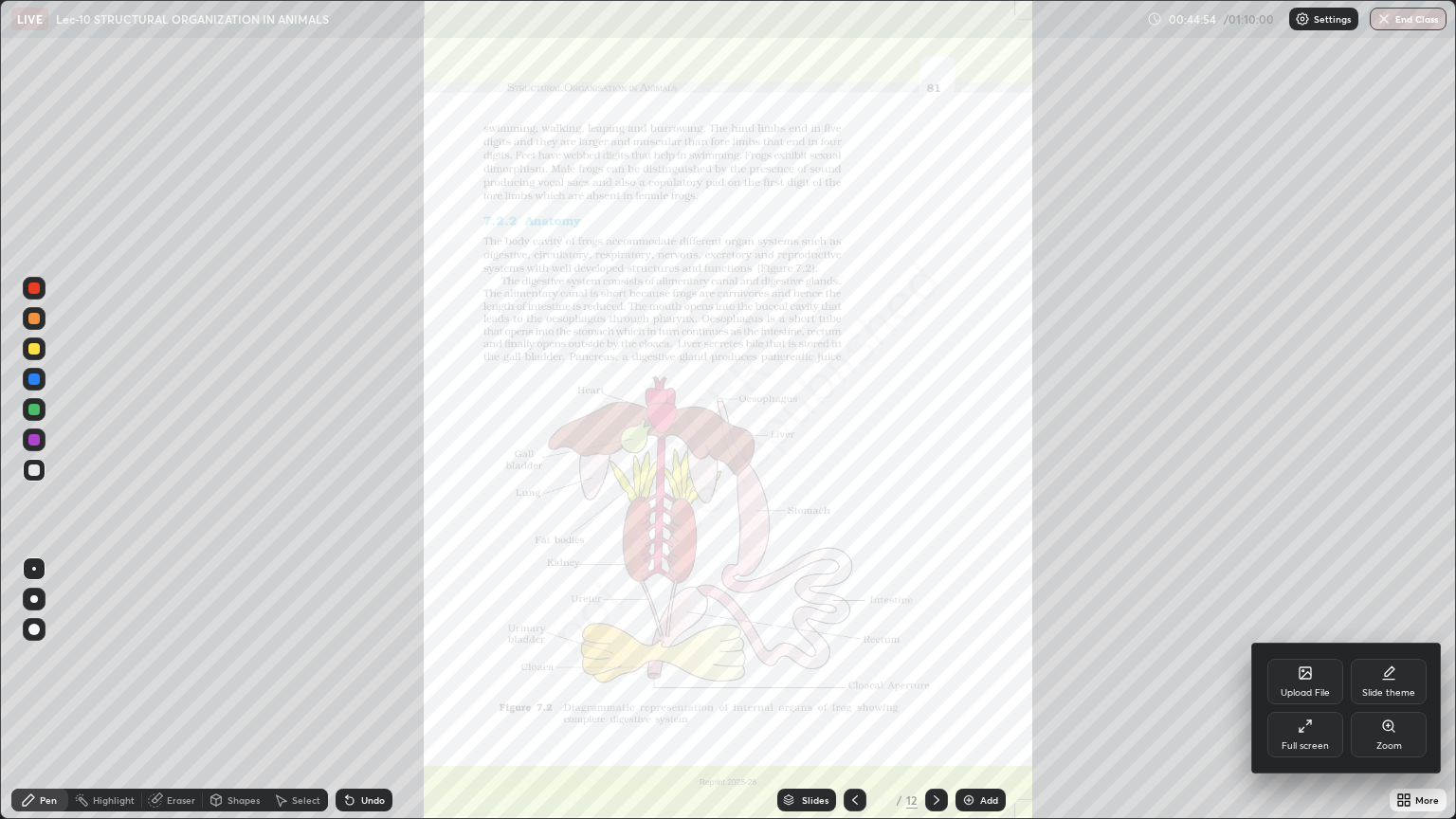 click on "Zoom" at bounding box center (1389, 735) 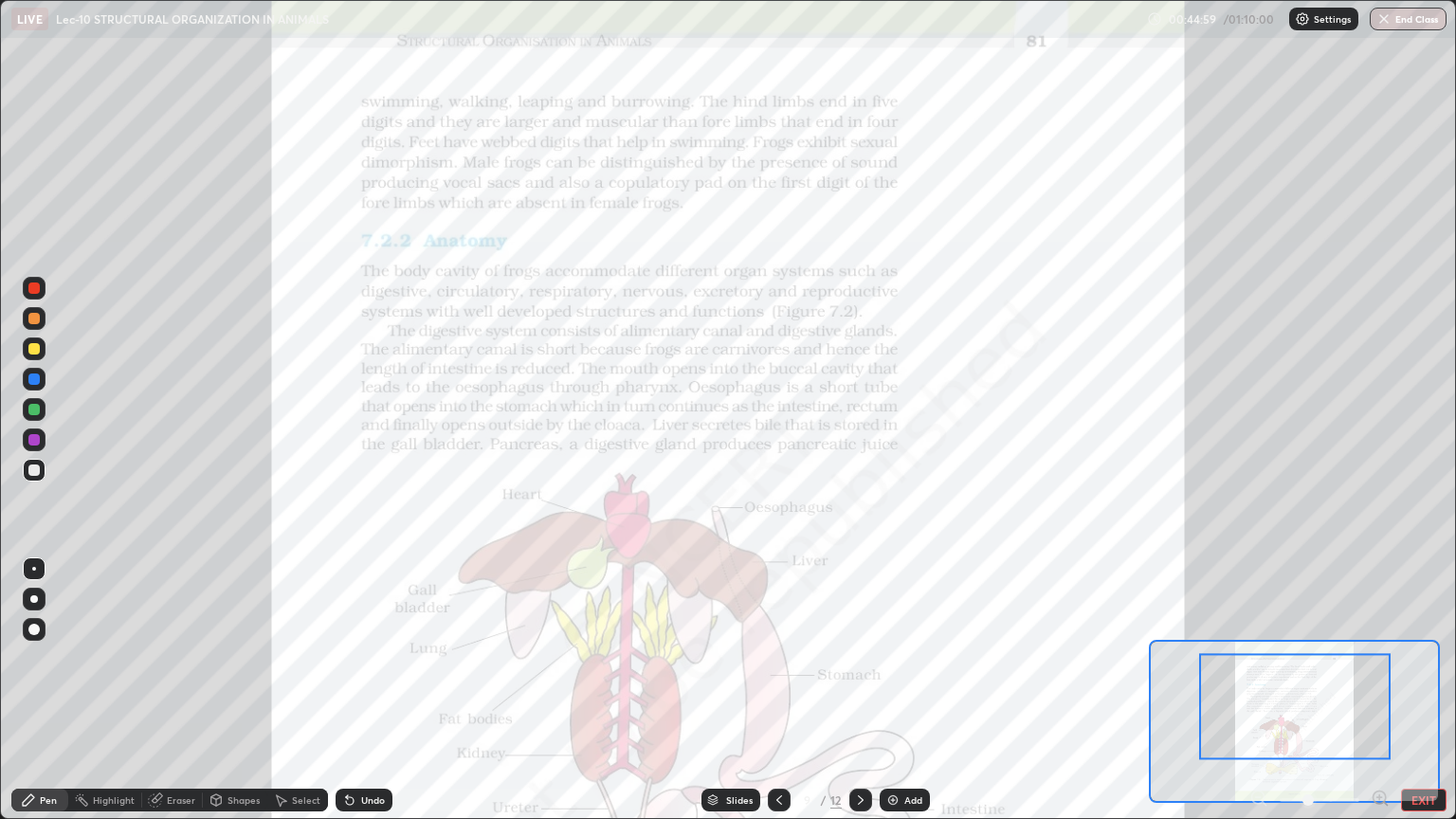 click on "Highlight" at bounding box center [114, 800] 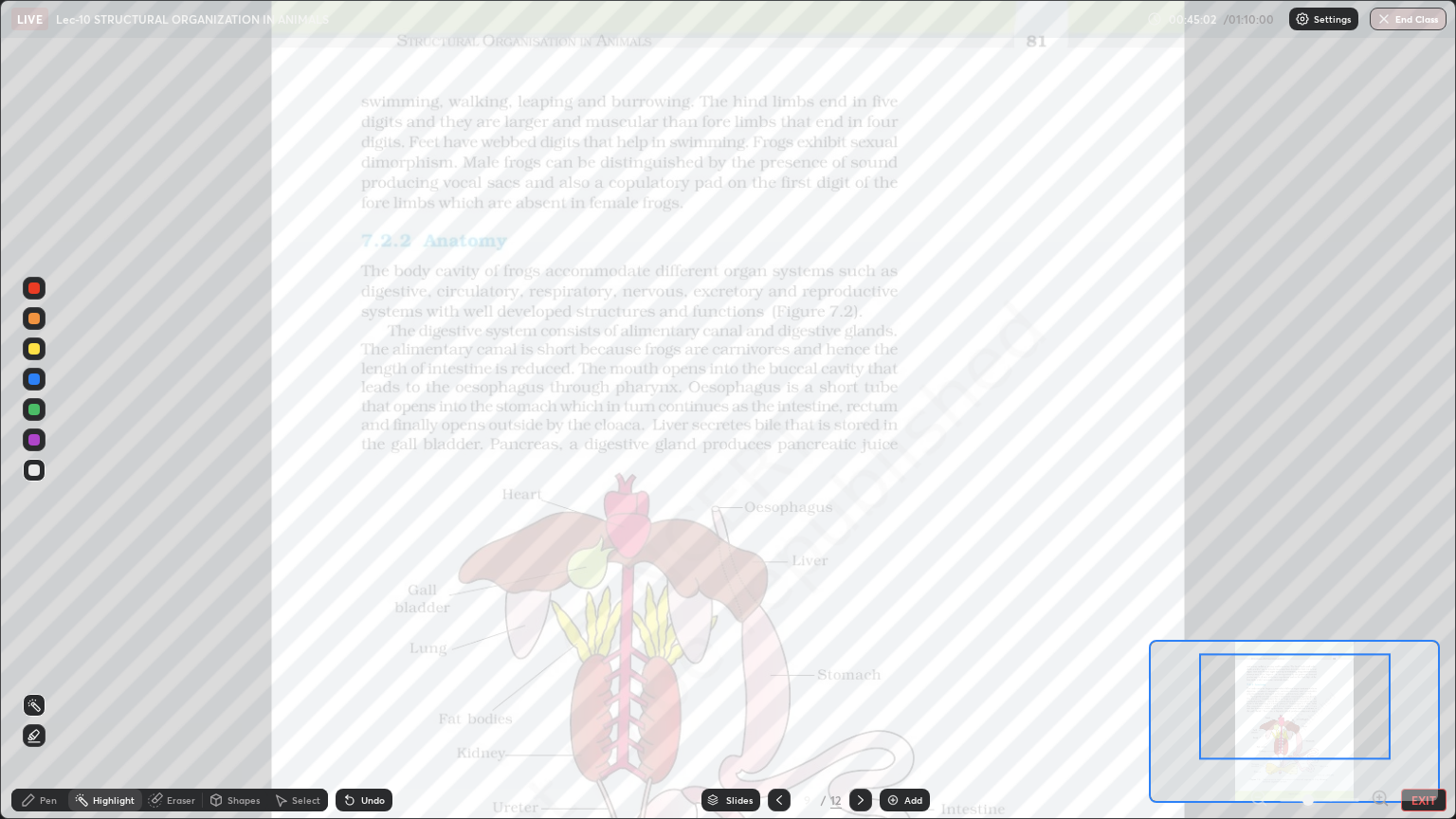 click at bounding box center (34, 288) 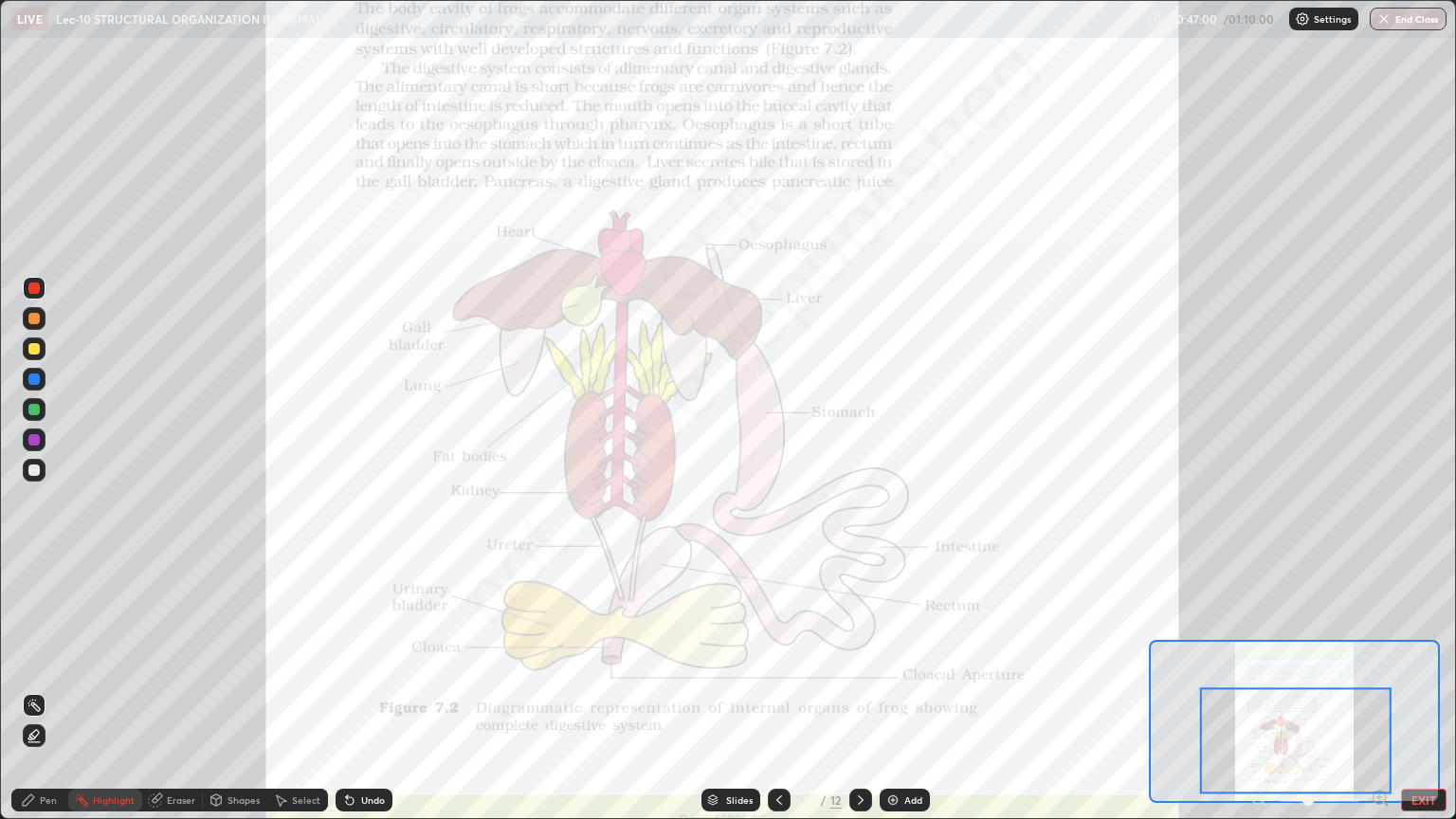 click 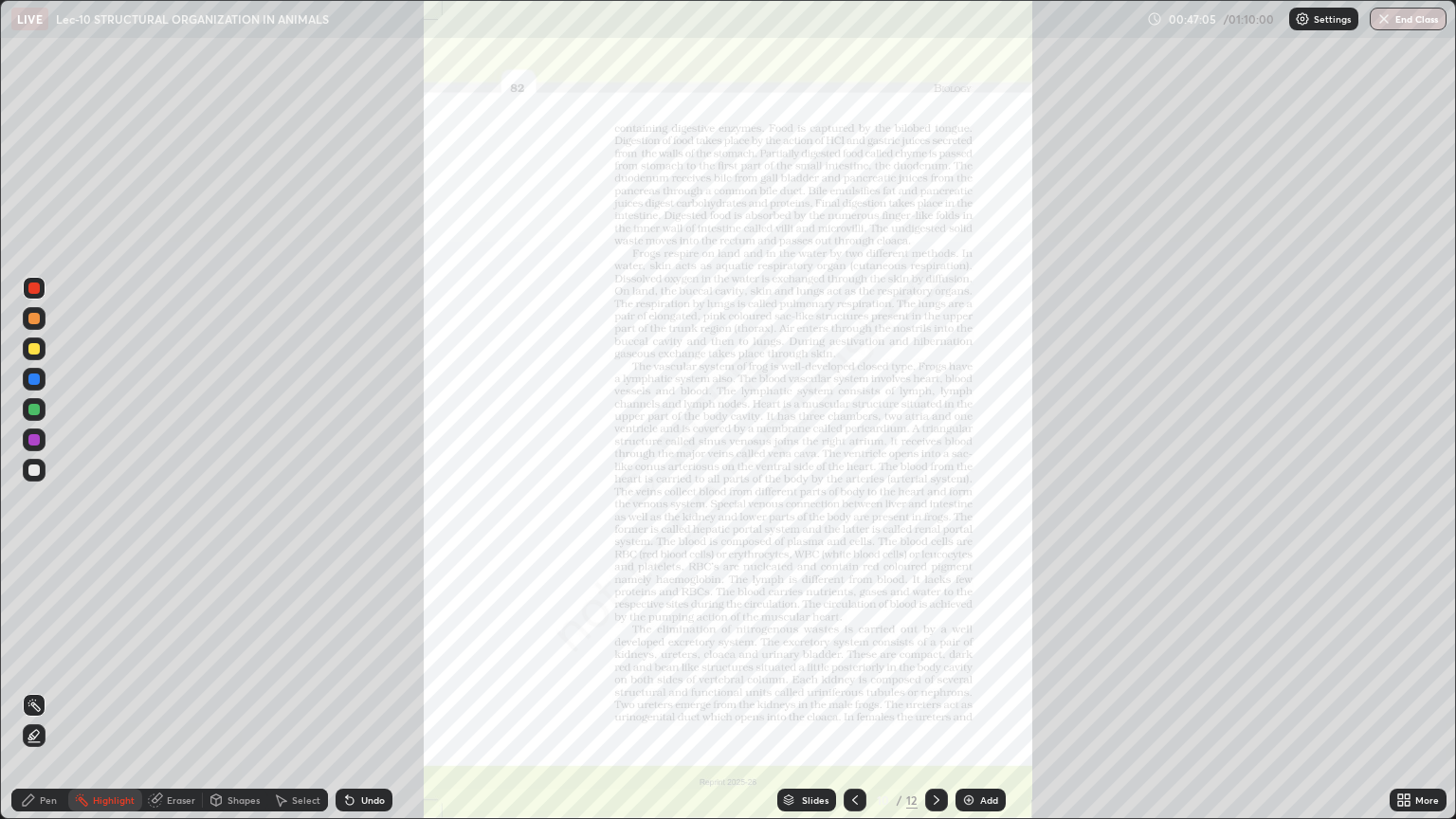 click 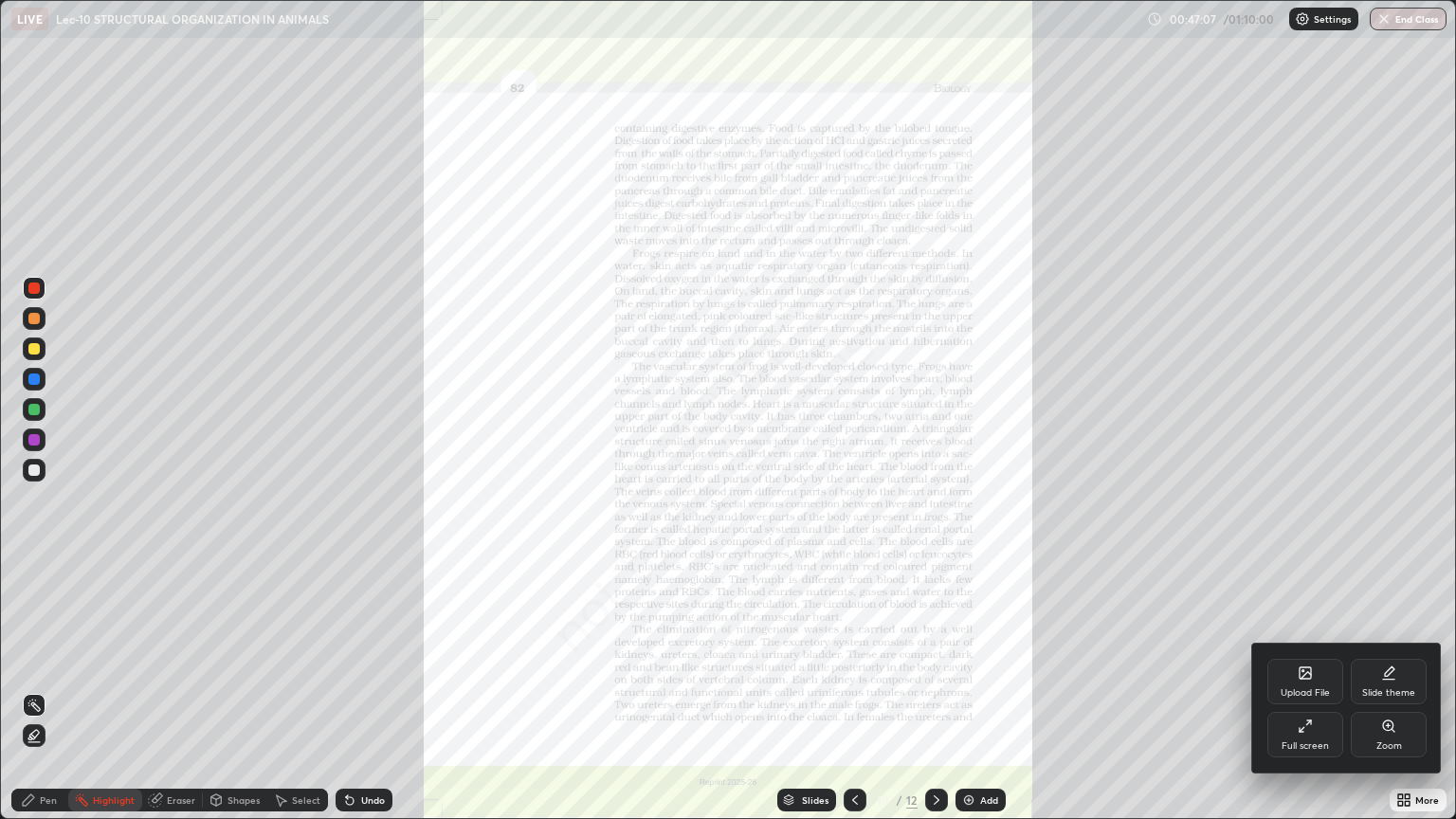 click 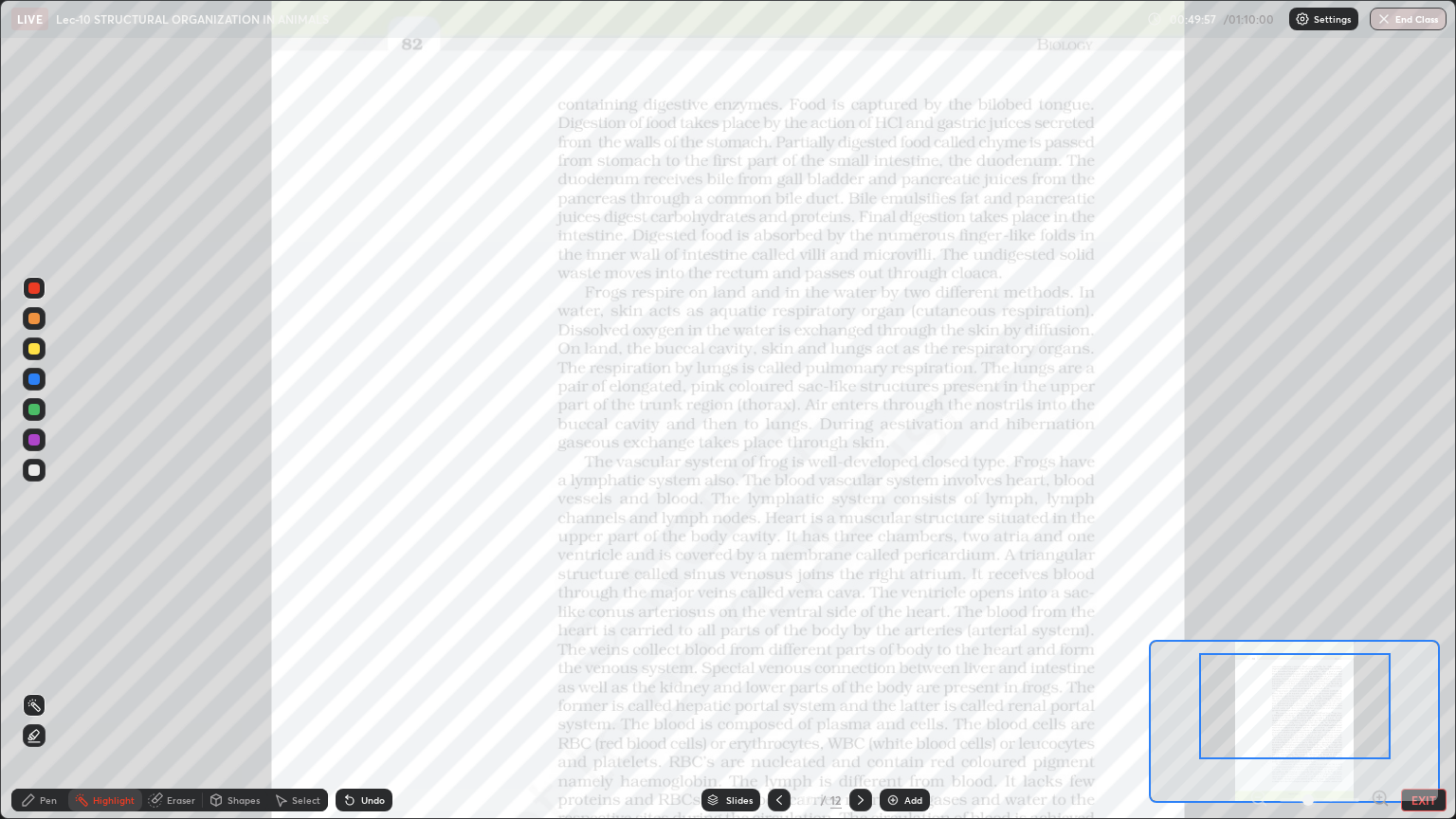 click on "Add" at bounding box center (904, 800) 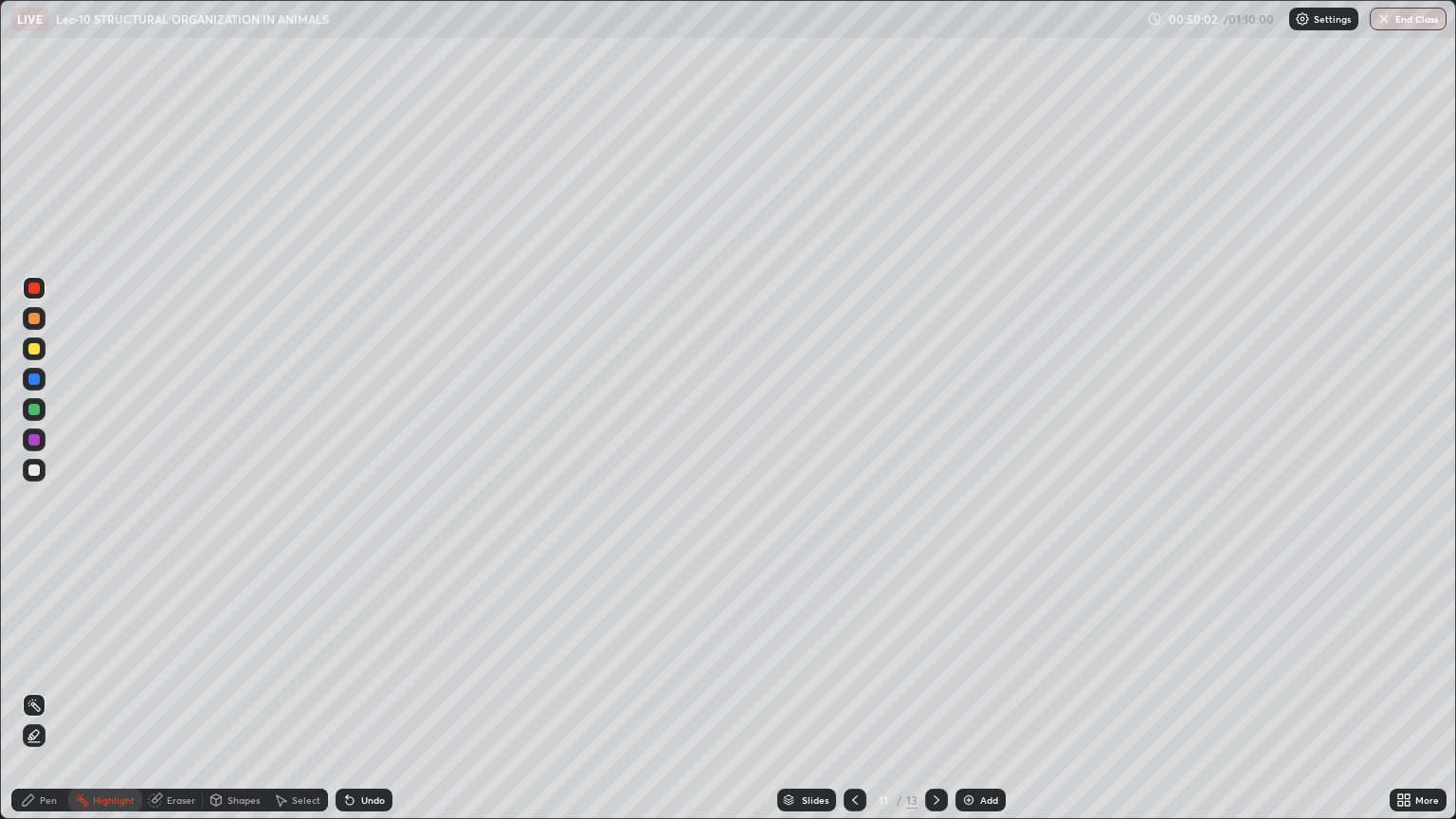 click at bounding box center [34, 318] 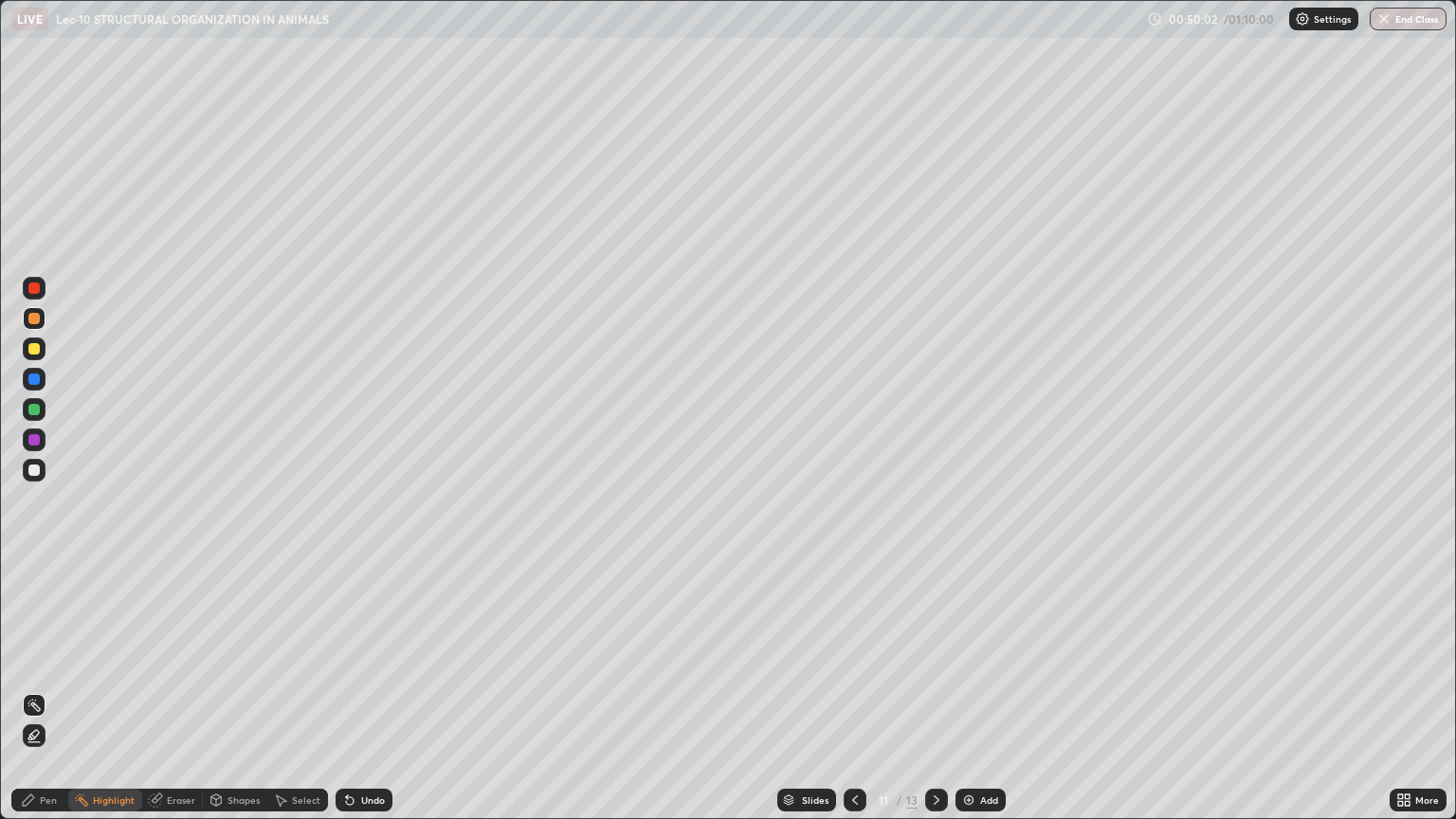 click at bounding box center (34, 349) 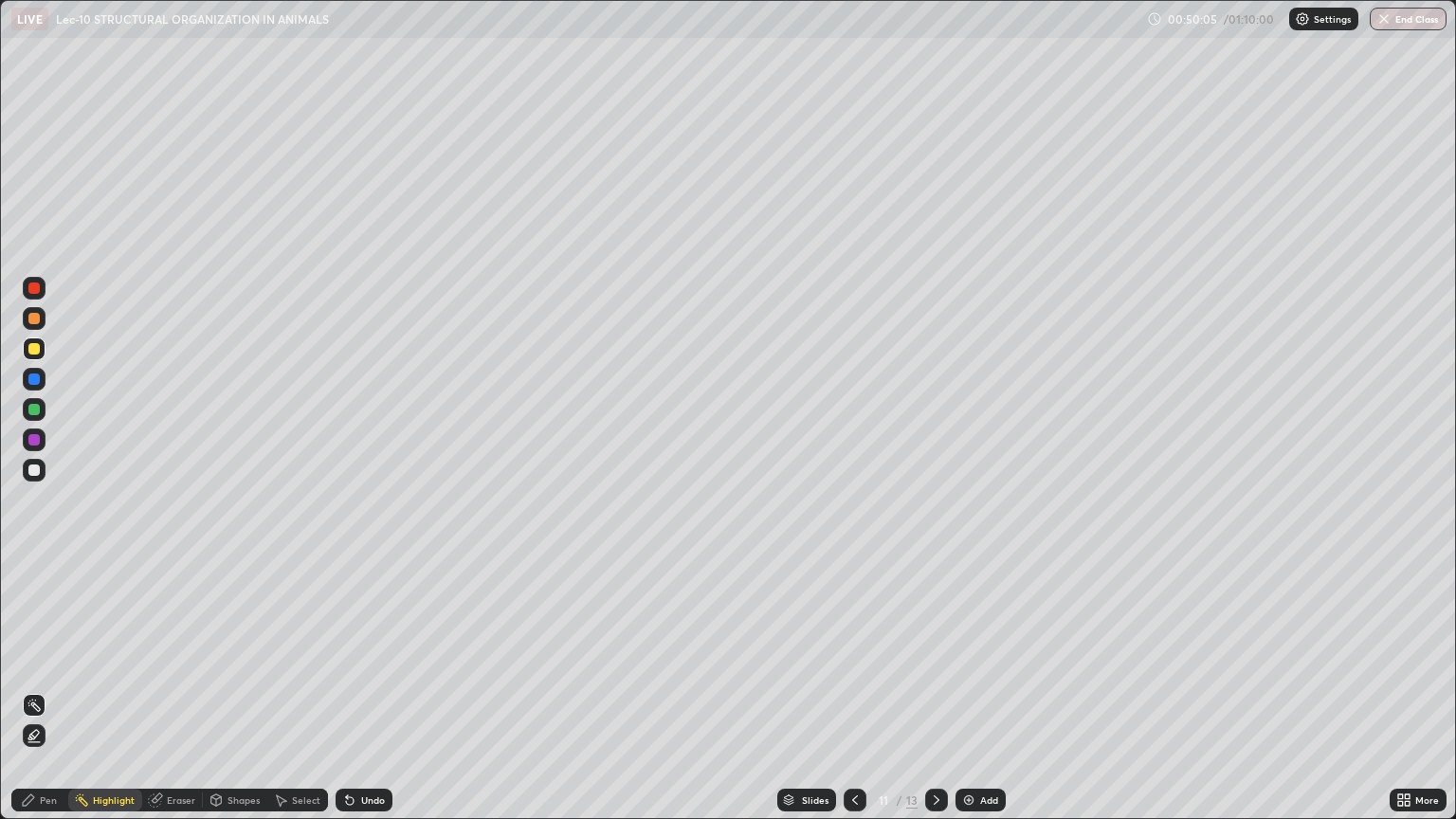 click on "Undo" at bounding box center (373, 800) 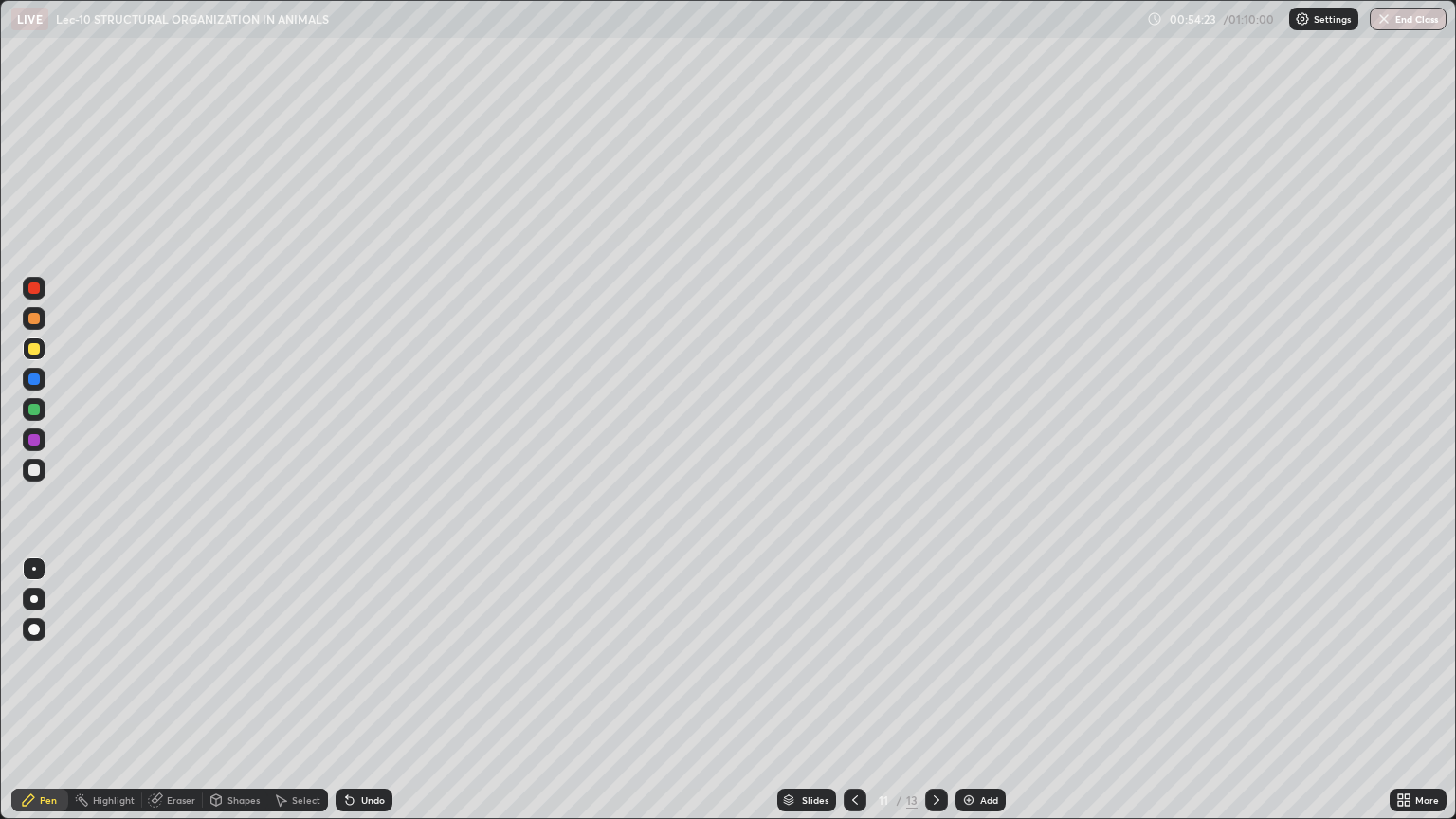 click at bounding box center (34, 470) 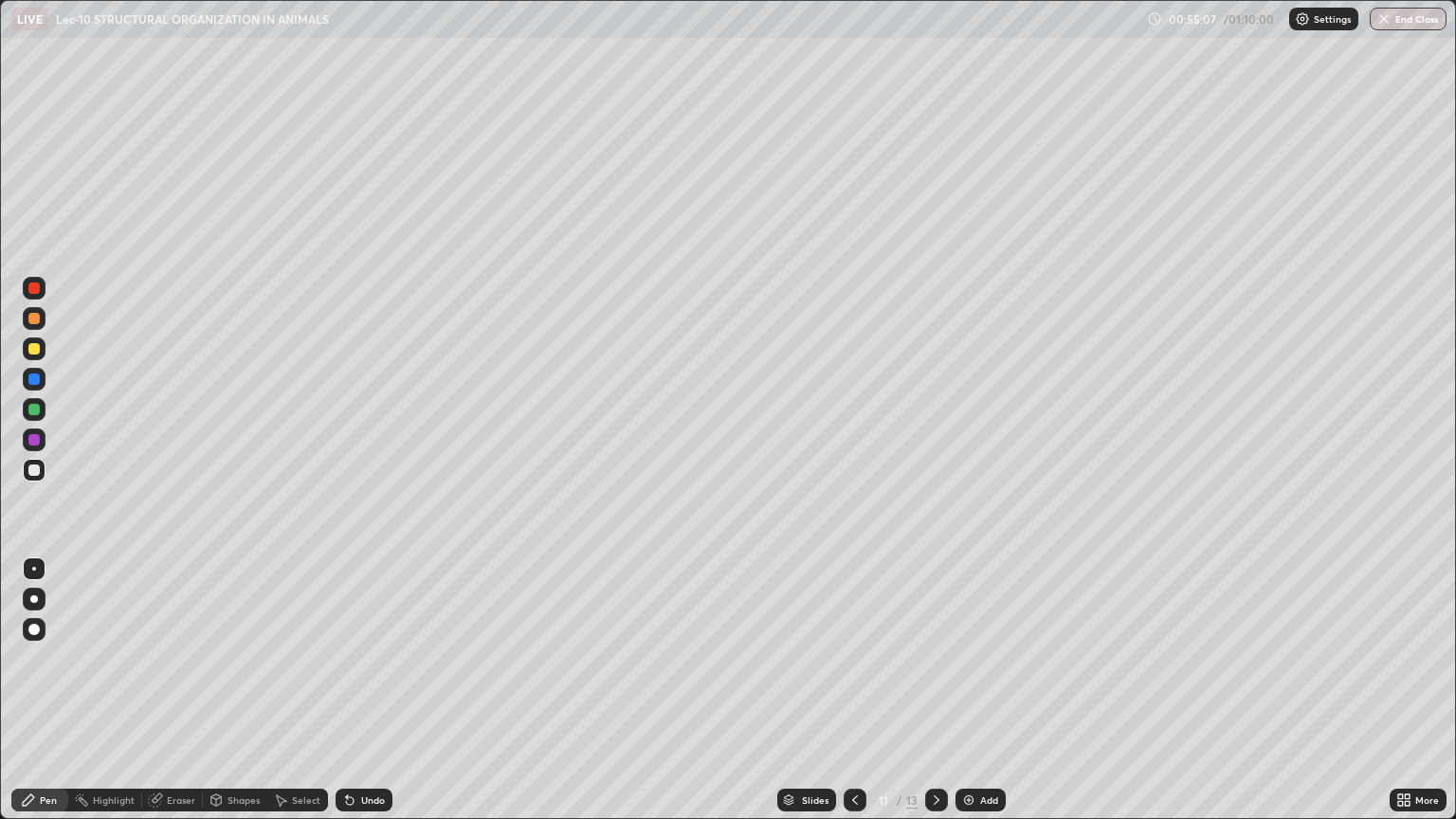click on "Undo" at bounding box center [373, 800] 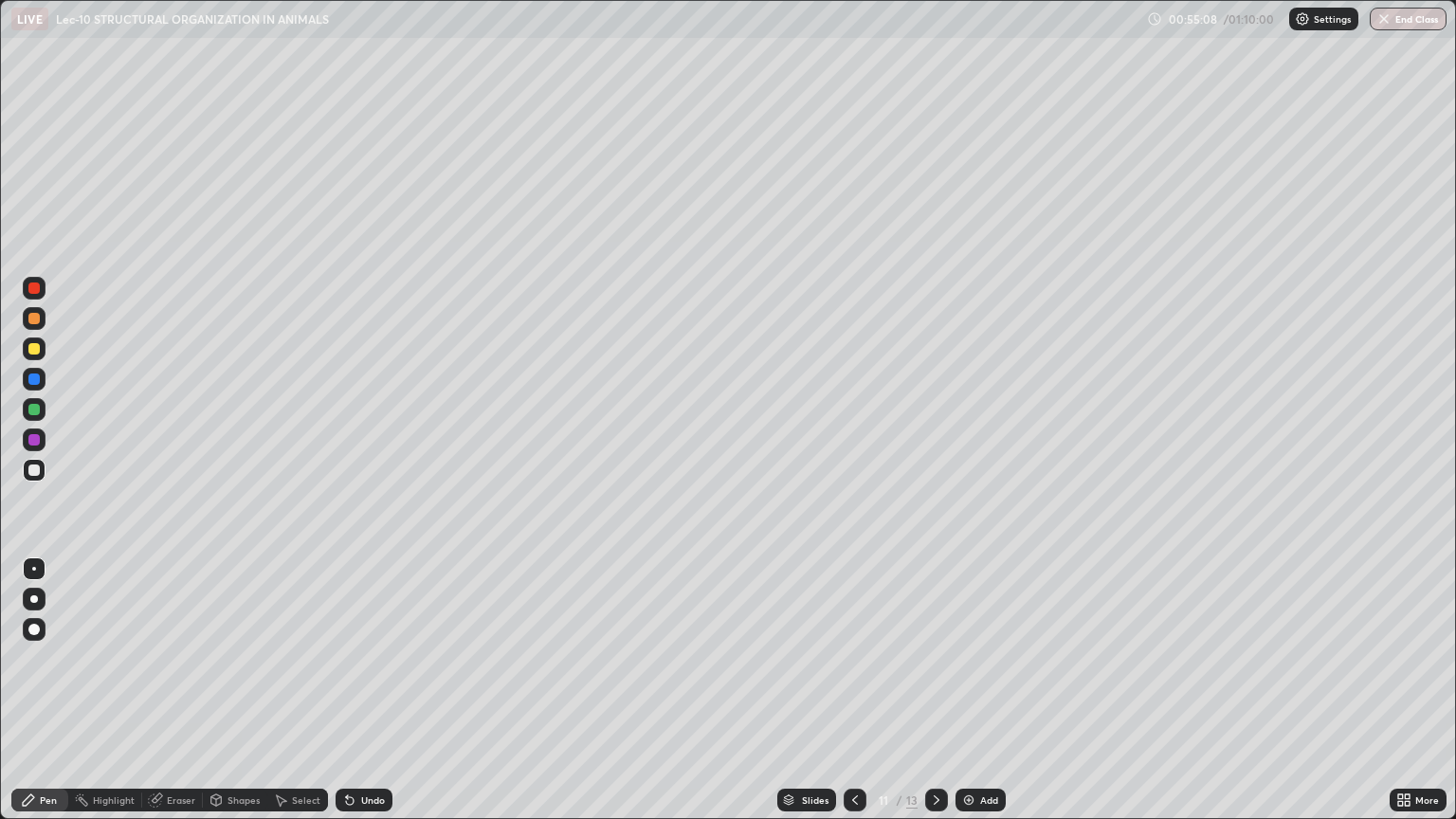 click on "Undo" at bounding box center [373, 800] 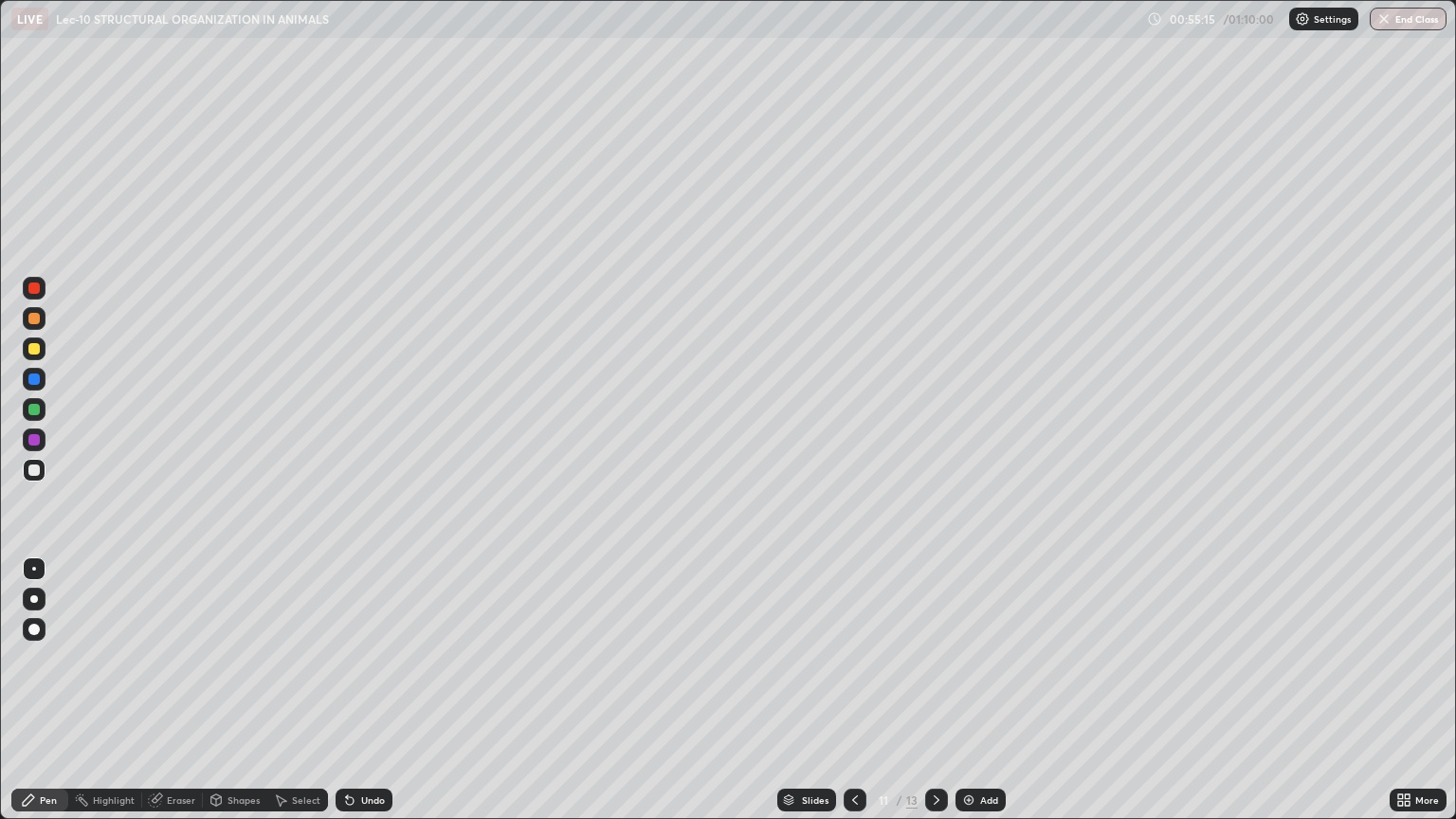 click on "Undo" at bounding box center (364, 800) 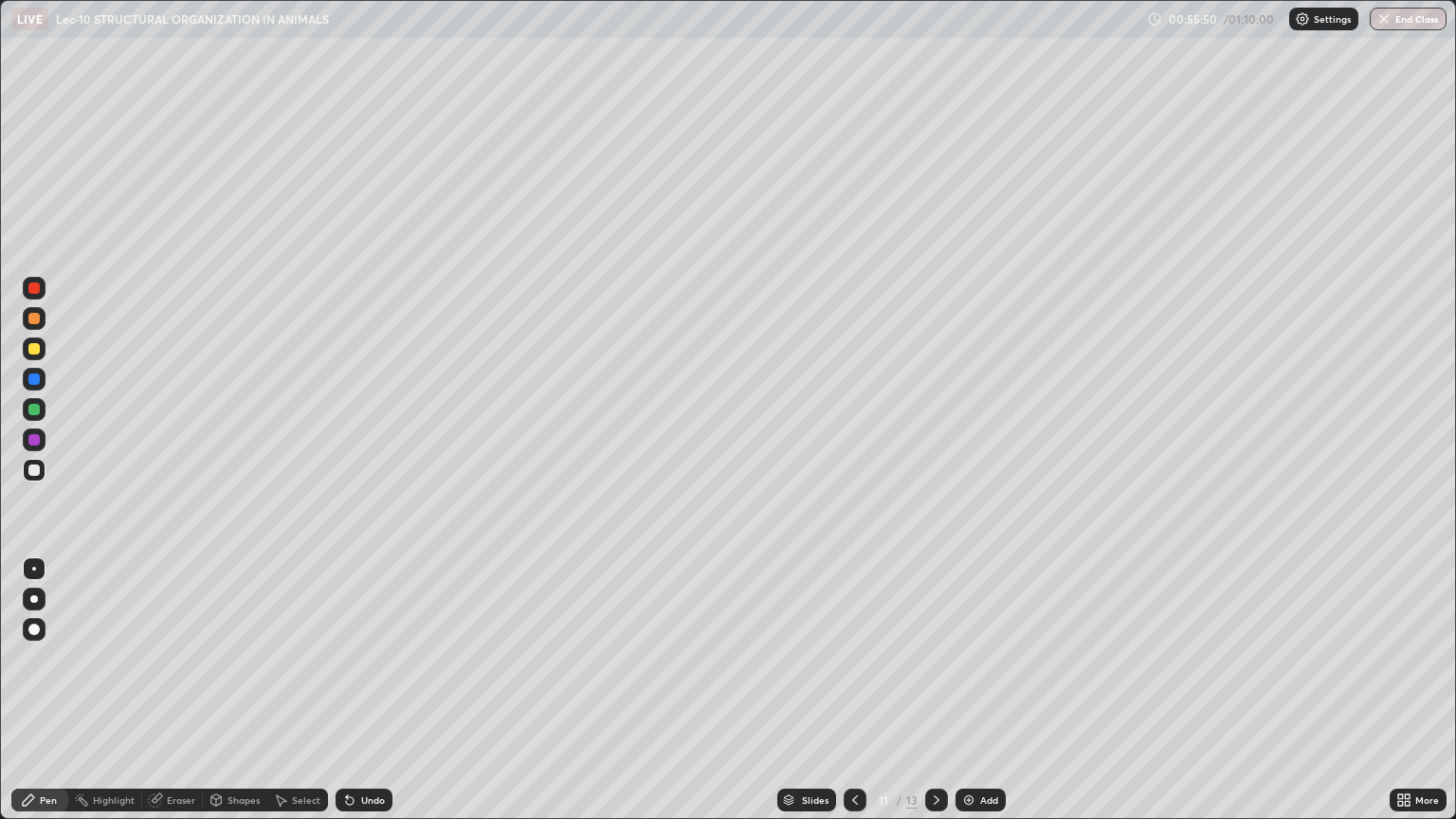 click at bounding box center [34, 349] 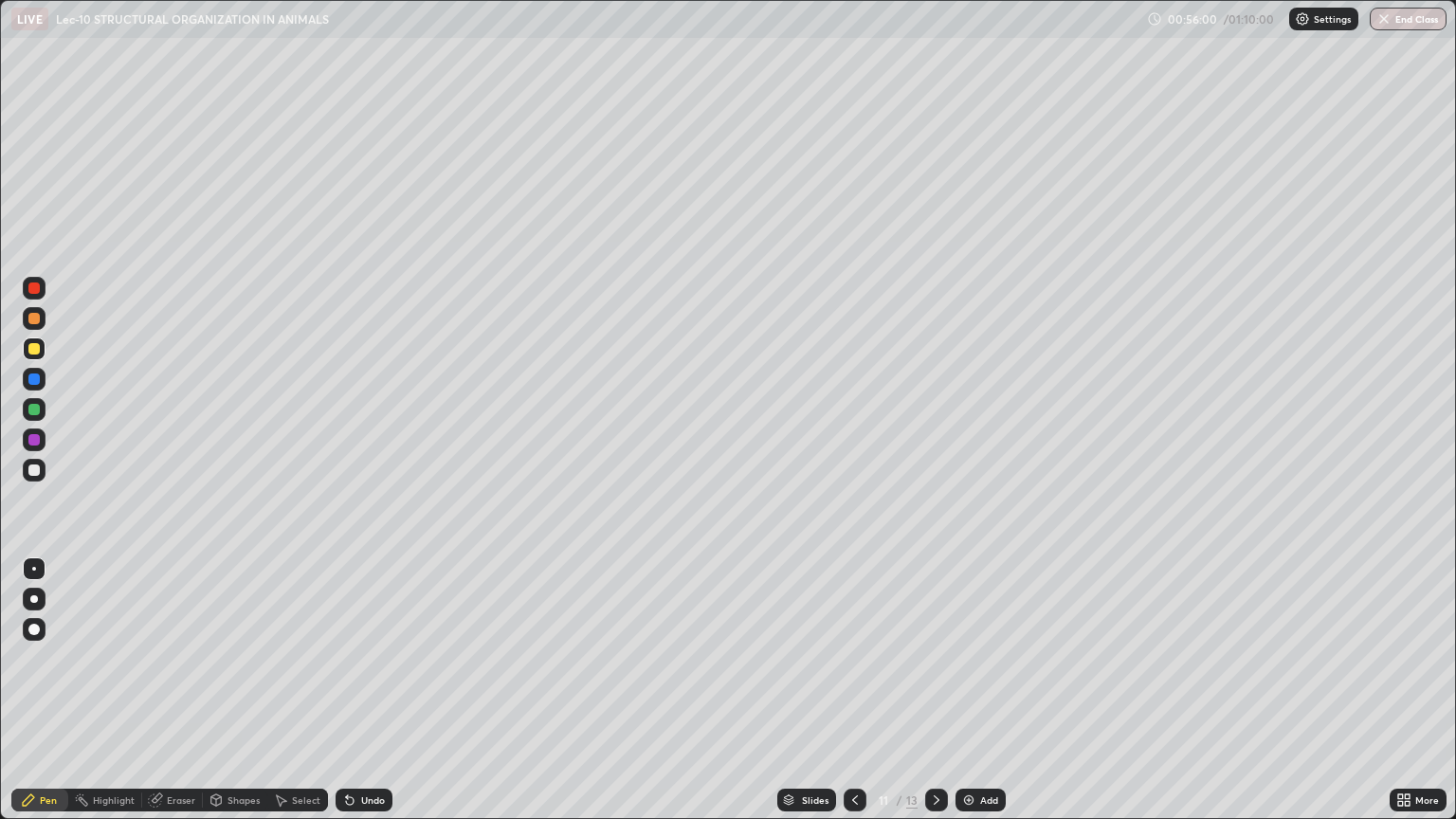 click on "Undo" at bounding box center [364, 800] 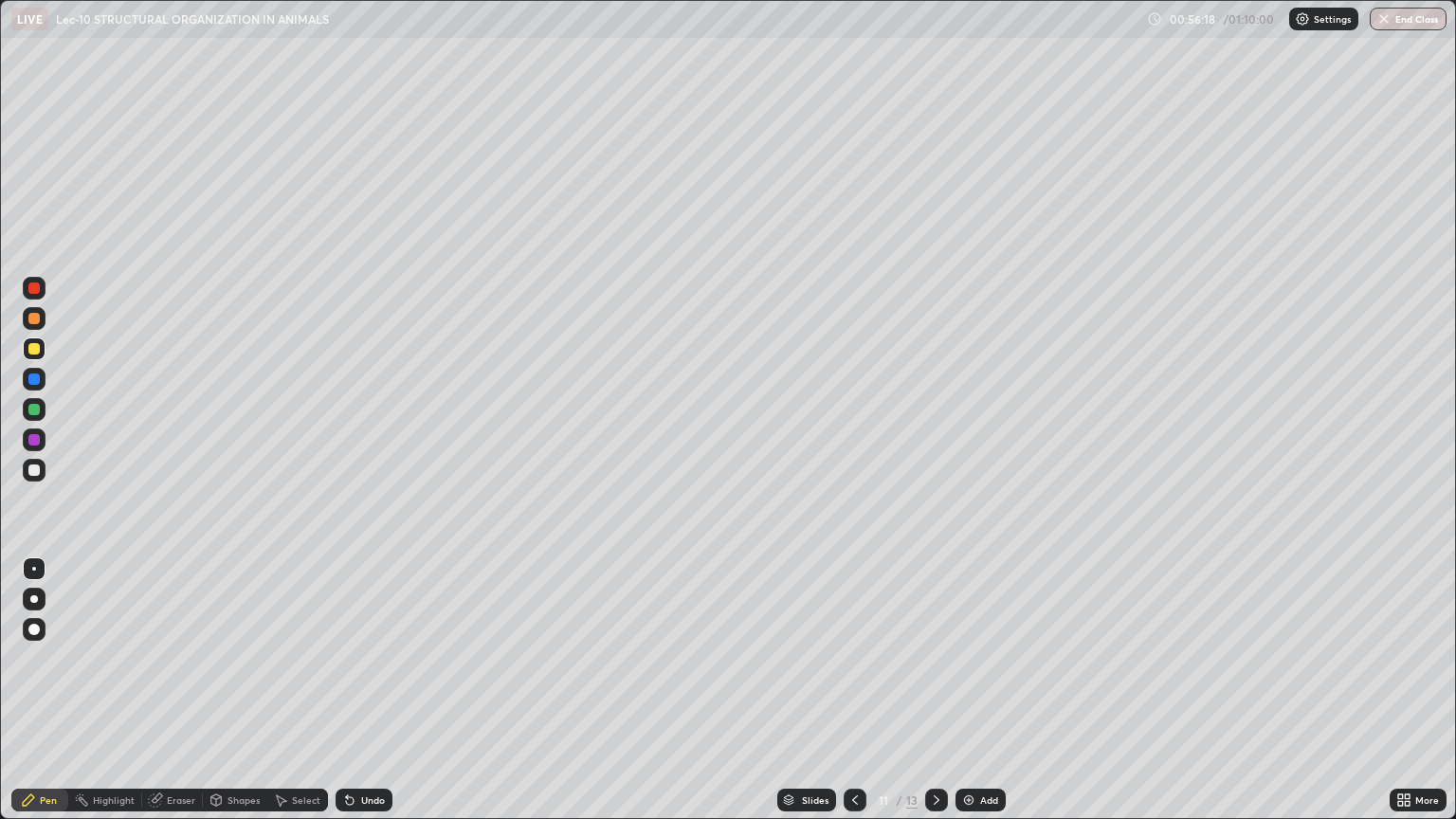 click on "Undo" at bounding box center (364, 800) 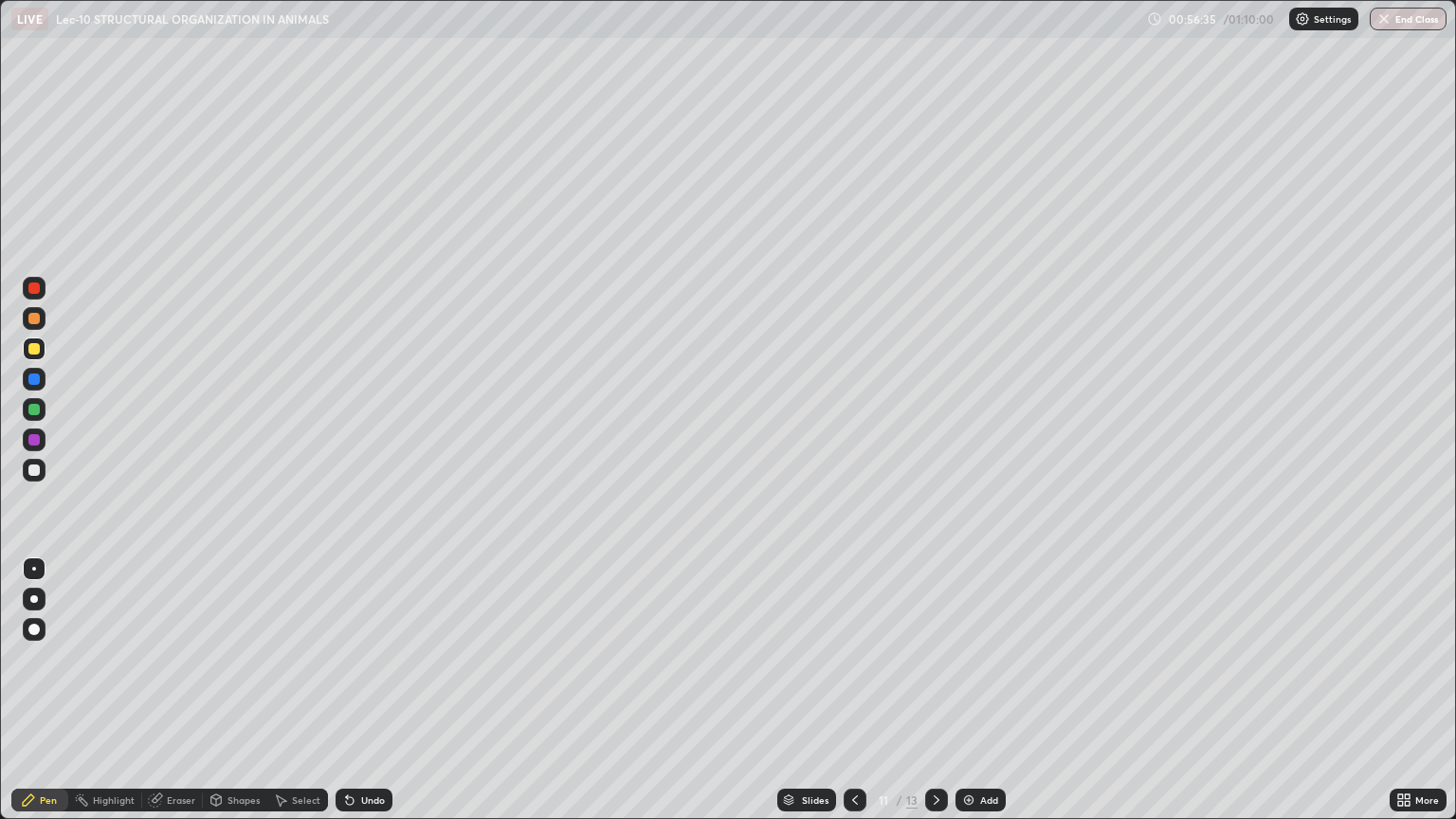 click at bounding box center [34, 470] 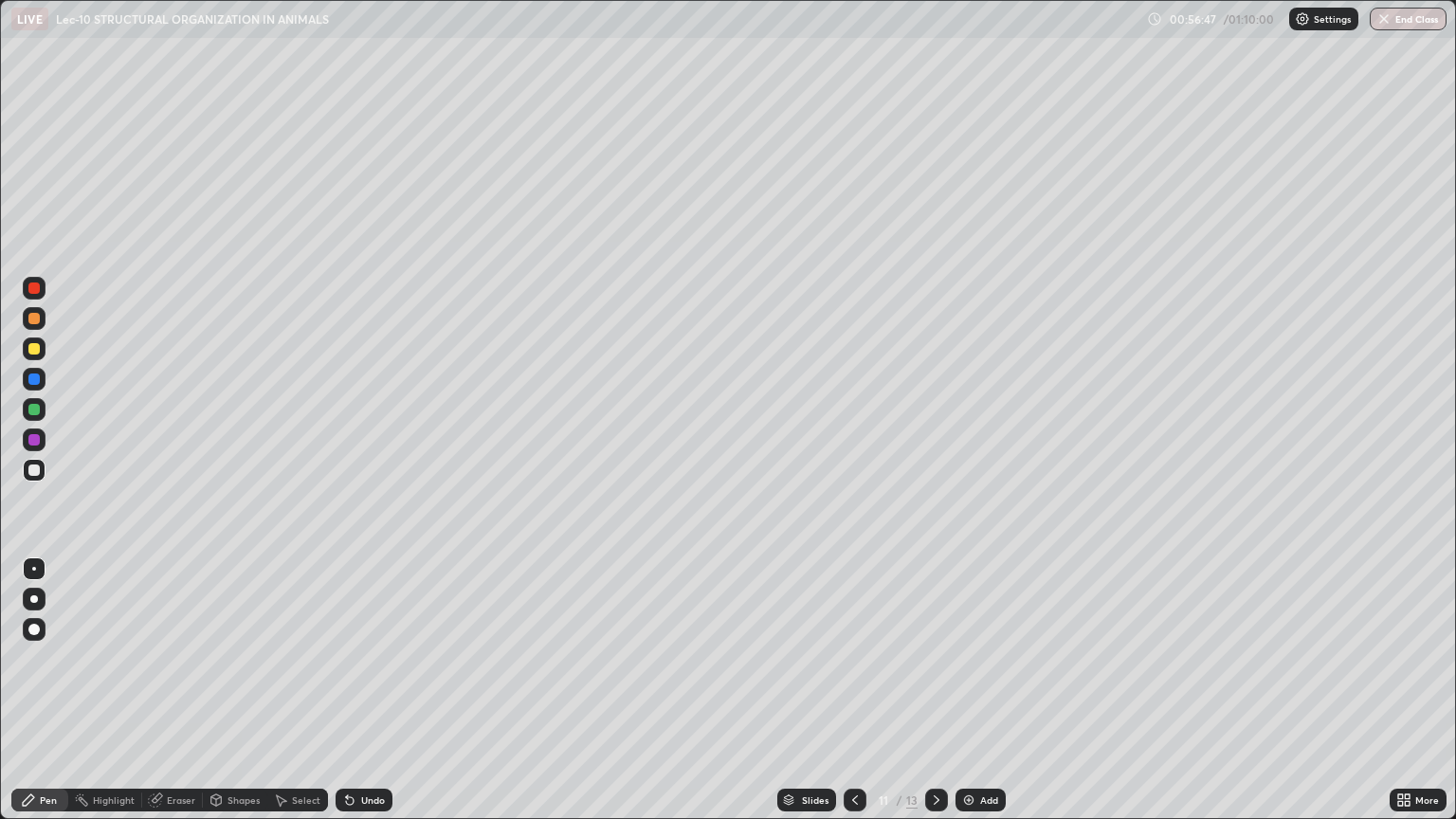 click on "Undo" at bounding box center (364, 800) 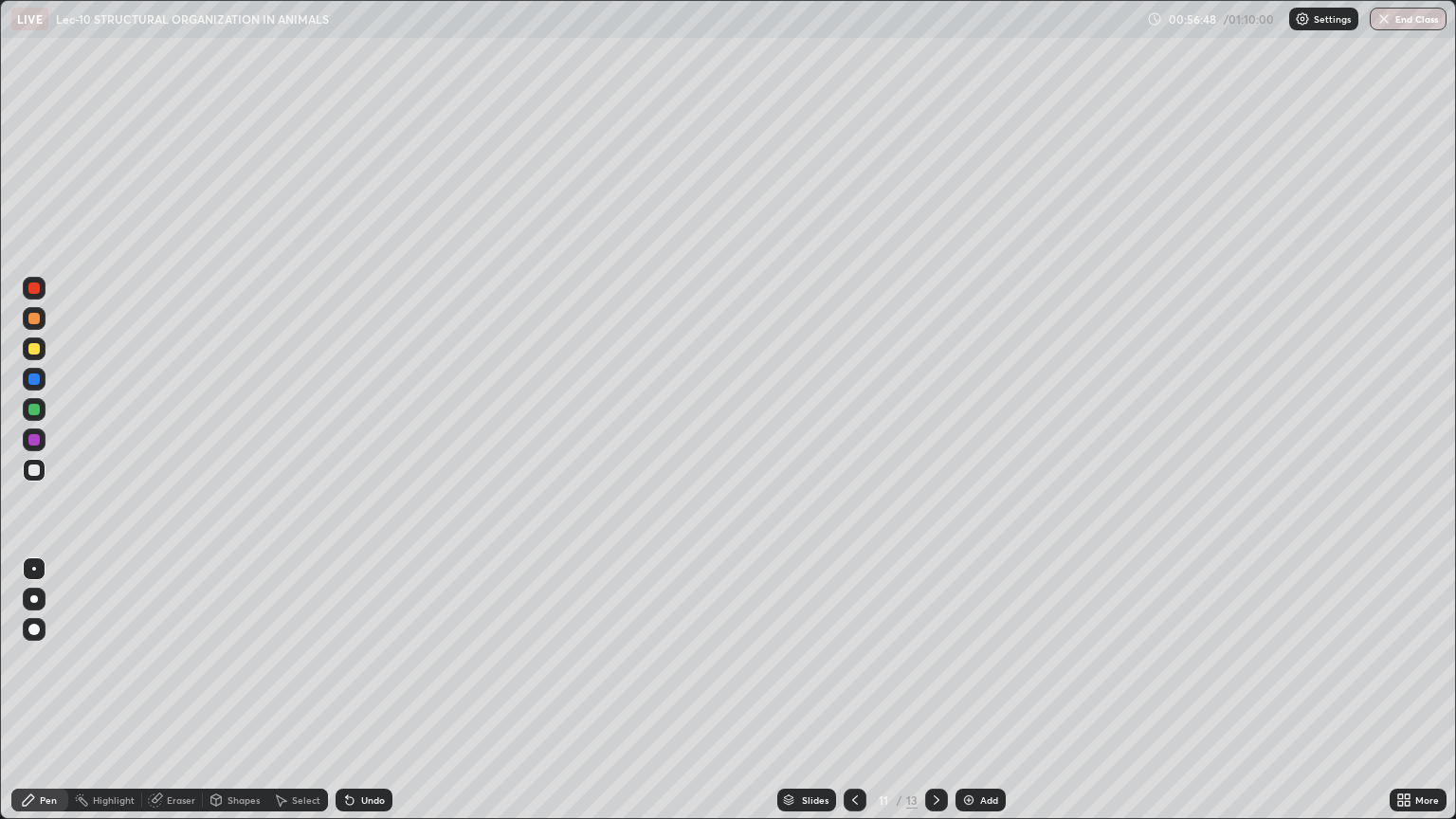 click on "Undo" at bounding box center (364, 800) 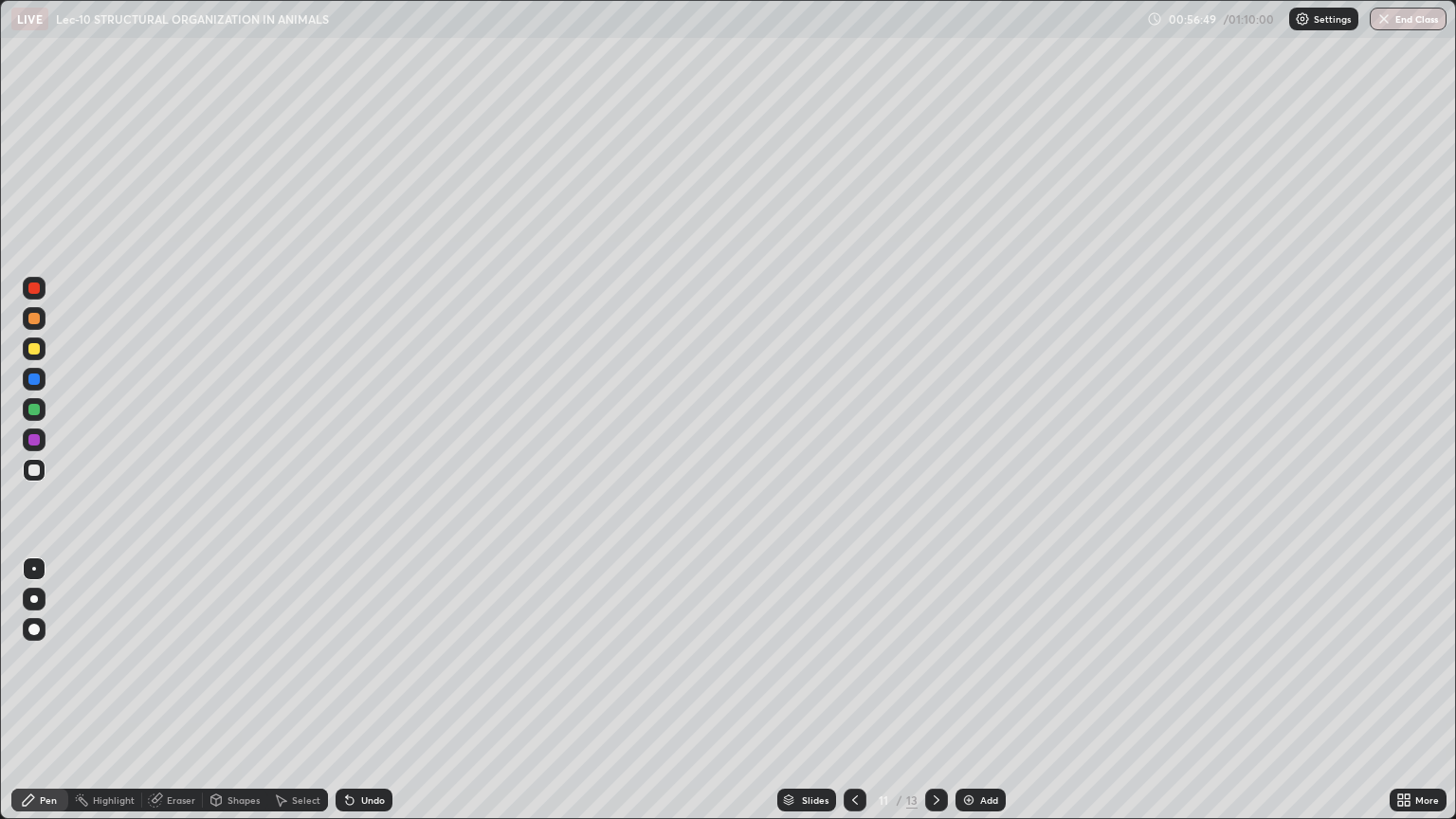 click on "Undo" at bounding box center [364, 800] 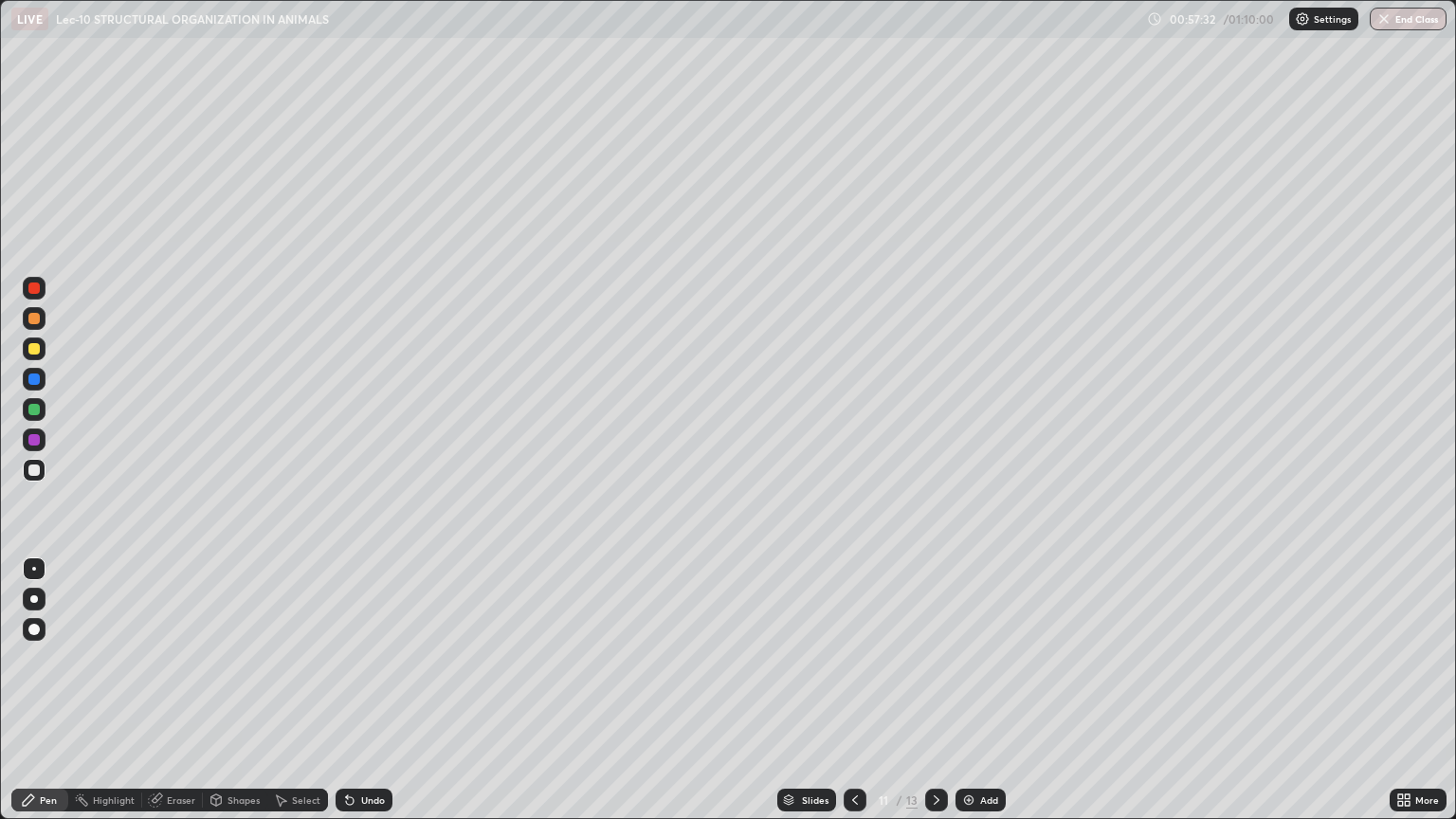 click on "Undo" at bounding box center (364, 800) 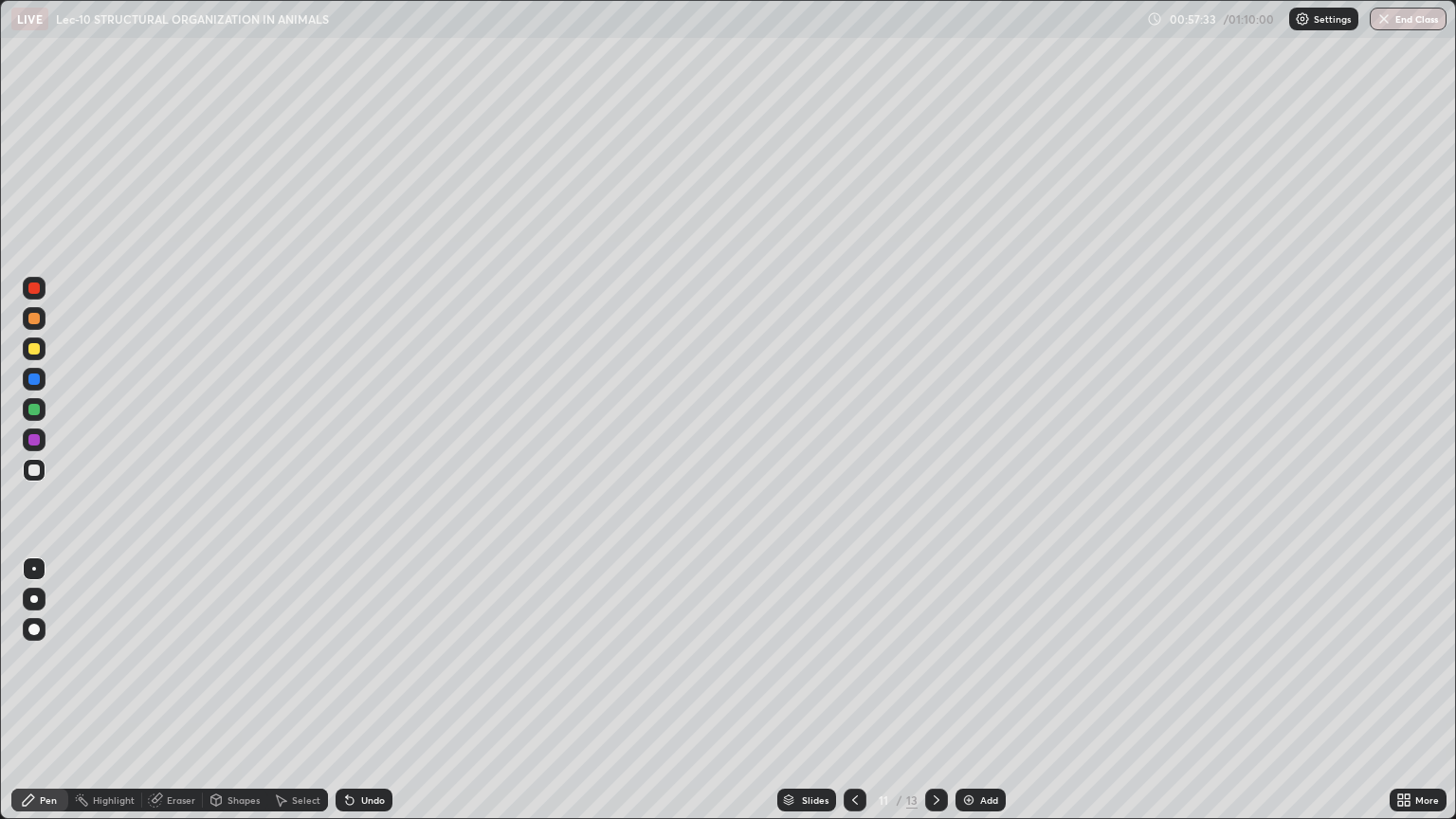 click on "Undo" at bounding box center [364, 800] 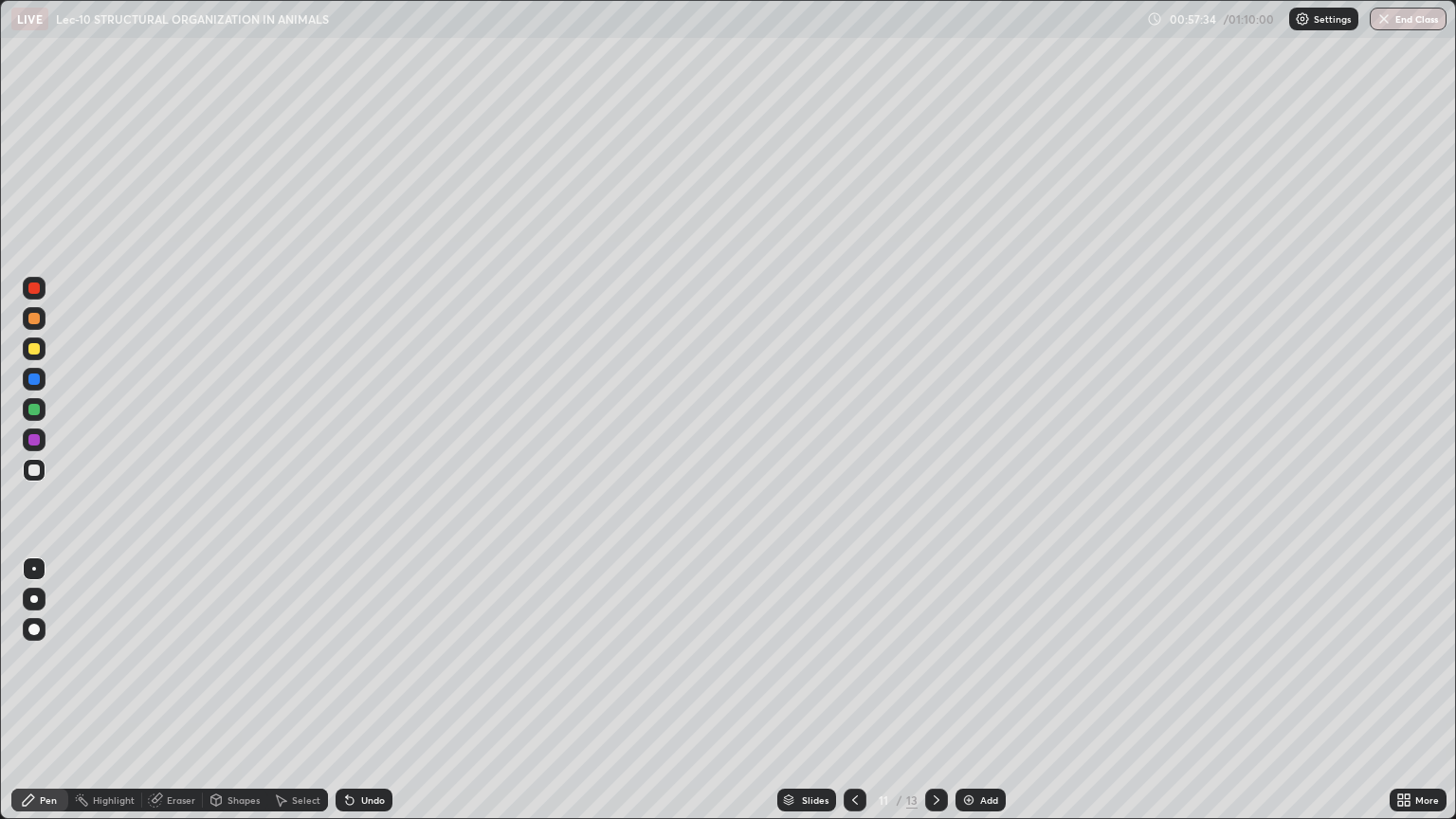 click on "Undo" at bounding box center (364, 800) 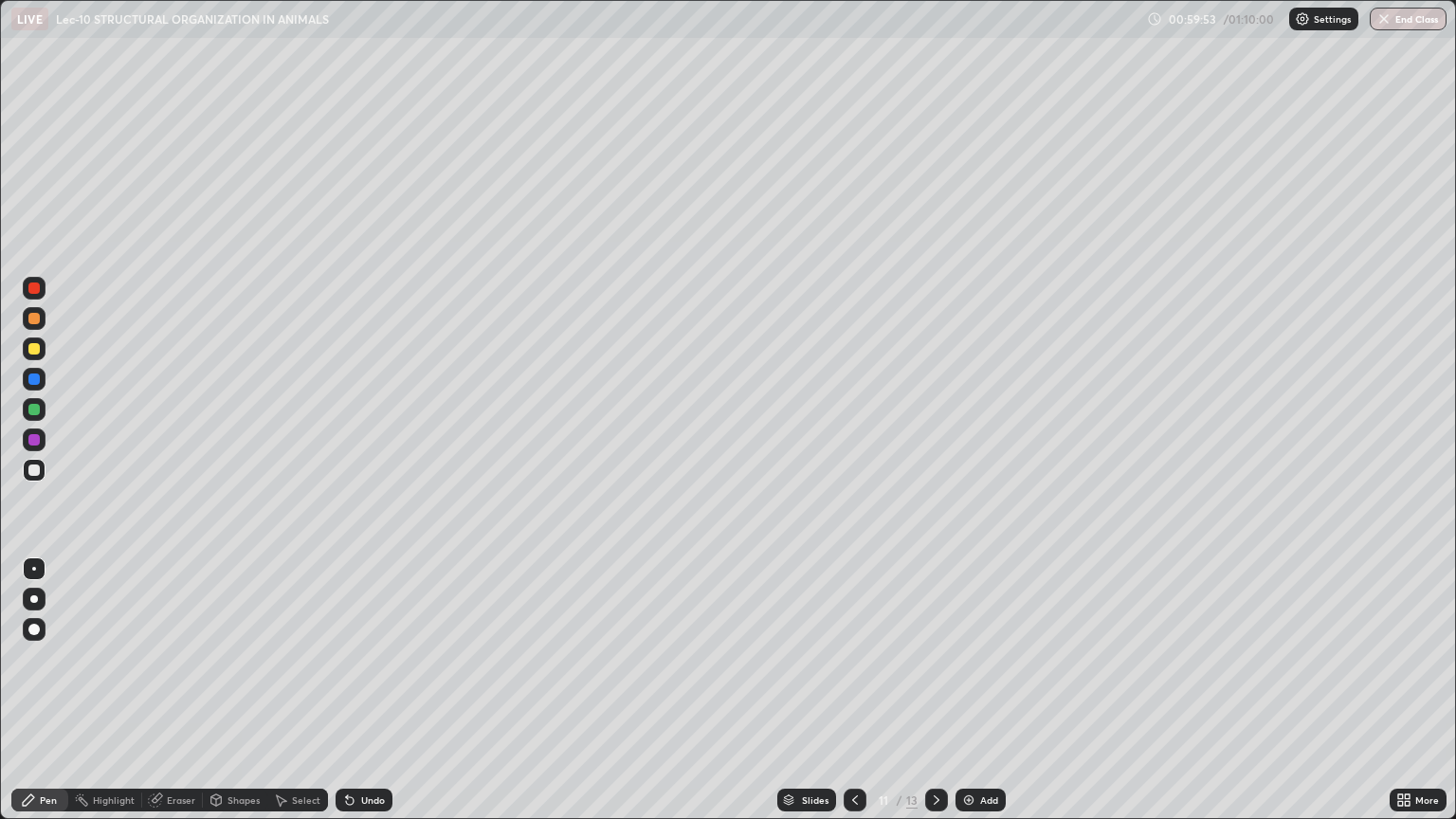 click on "Add" at bounding box center (989, 800) 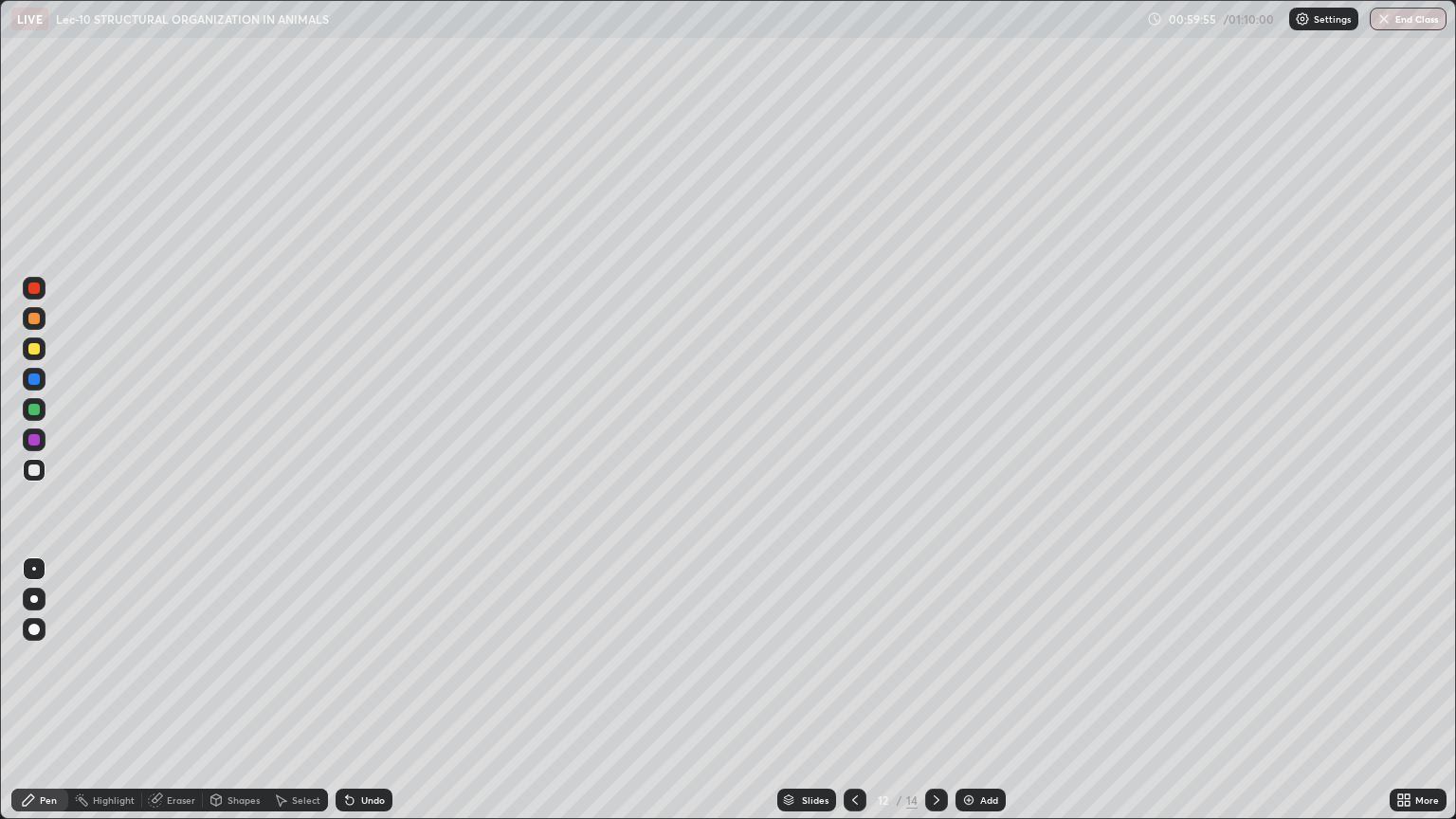 click at bounding box center (34, 349) 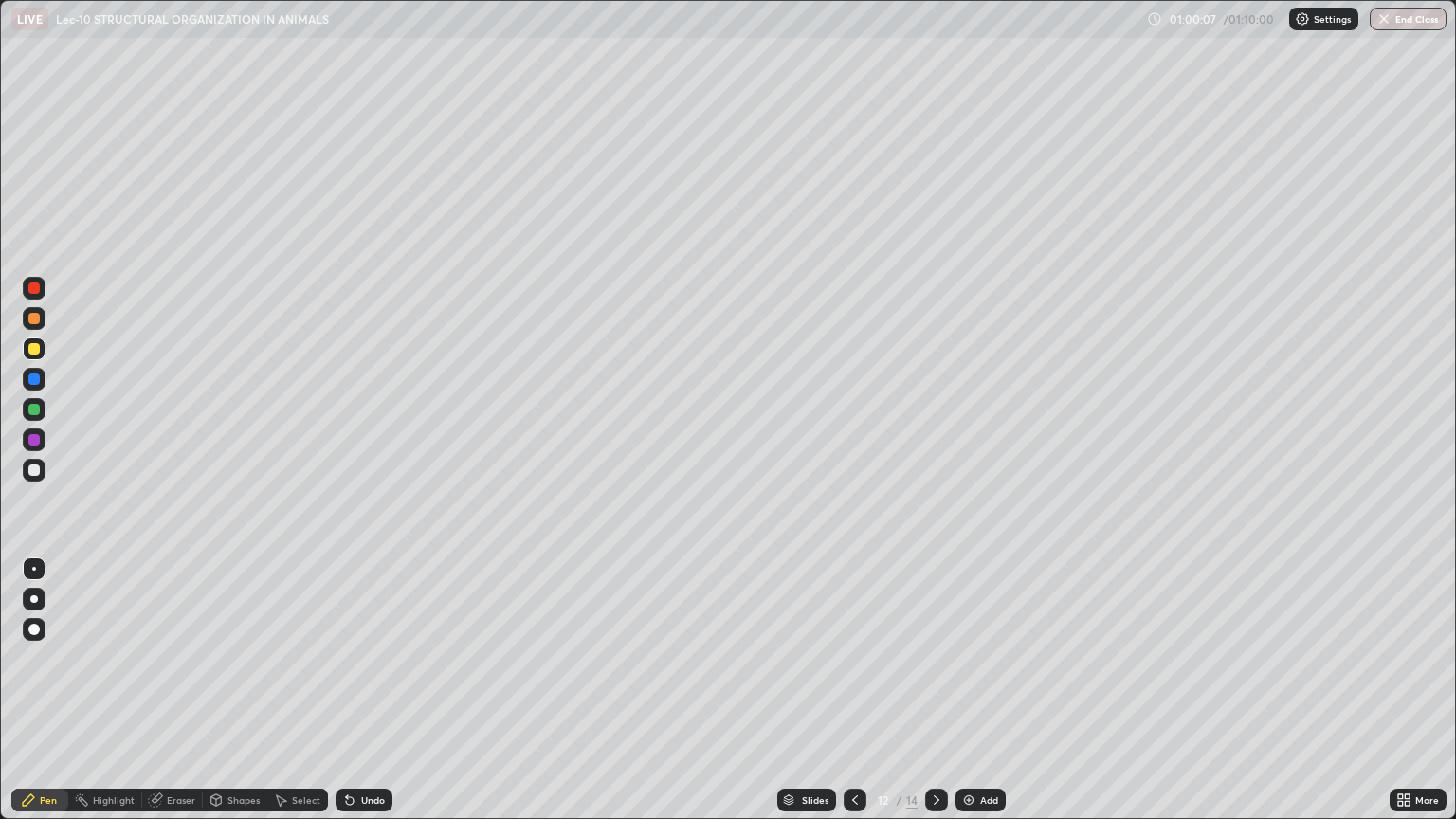 click at bounding box center [34, 470] 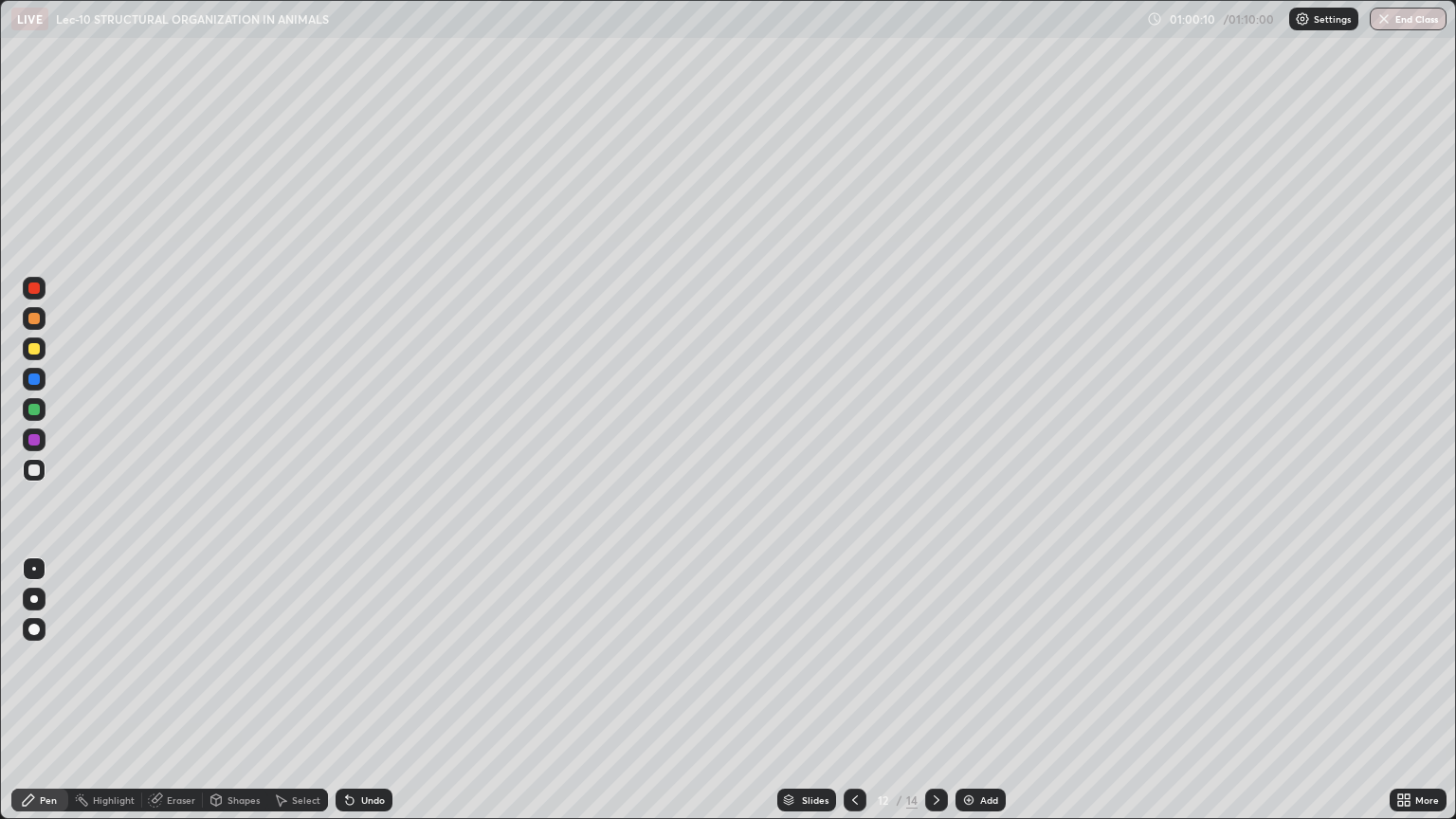 click at bounding box center (34, 349) 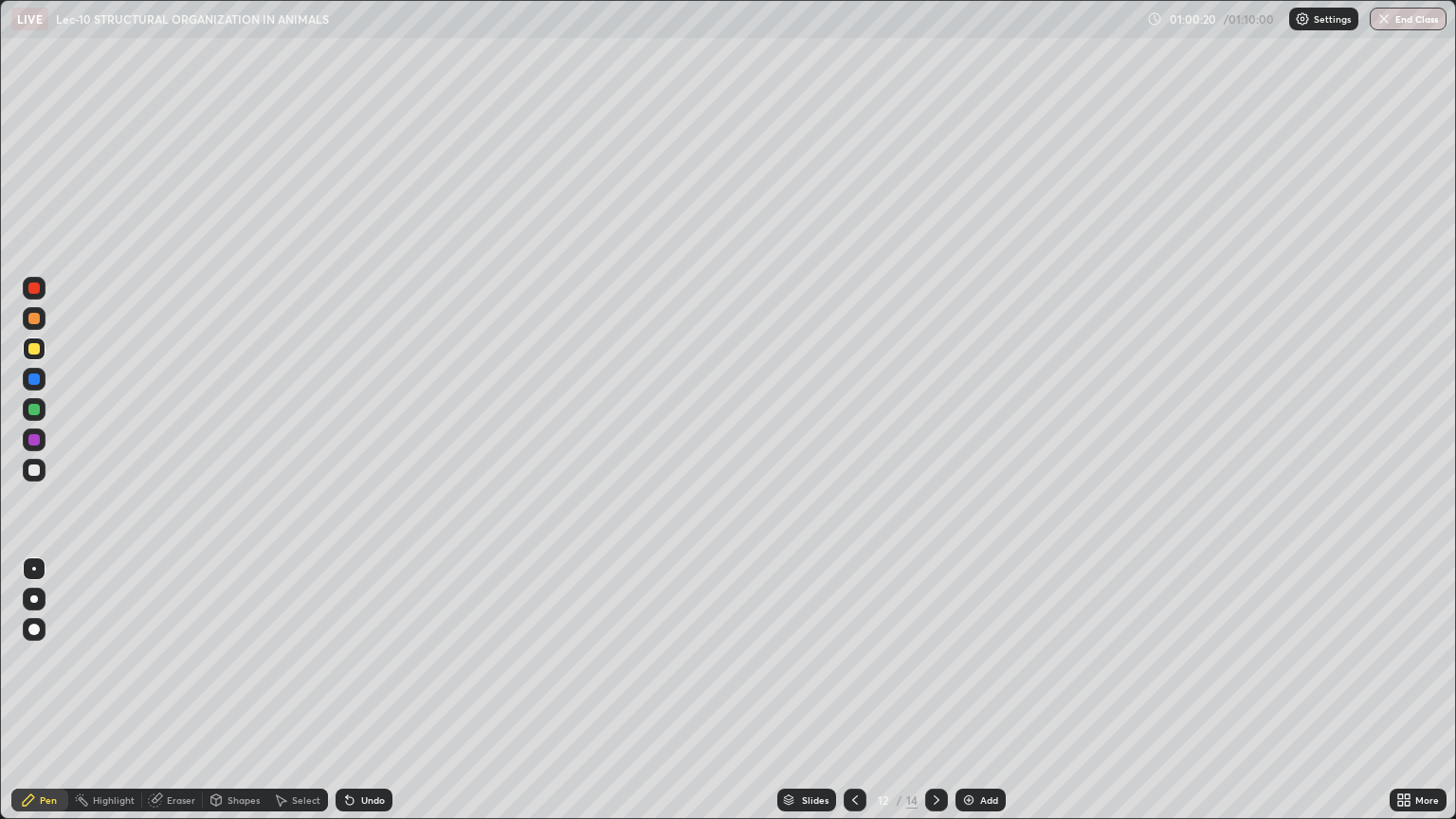 click at bounding box center (34, 470) 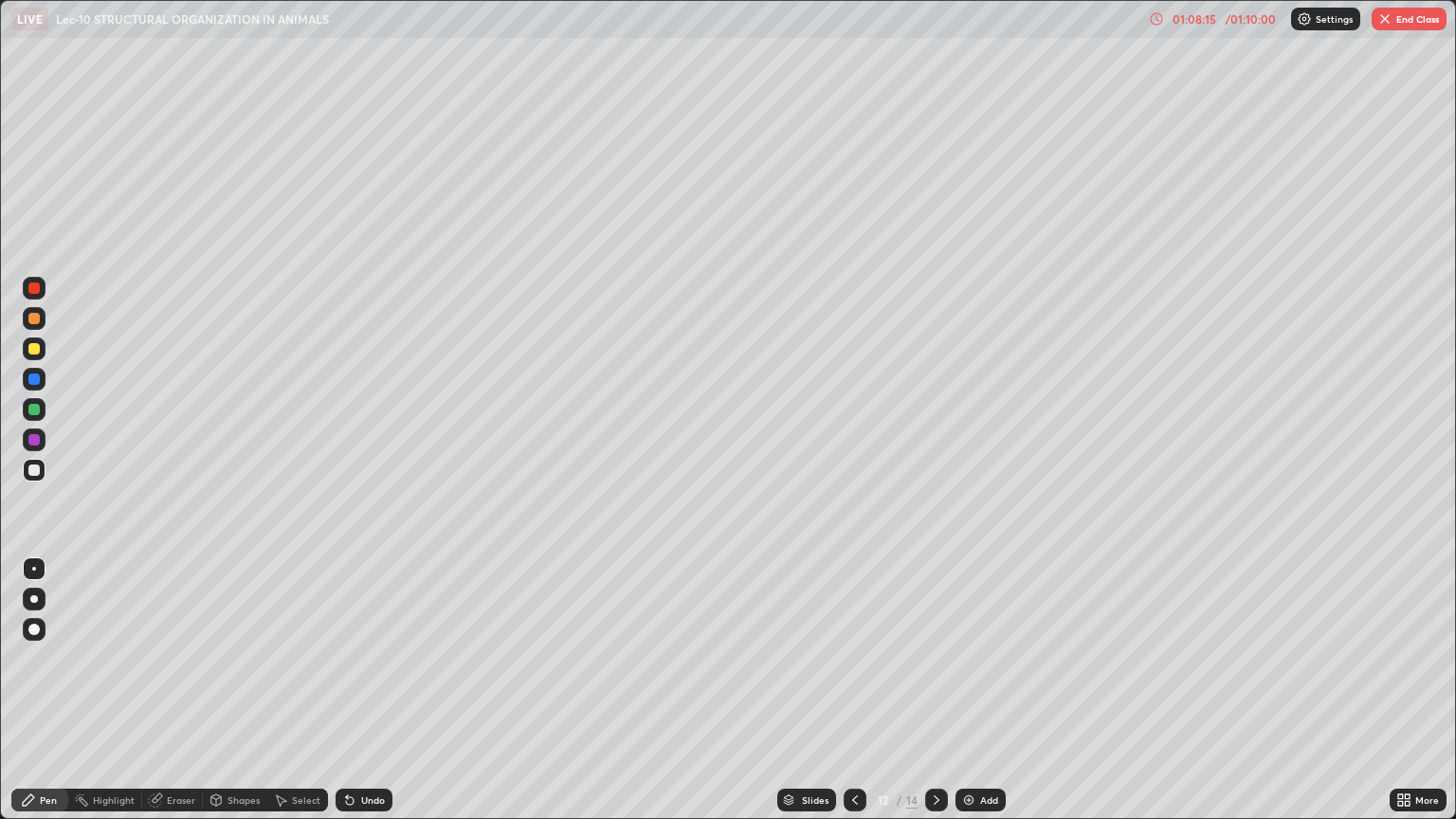 click on "Undo" at bounding box center [373, 800] 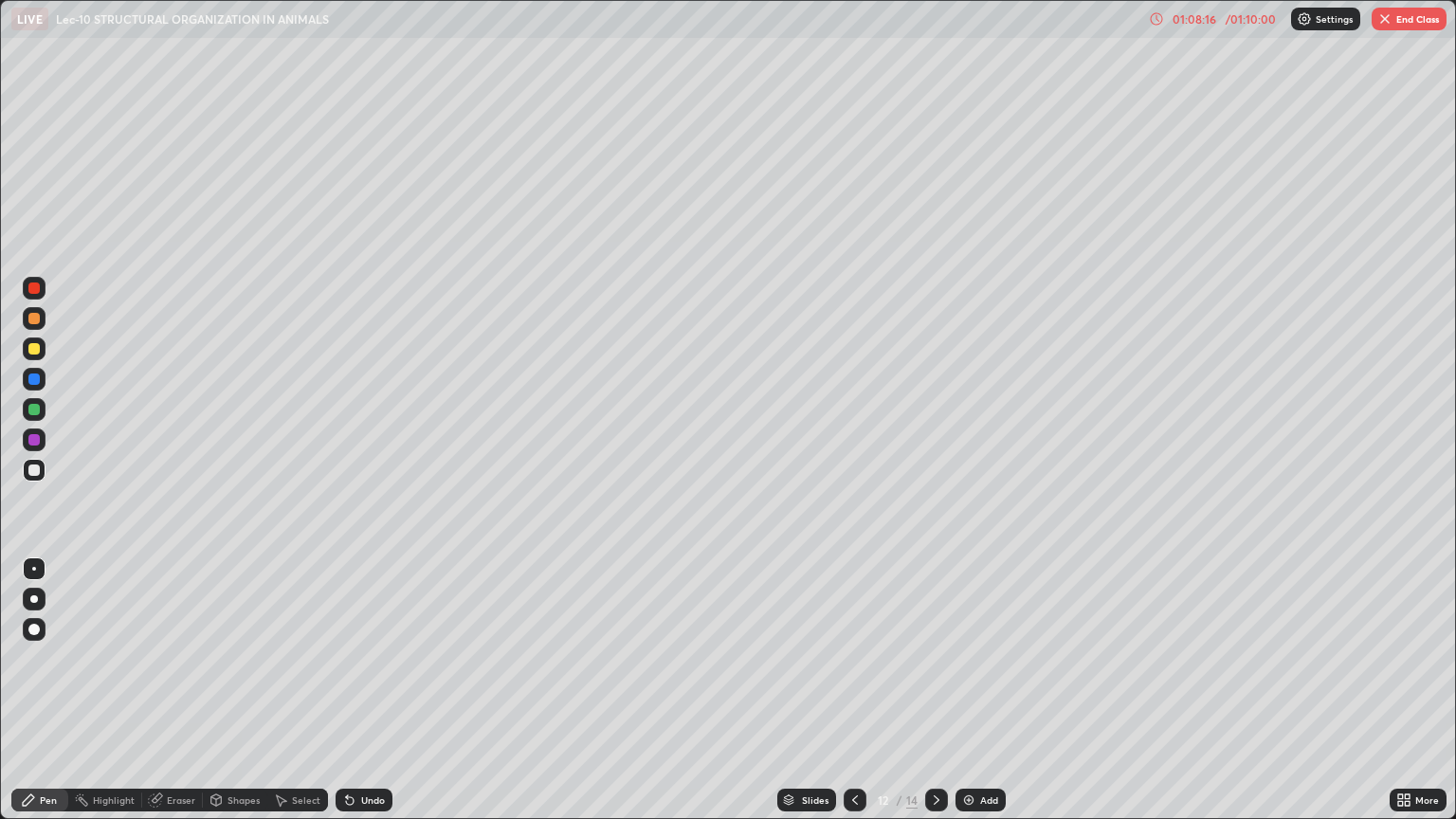 click on "Undo" at bounding box center [373, 800] 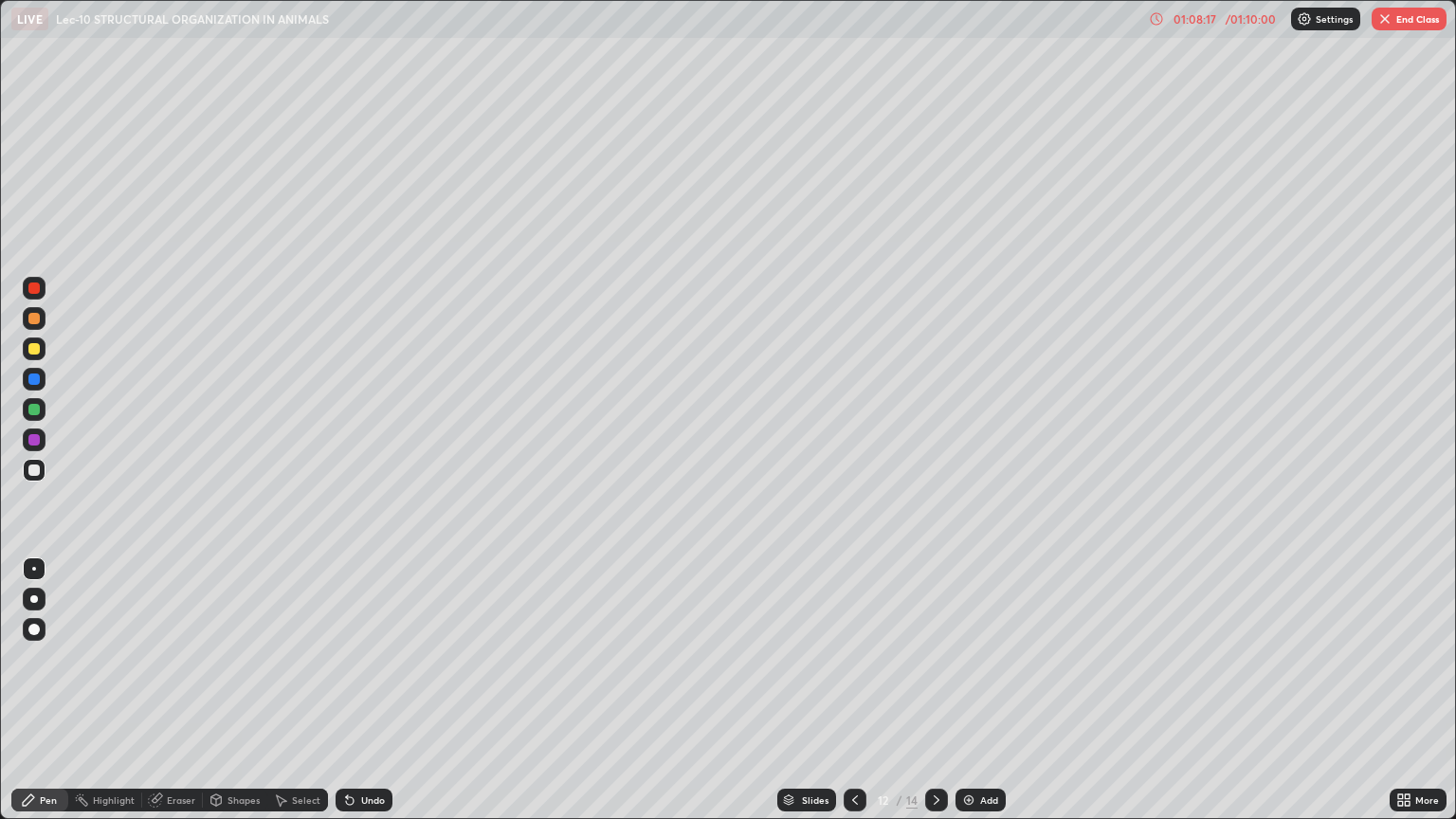 click on "Undo" at bounding box center [373, 800] 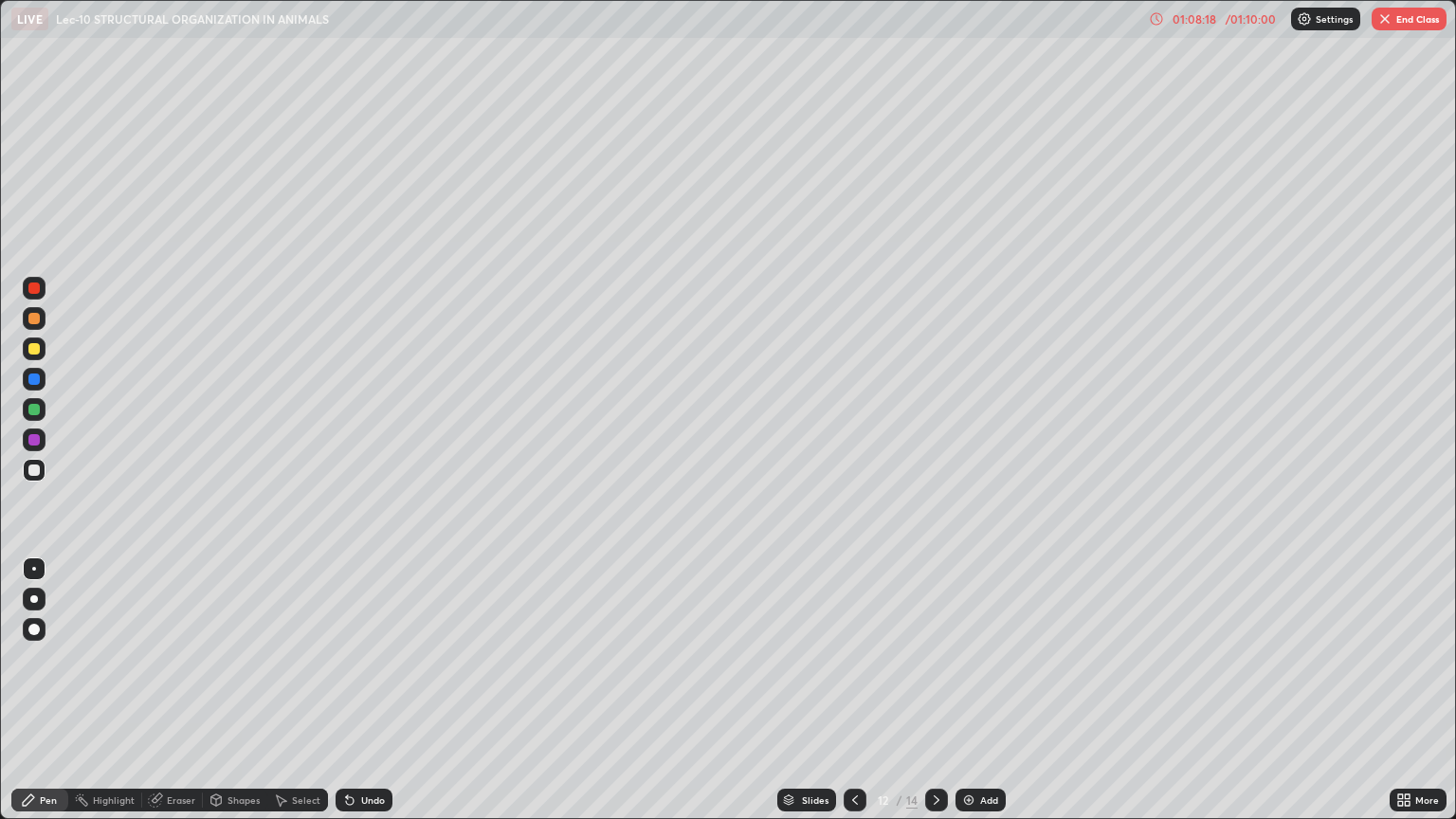 click on "Undo" at bounding box center (373, 800) 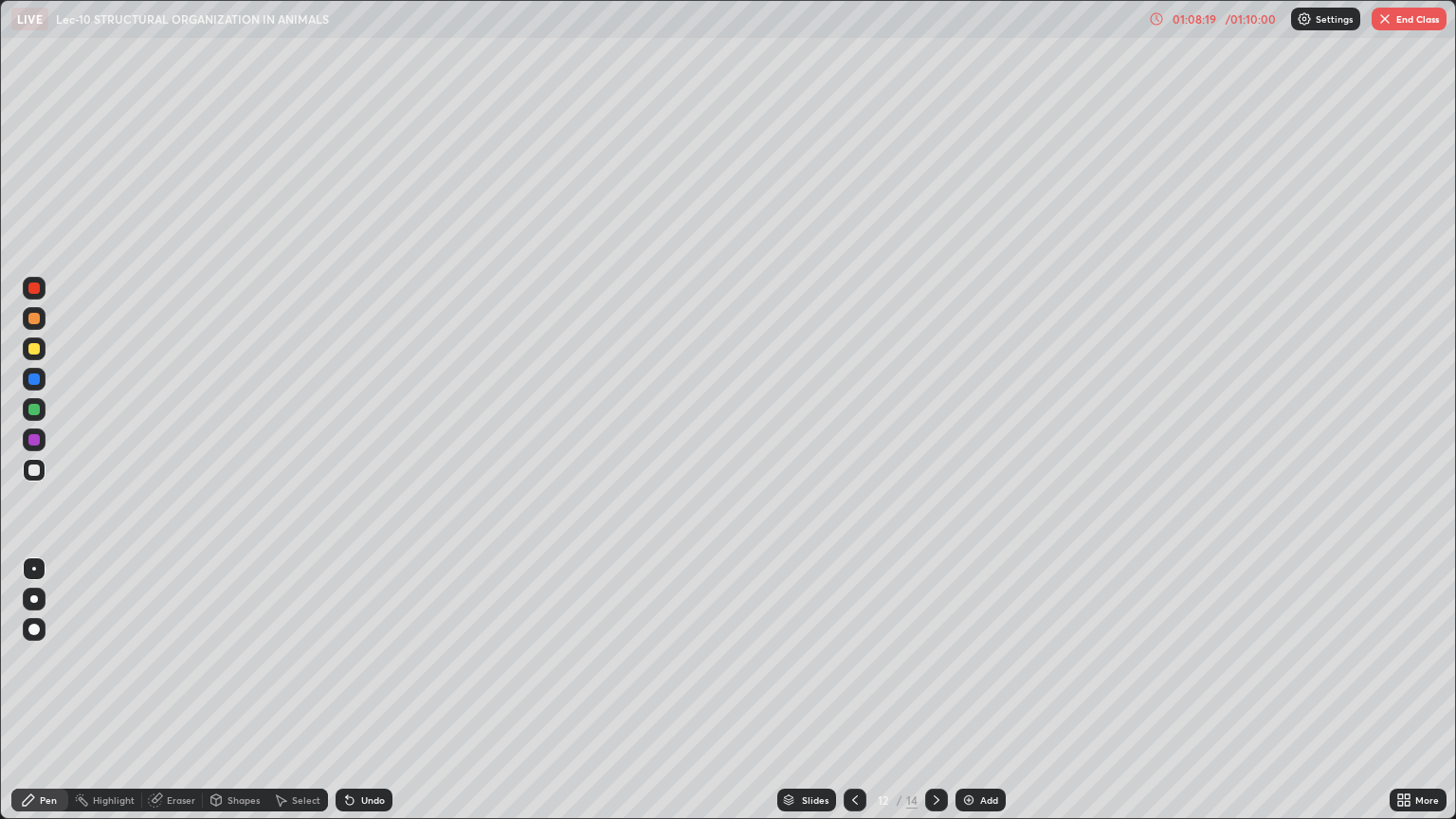click on "Undo" at bounding box center (364, 800) 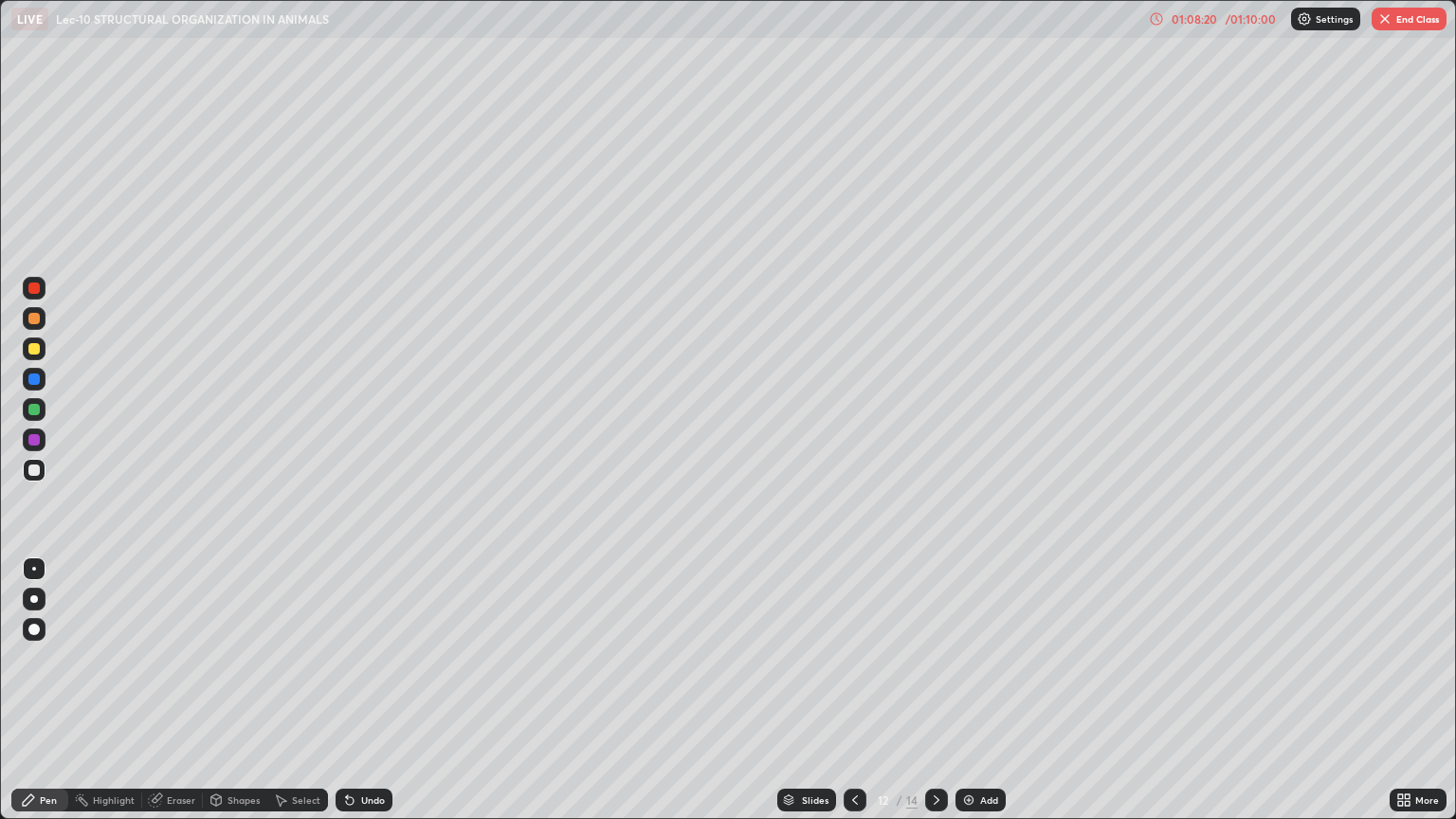 click on "Undo" at bounding box center [364, 800] 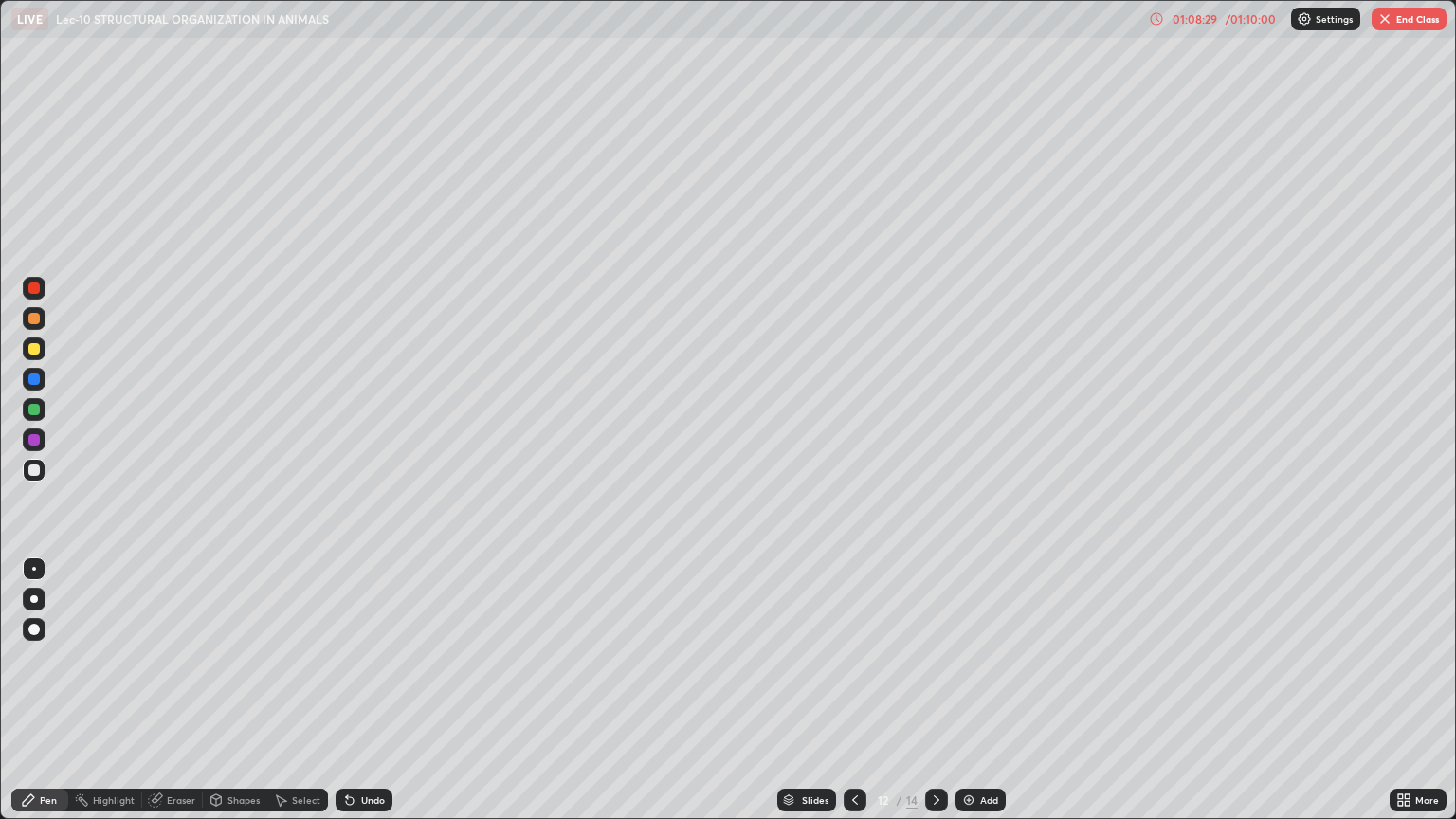 click 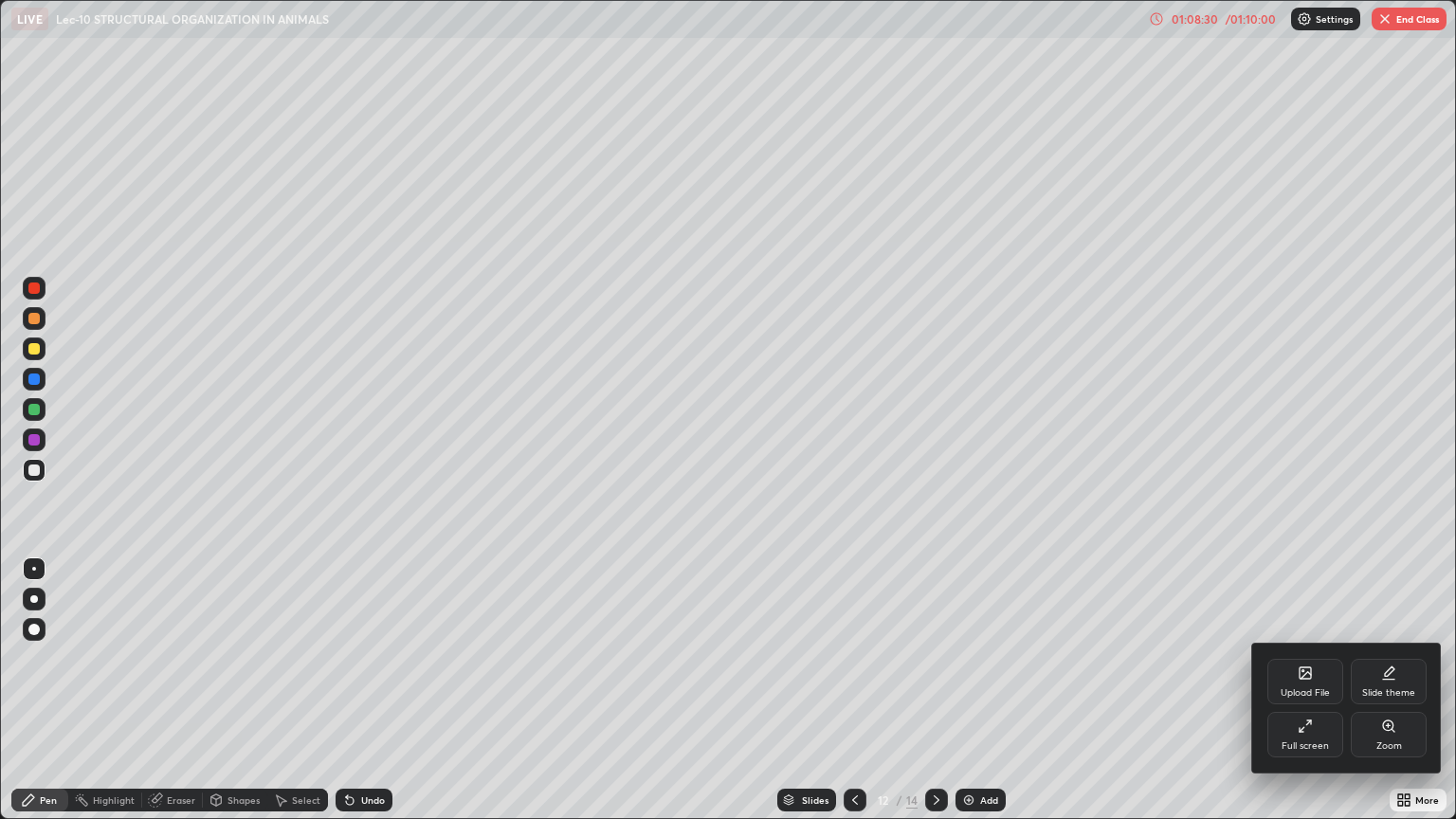 click on "Full screen" at bounding box center (1305, 735) 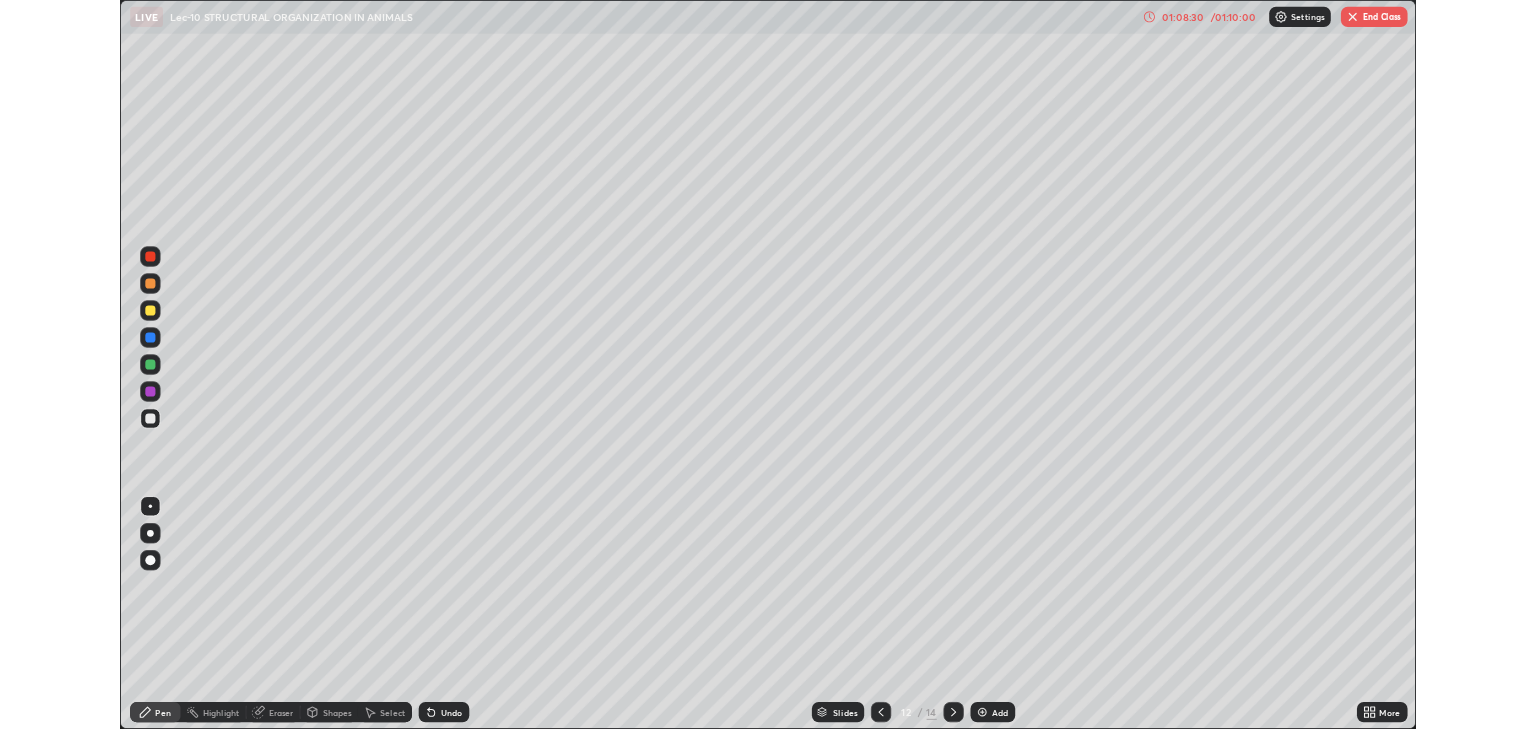 scroll, scrollTop: 729, scrollLeft: 1536, axis: both 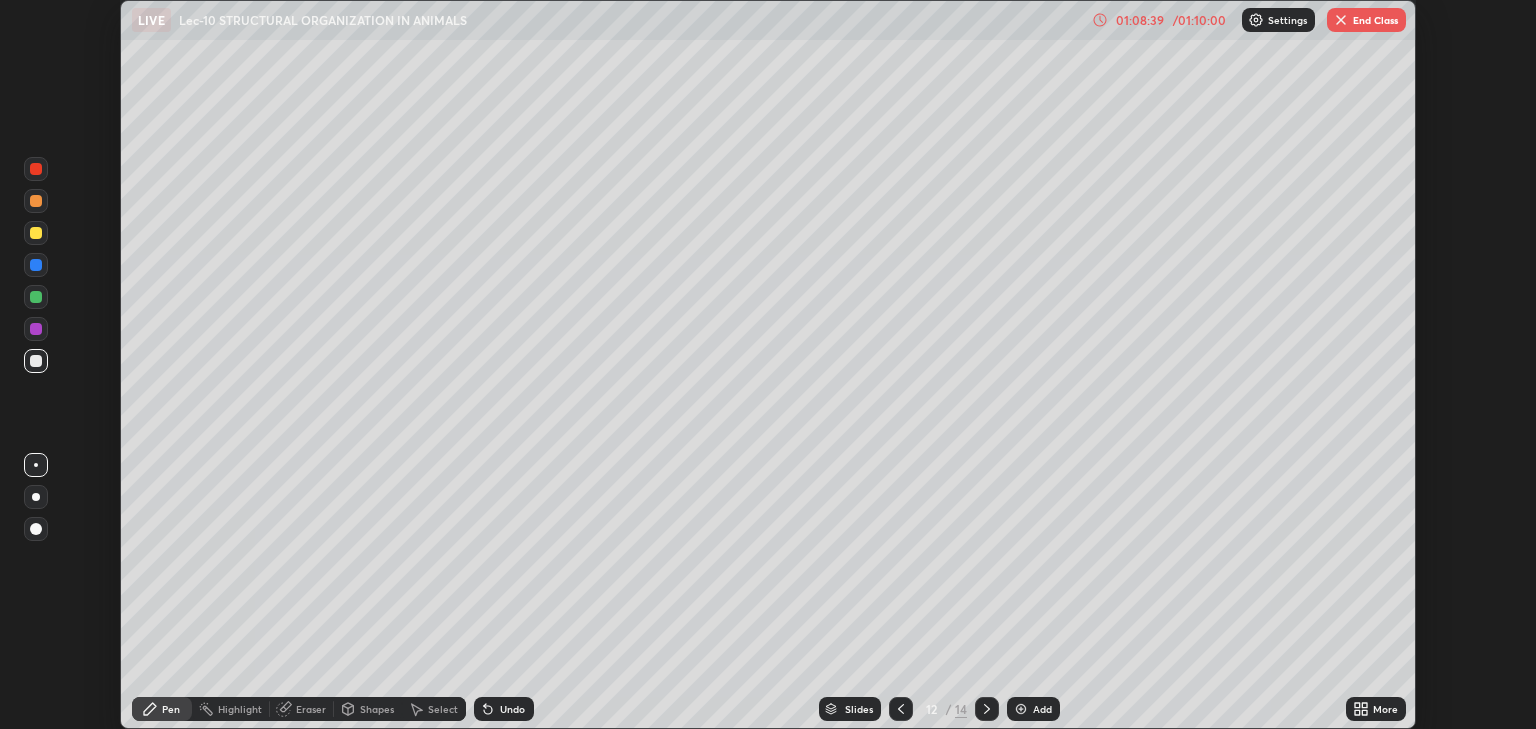 click on "End Class" at bounding box center (1366, 20) 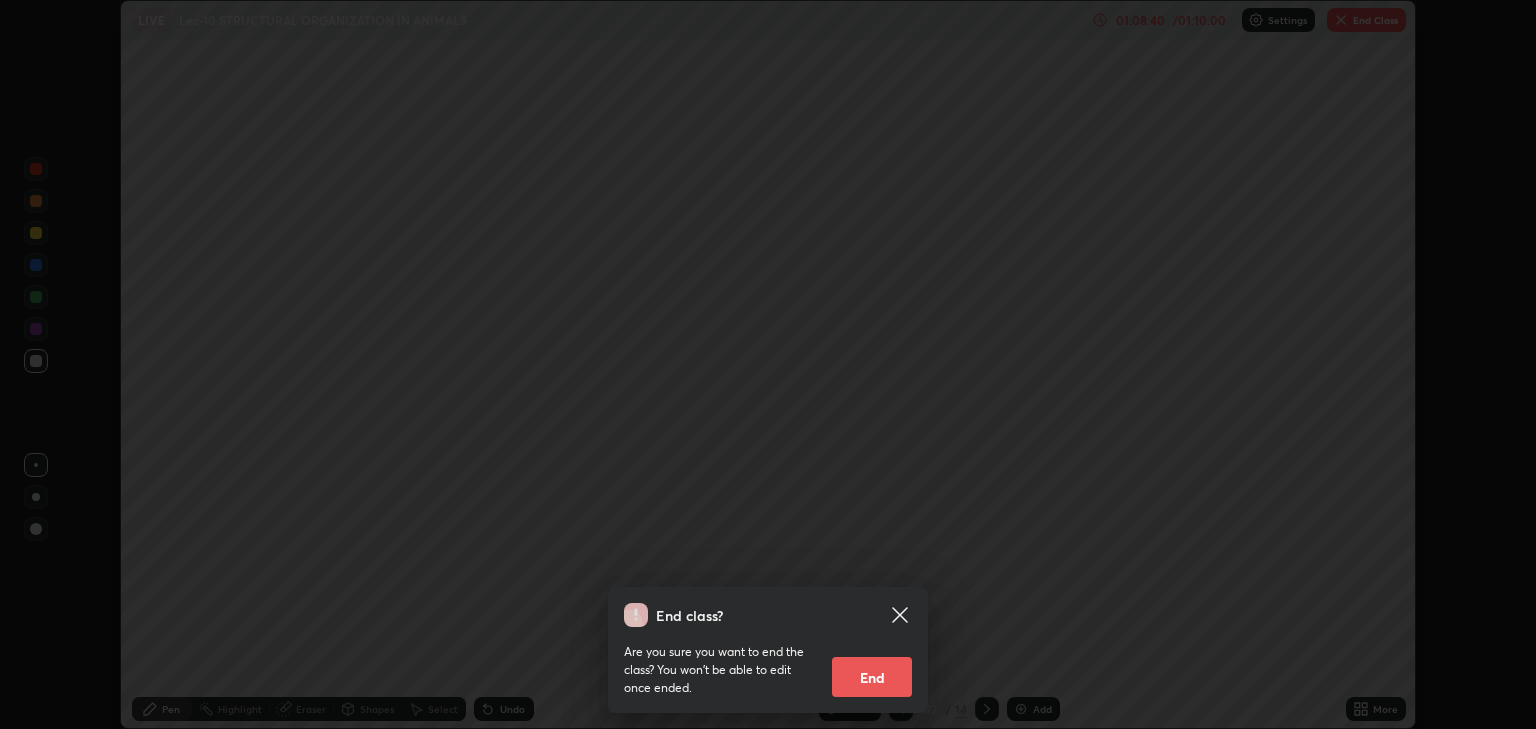 click on "End" at bounding box center [872, 677] 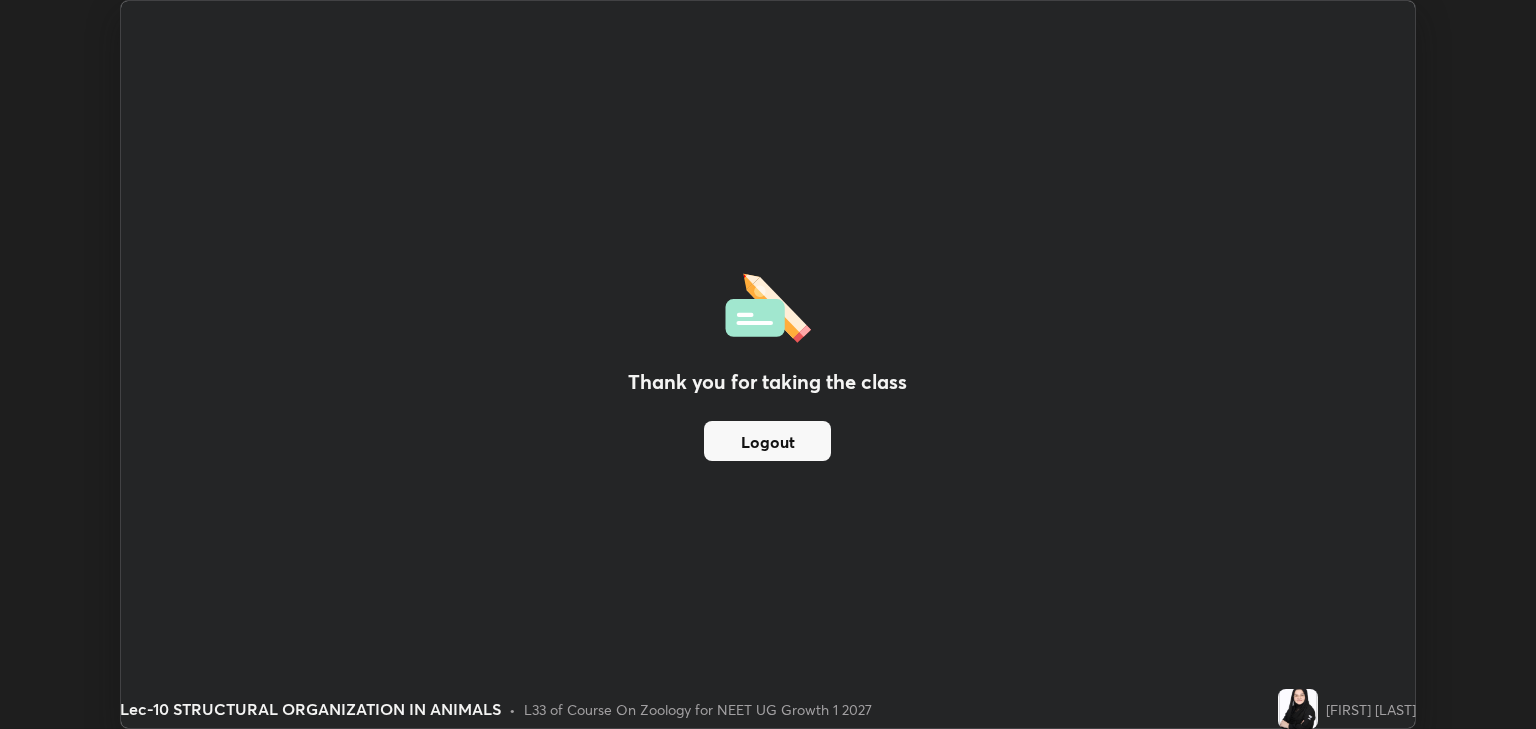 click on "Logout" at bounding box center (767, 441) 